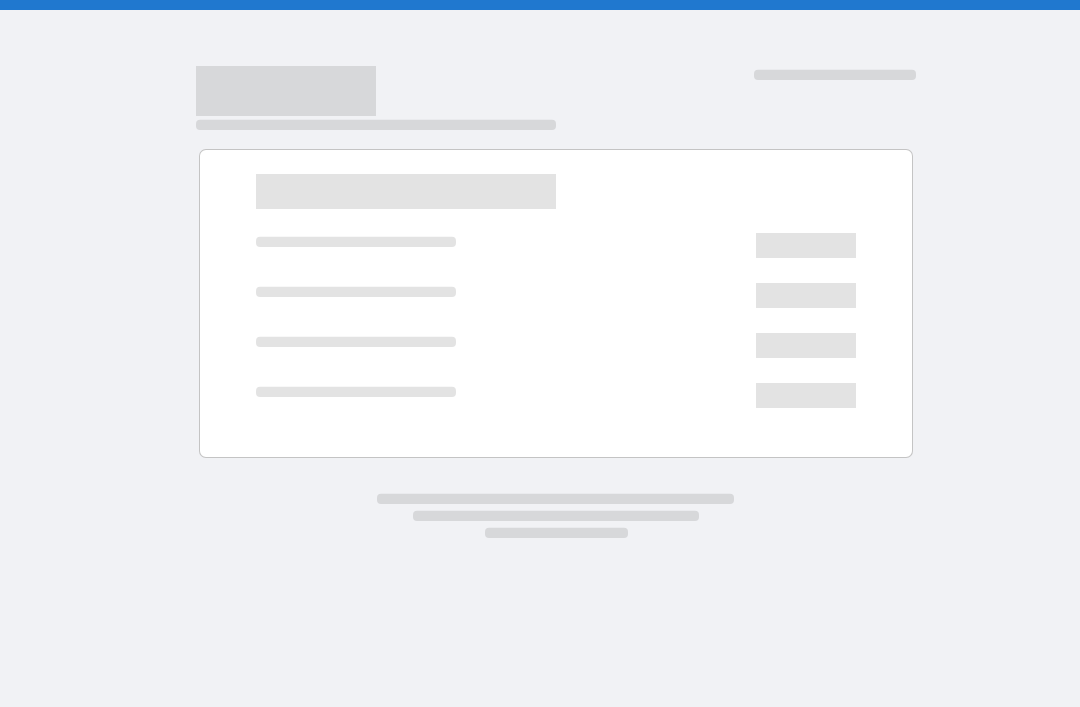 scroll, scrollTop: 0, scrollLeft: 0, axis: both 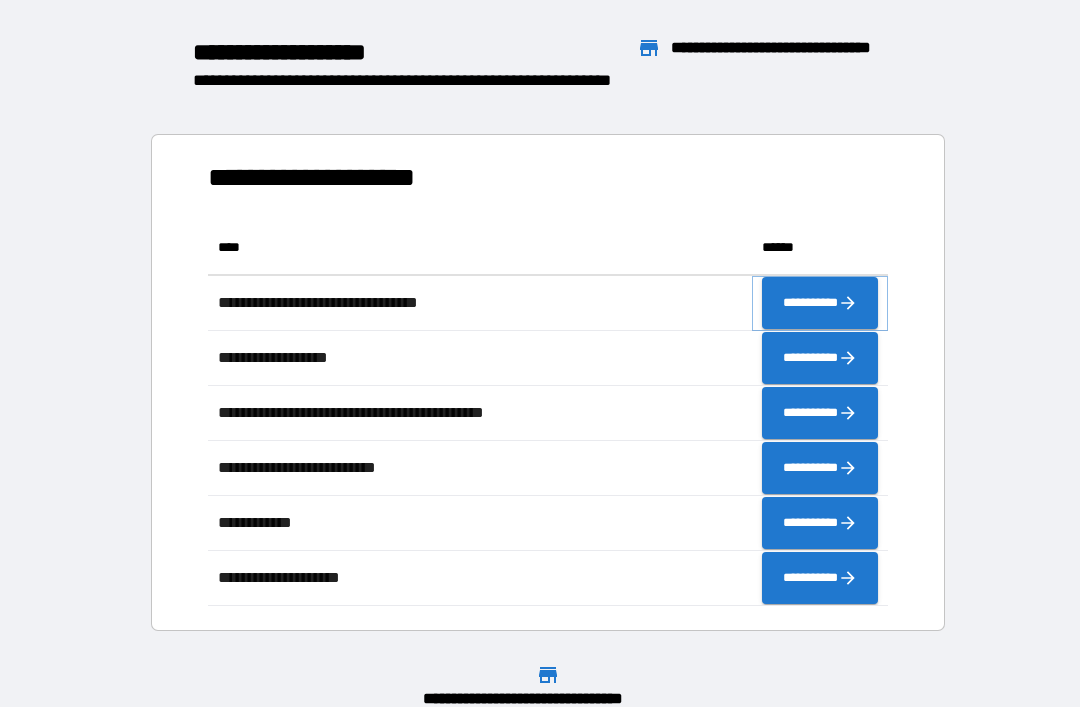 click on "**********" at bounding box center [820, 303] 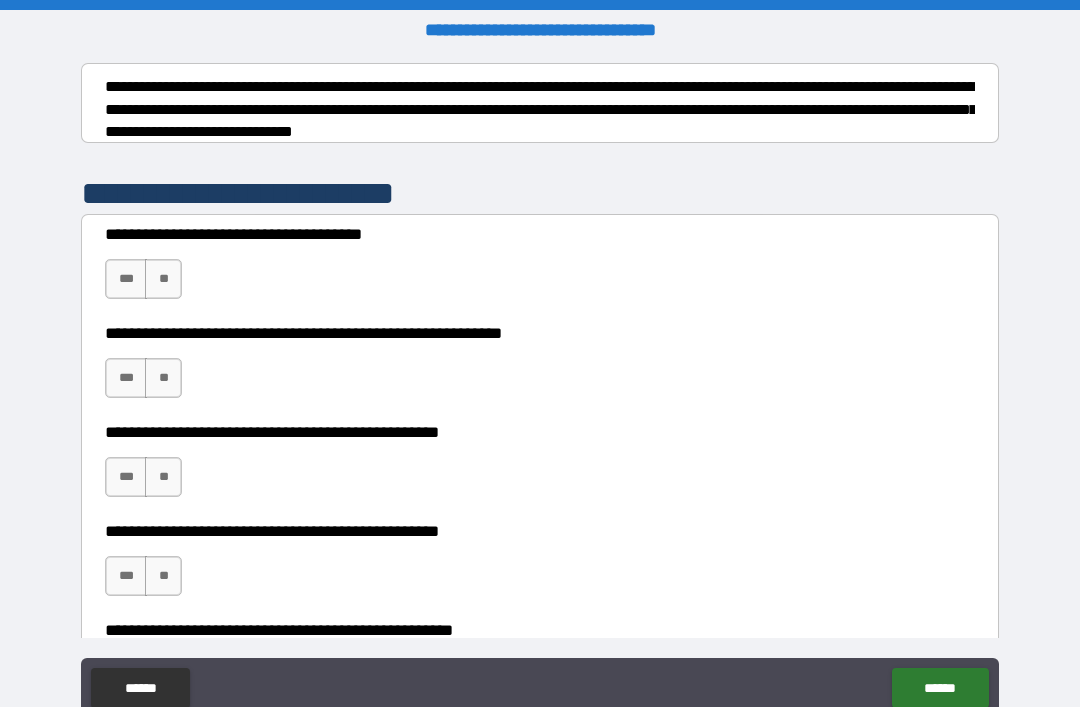 scroll, scrollTop: 327, scrollLeft: 0, axis: vertical 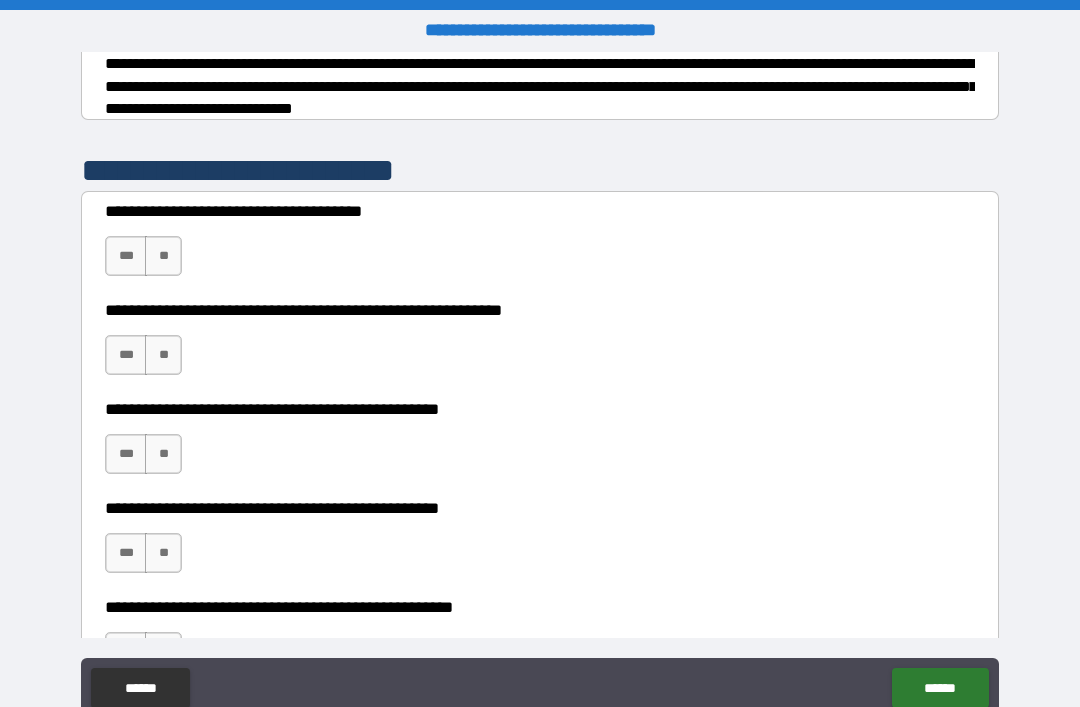 click on "**" at bounding box center (163, 355) 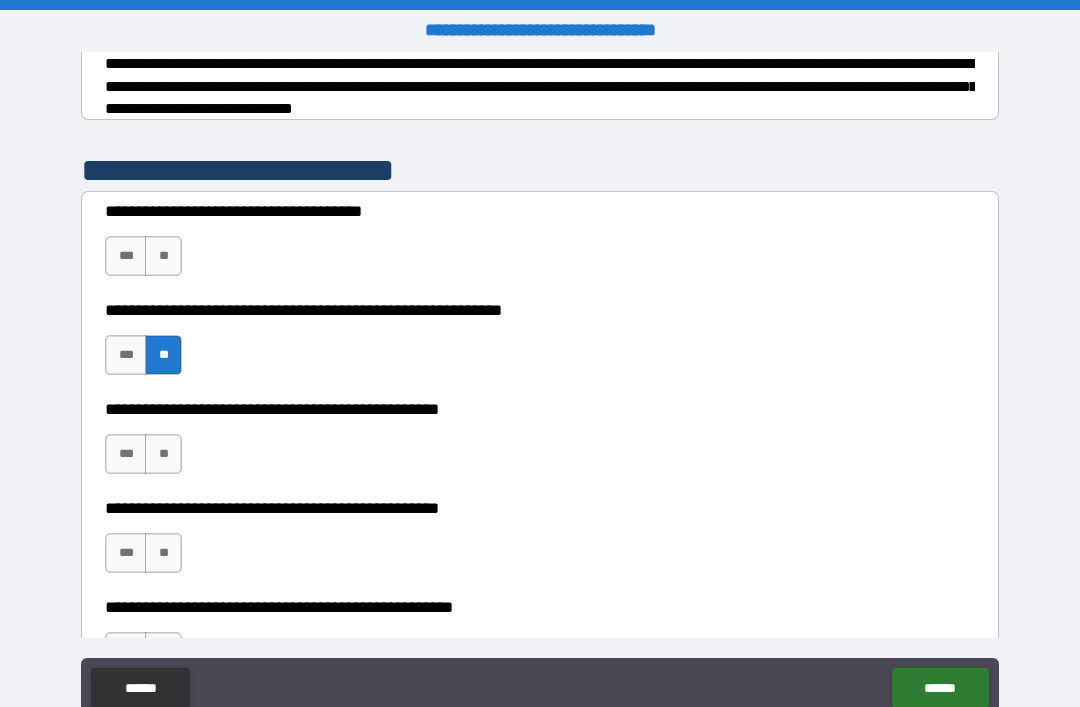 click on "**" at bounding box center [163, 256] 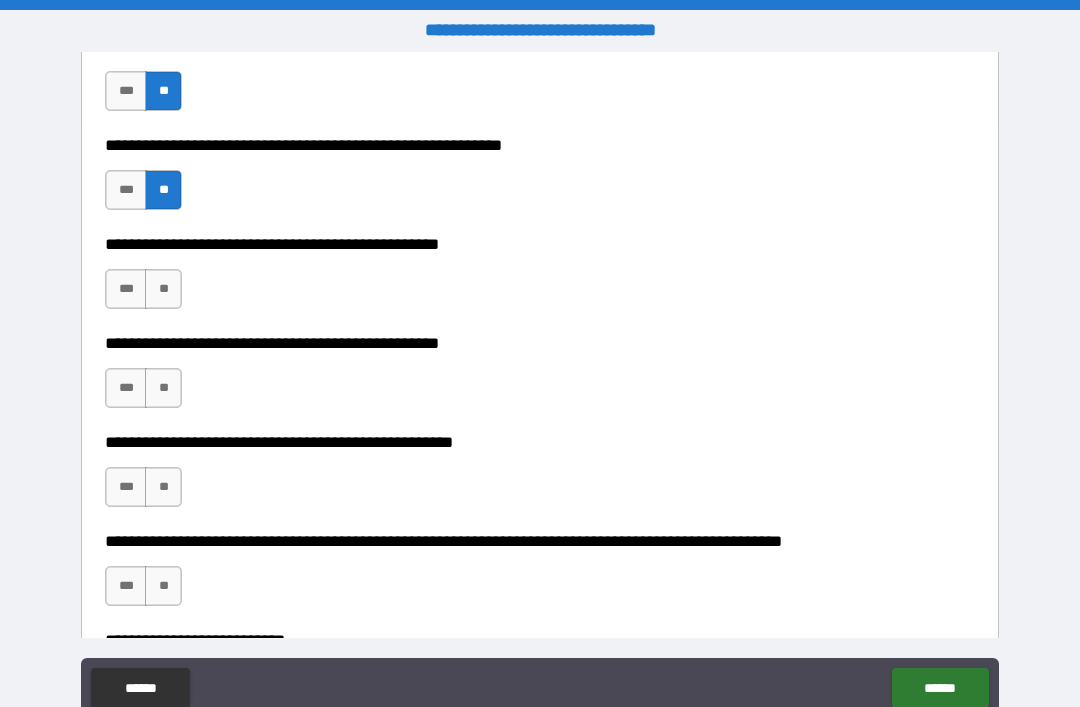 scroll, scrollTop: 539, scrollLeft: 0, axis: vertical 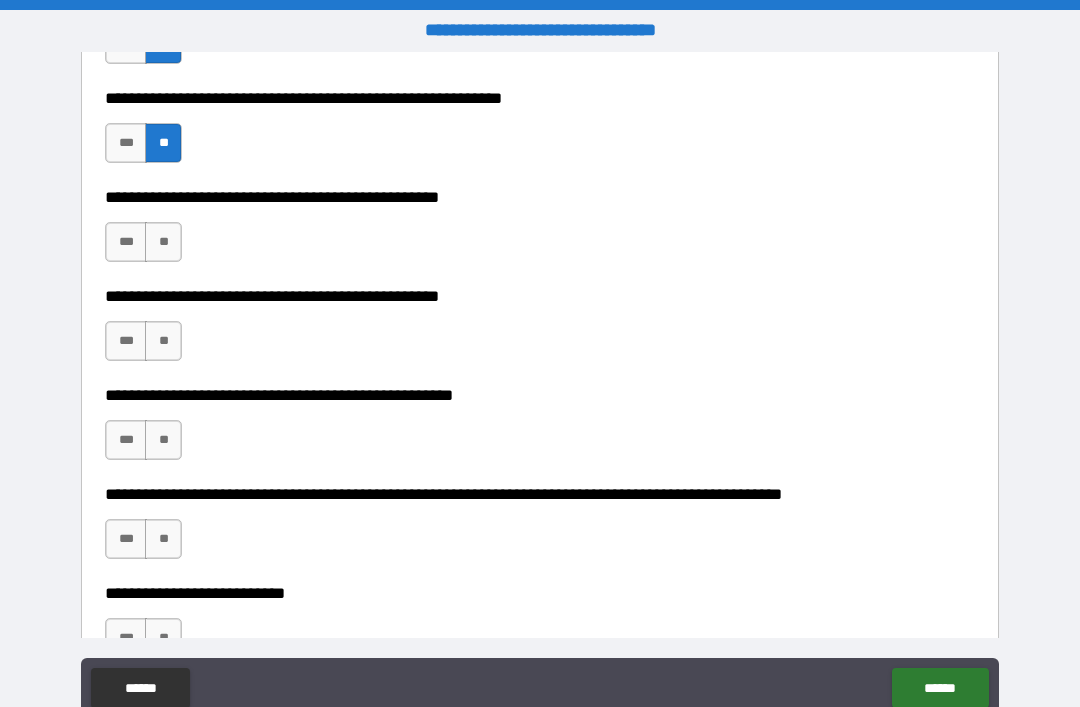 click on "**" at bounding box center [163, 440] 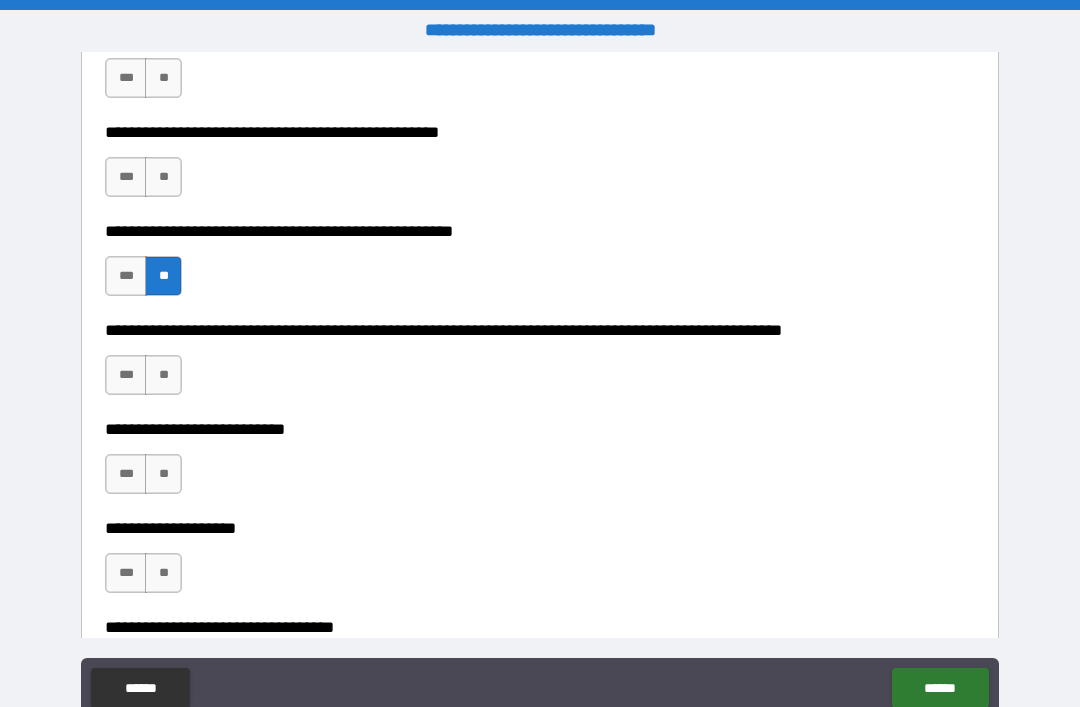 scroll, scrollTop: 726, scrollLeft: 0, axis: vertical 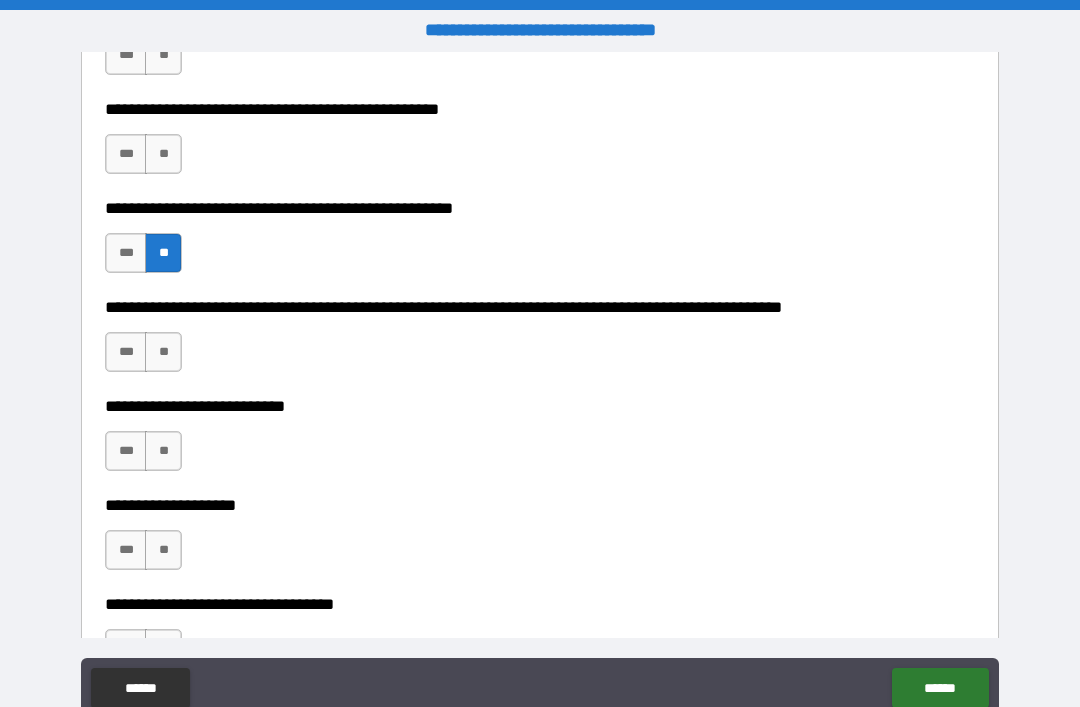 click on "**" at bounding box center [163, 451] 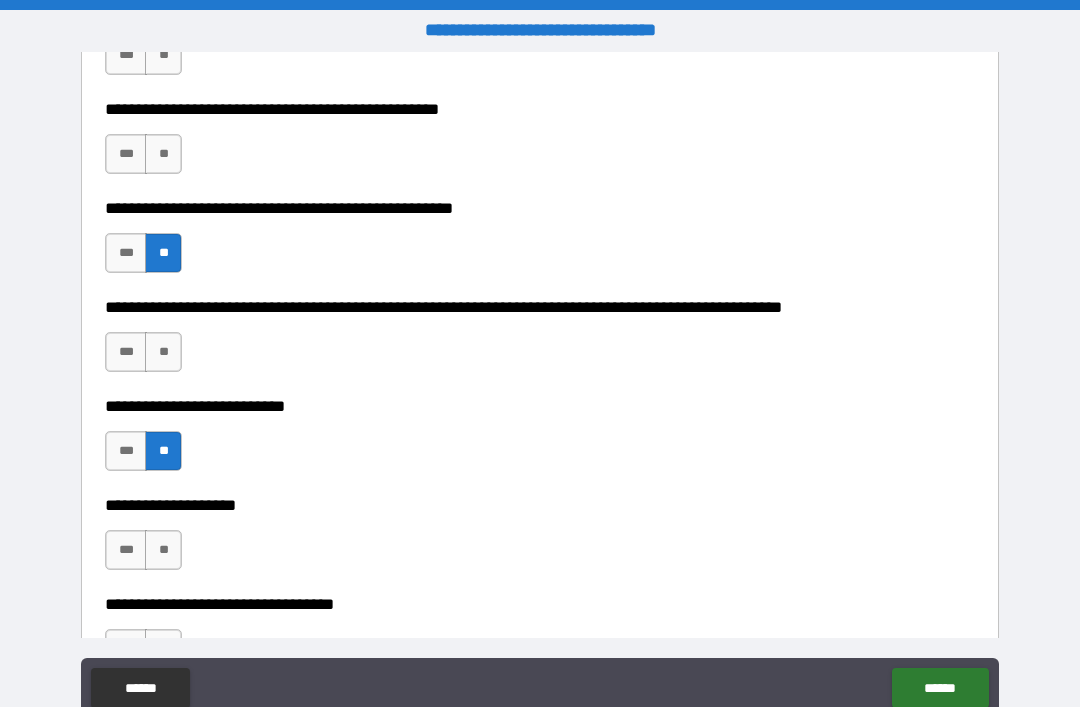click on "**" at bounding box center [163, 352] 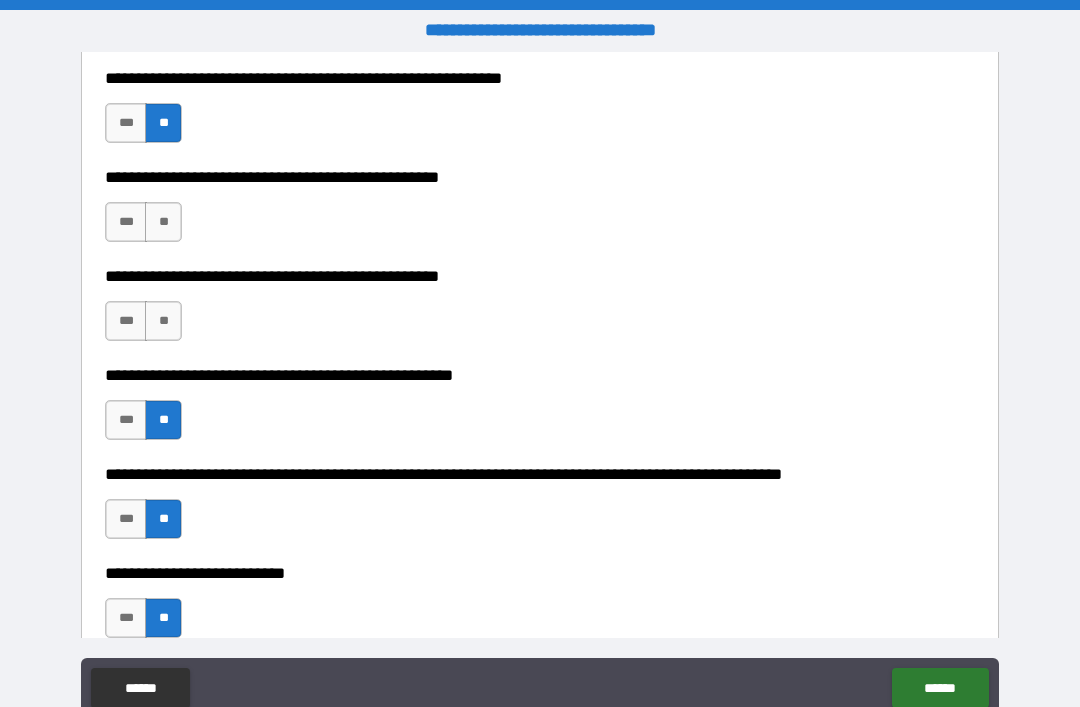scroll, scrollTop: 561, scrollLeft: 0, axis: vertical 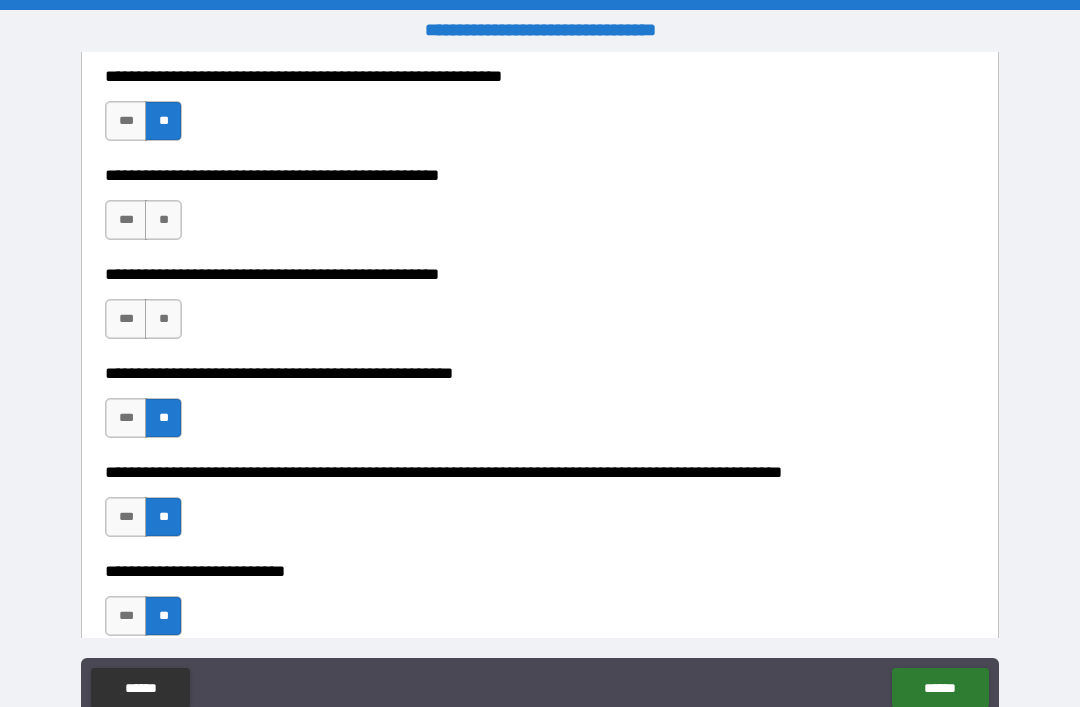 click on "**" at bounding box center (163, 319) 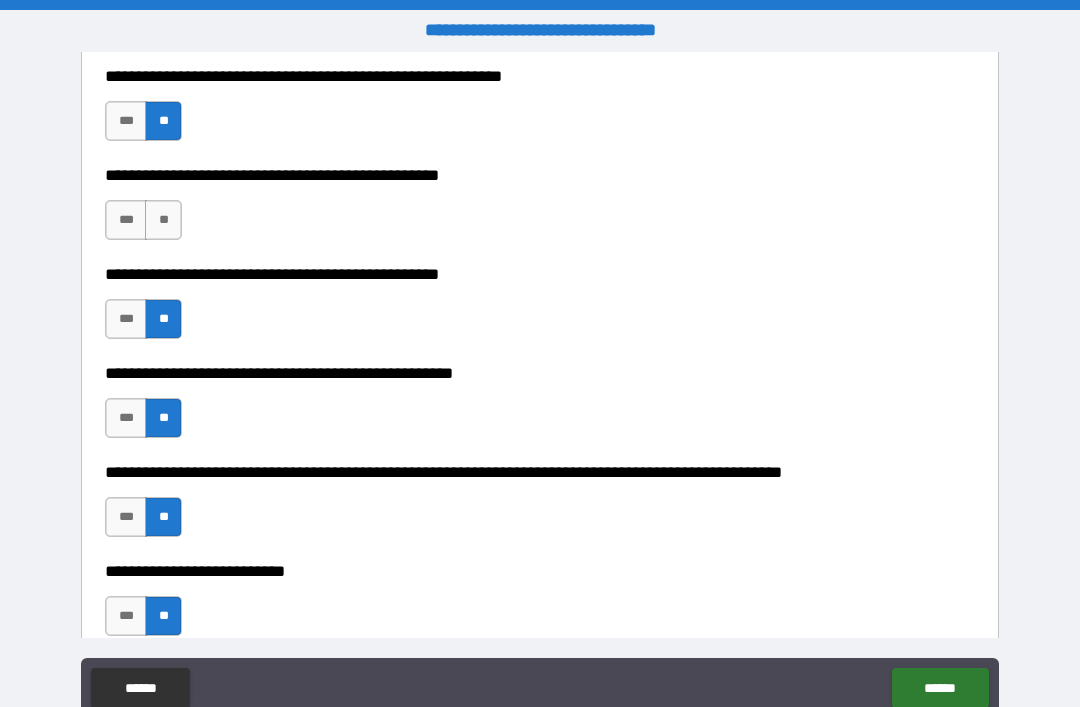 click on "**" at bounding box center (163, 220) 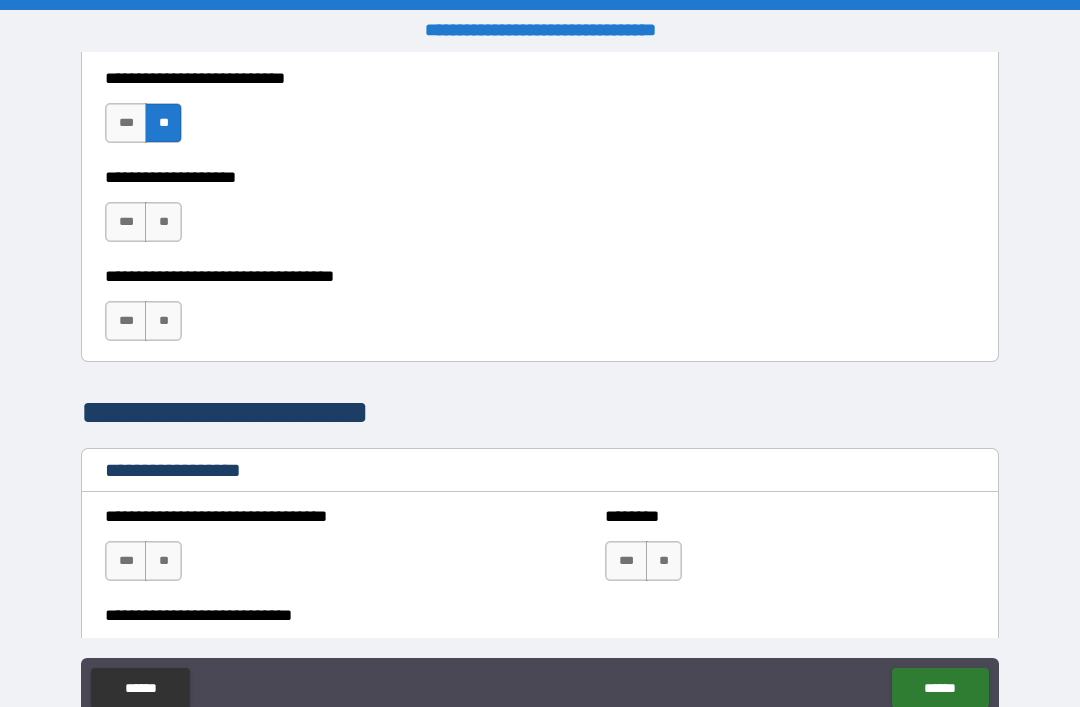 scroll, scrollTop: 1059, scrollLeft: 0, axis: vertical 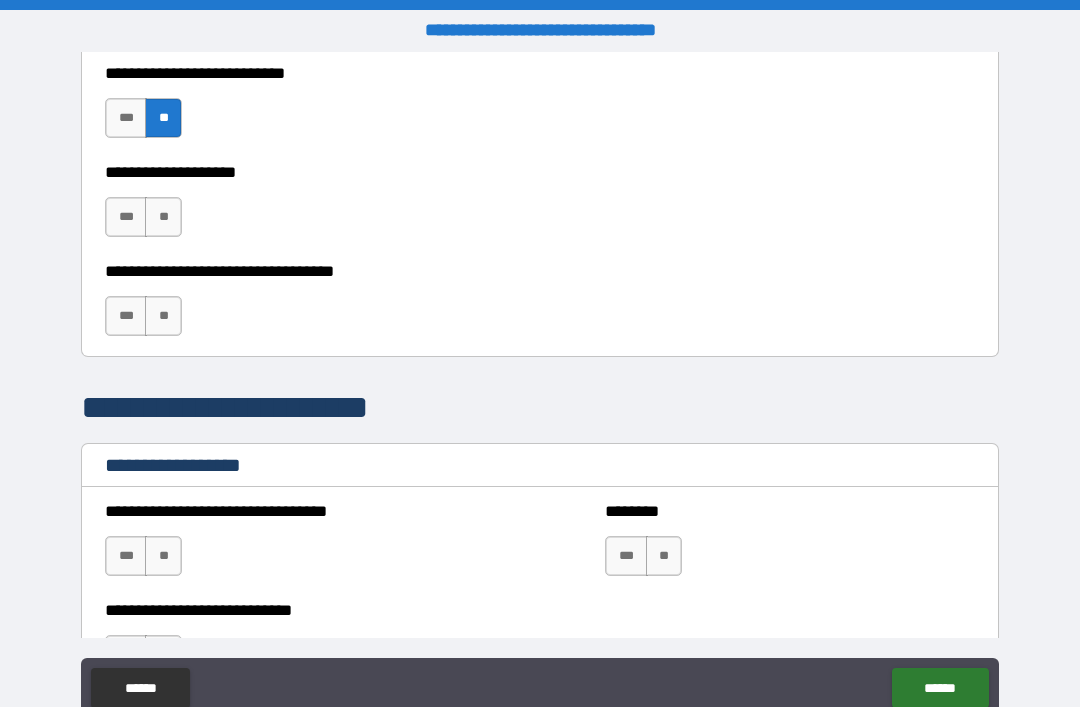 click on "**" at bounding box center [163, 217] 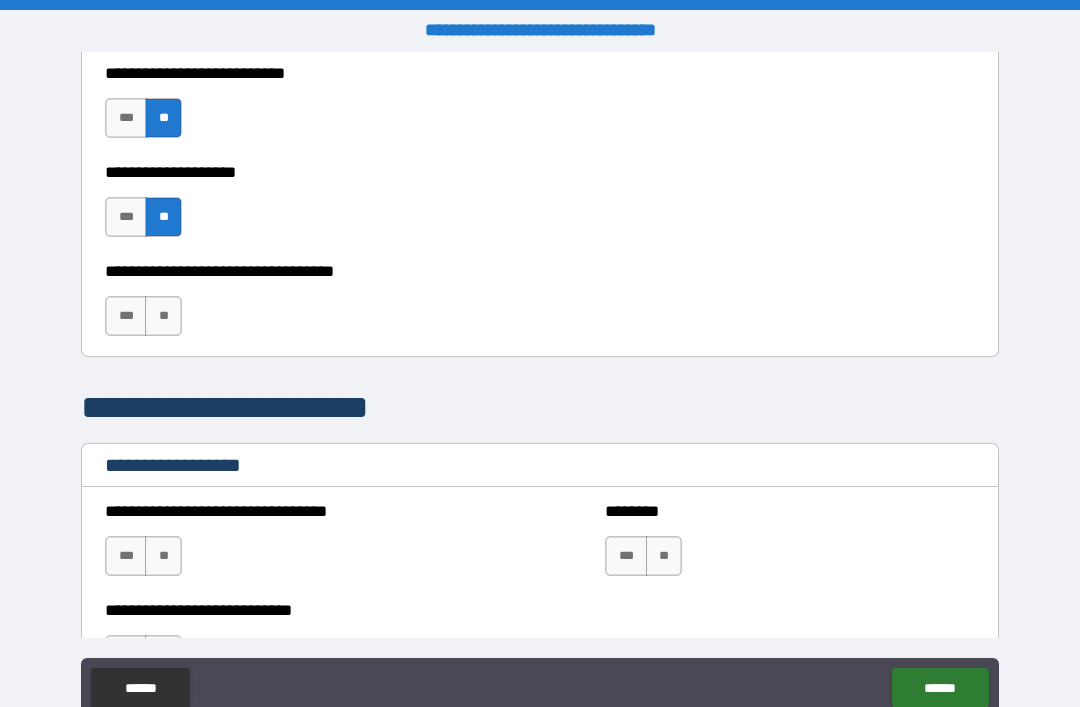 click on "**" at bounding box center (163, 316) 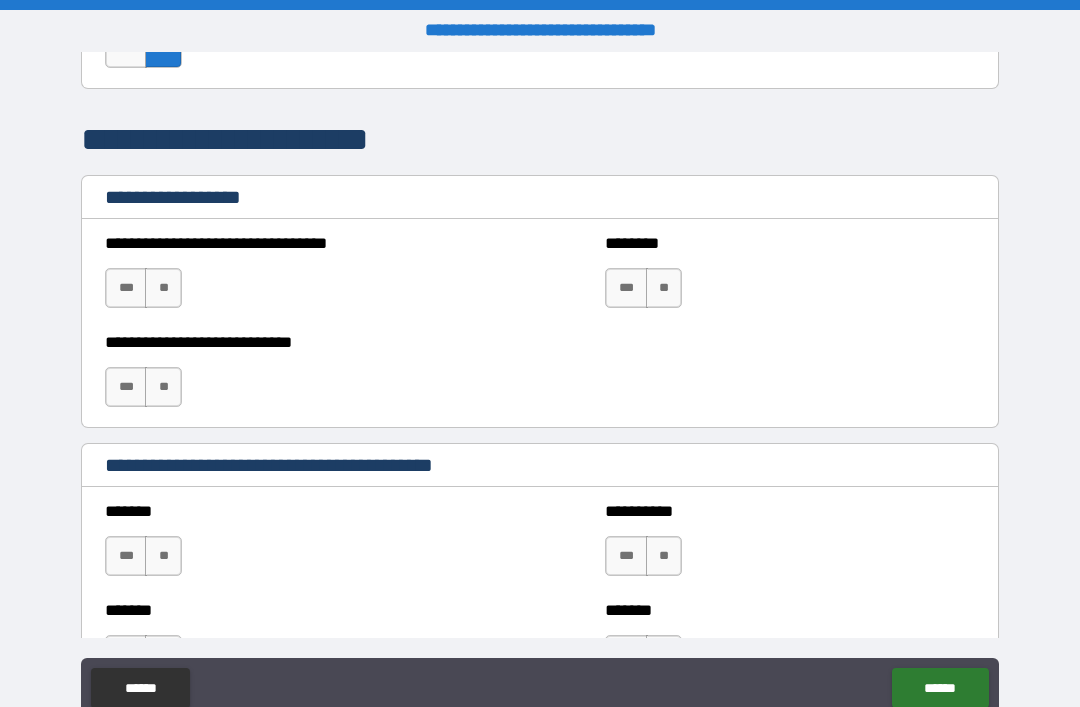 scroll, scrollTop: 1328, scrollLeft: 0, axis: vertical 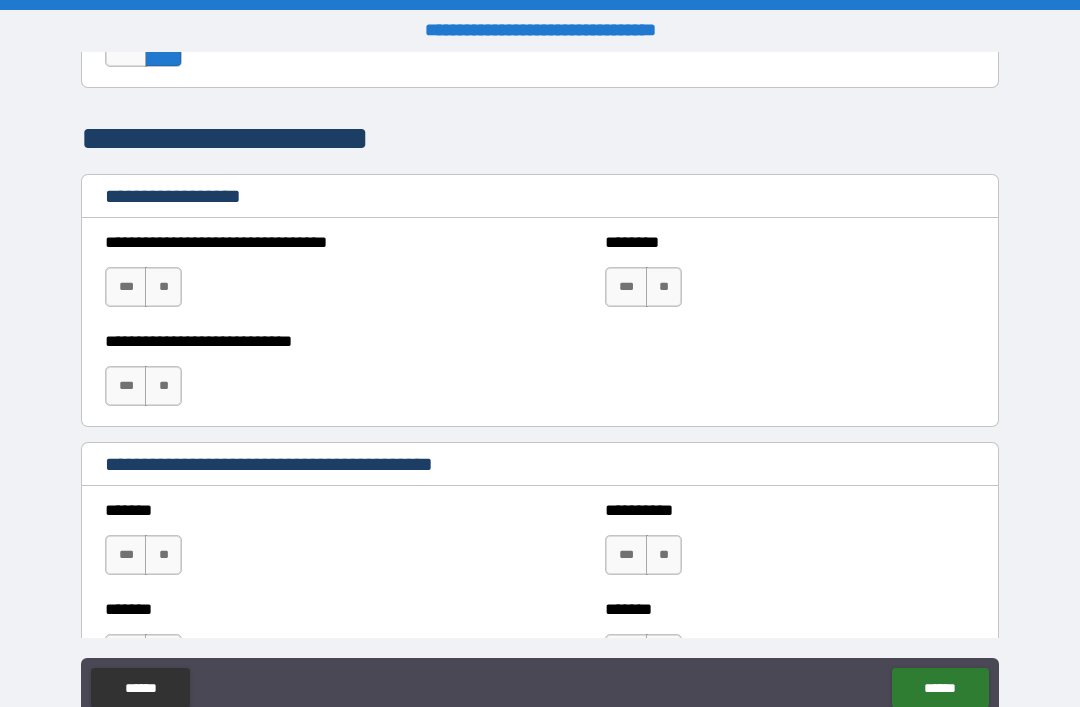 click on "**" at bounding box center [163, 287] 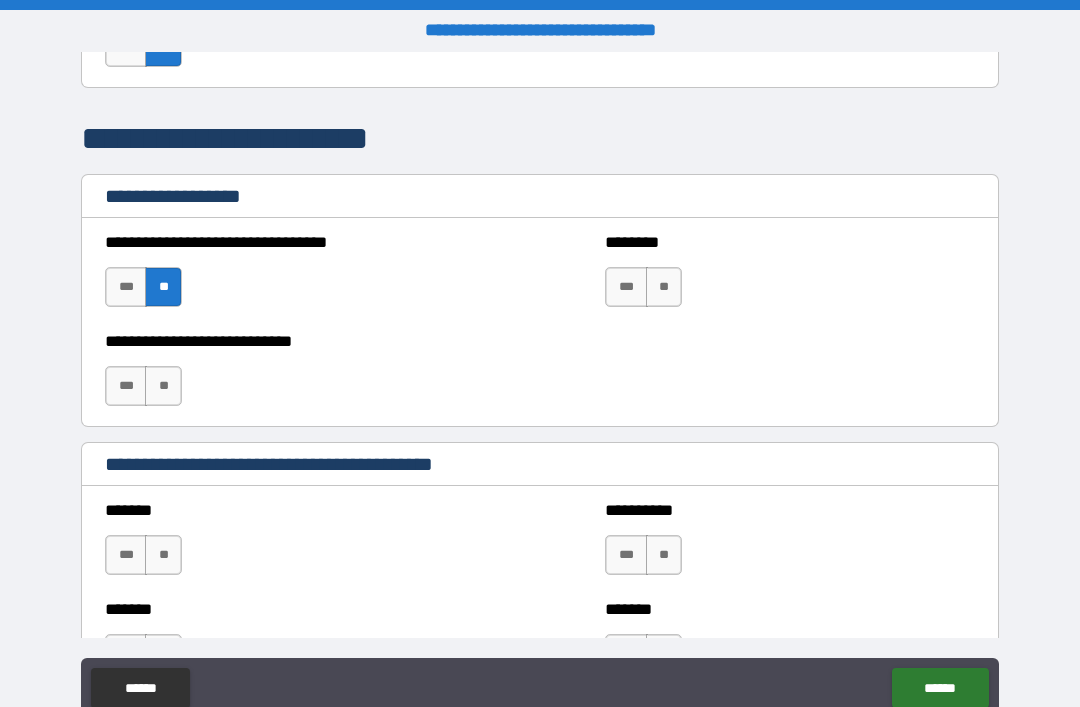 click on "**" at bounding box center [163, 386] 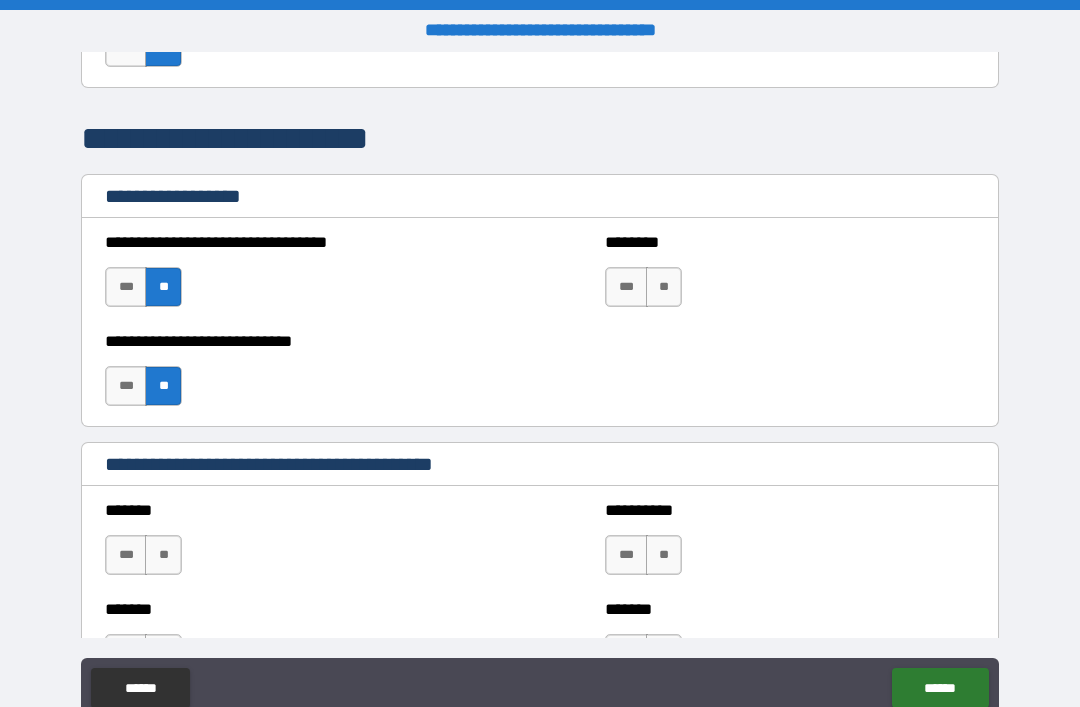 click on "**" at bounding box center [664, 287] 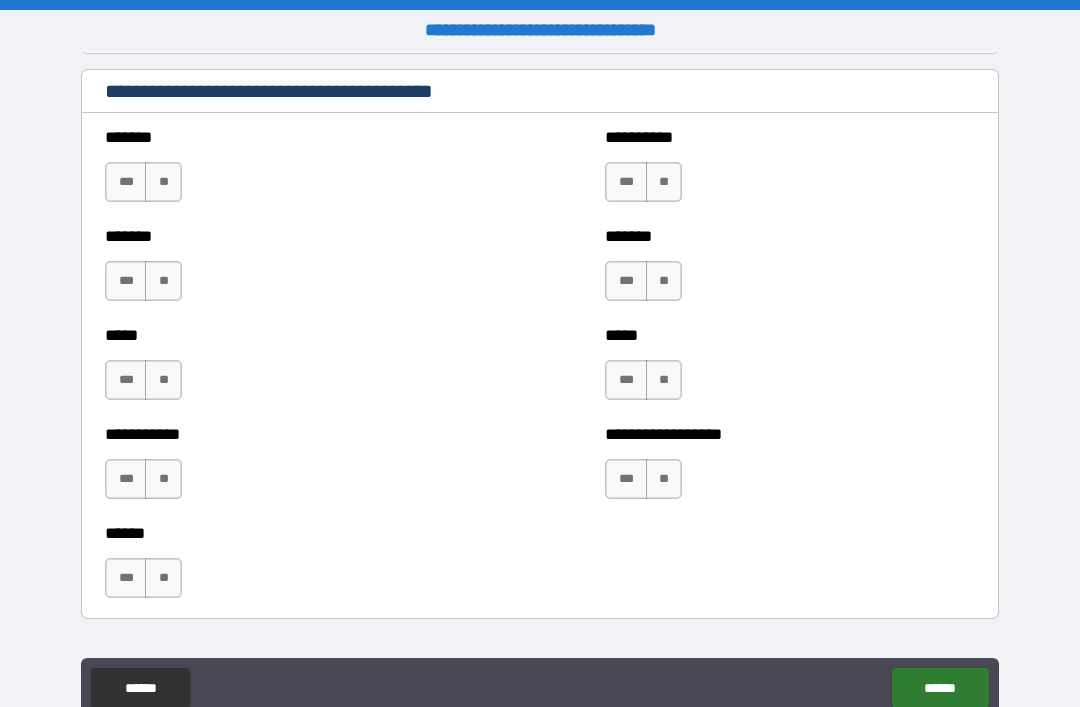 scroll, scrollTop: 1709, scrollLeft: 0, axis: vertical 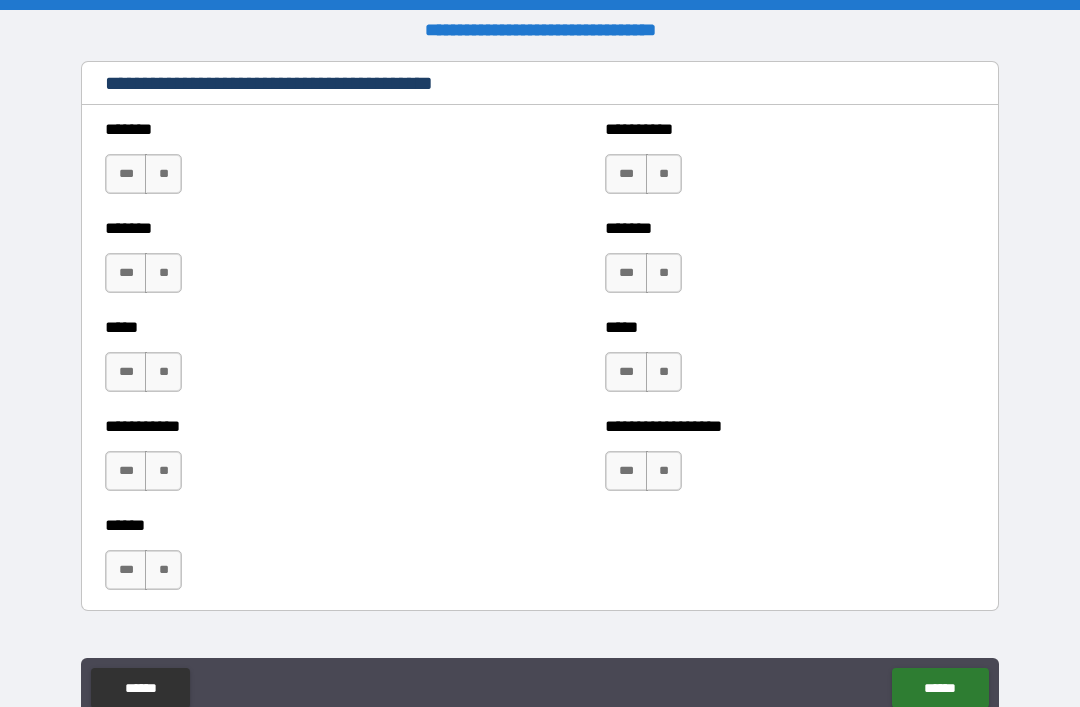 click on "**" at bounding box center [664, 471] 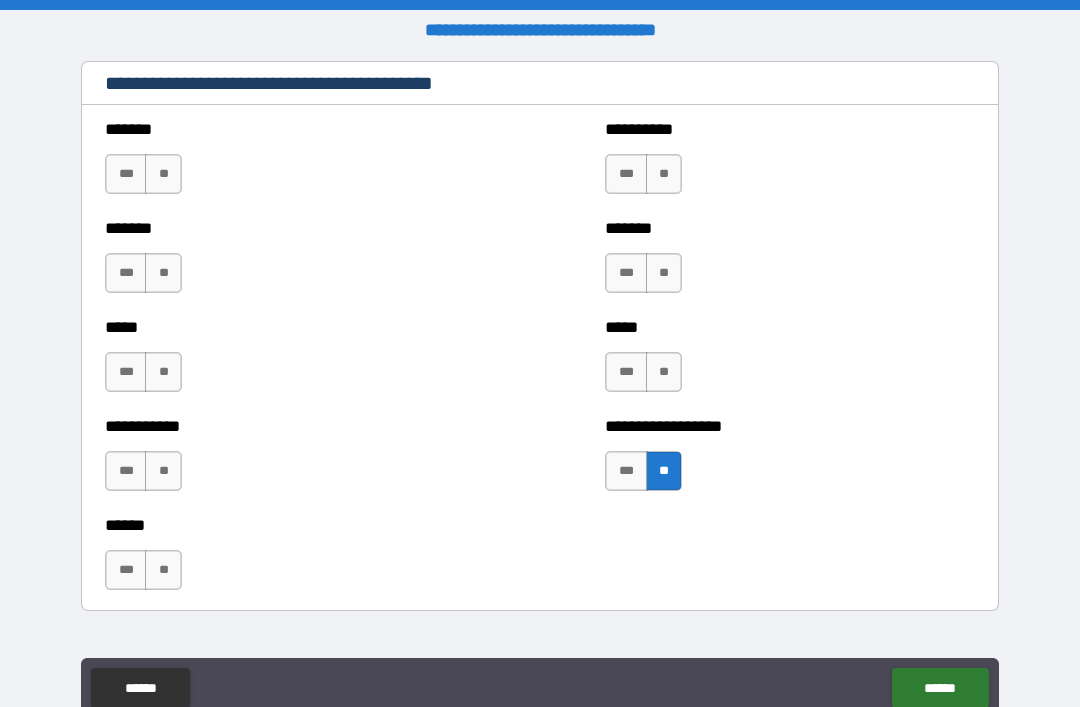 click on "***** *** **" at bounding box center (790, 362) 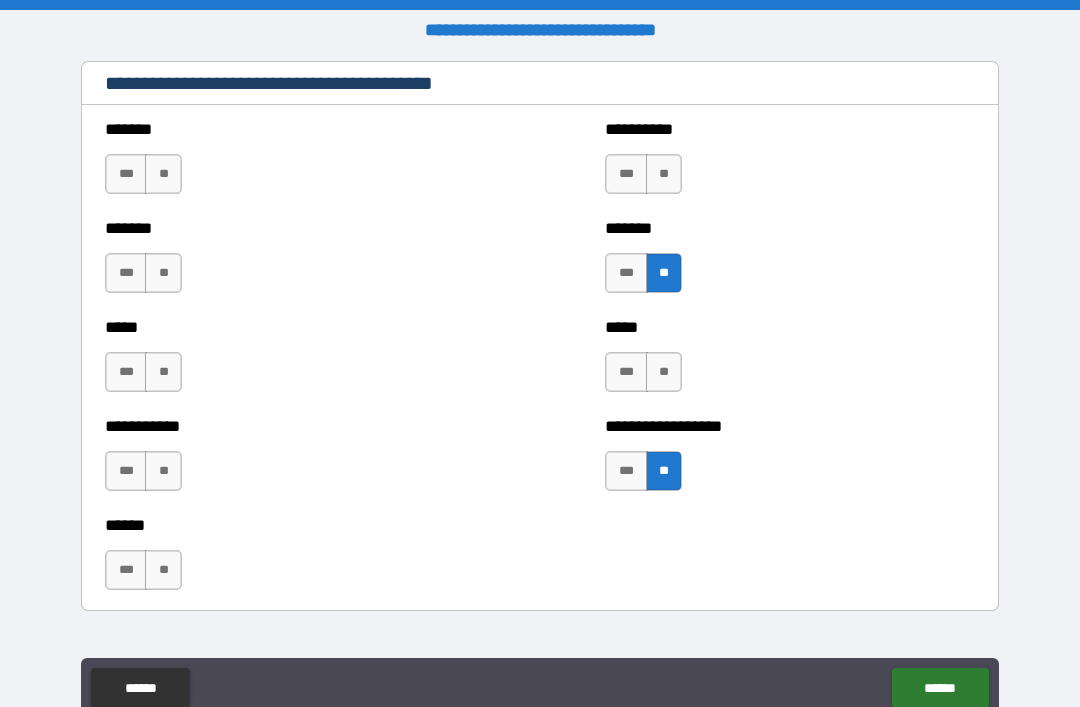 click on "**" at bounding box center (664, 174) 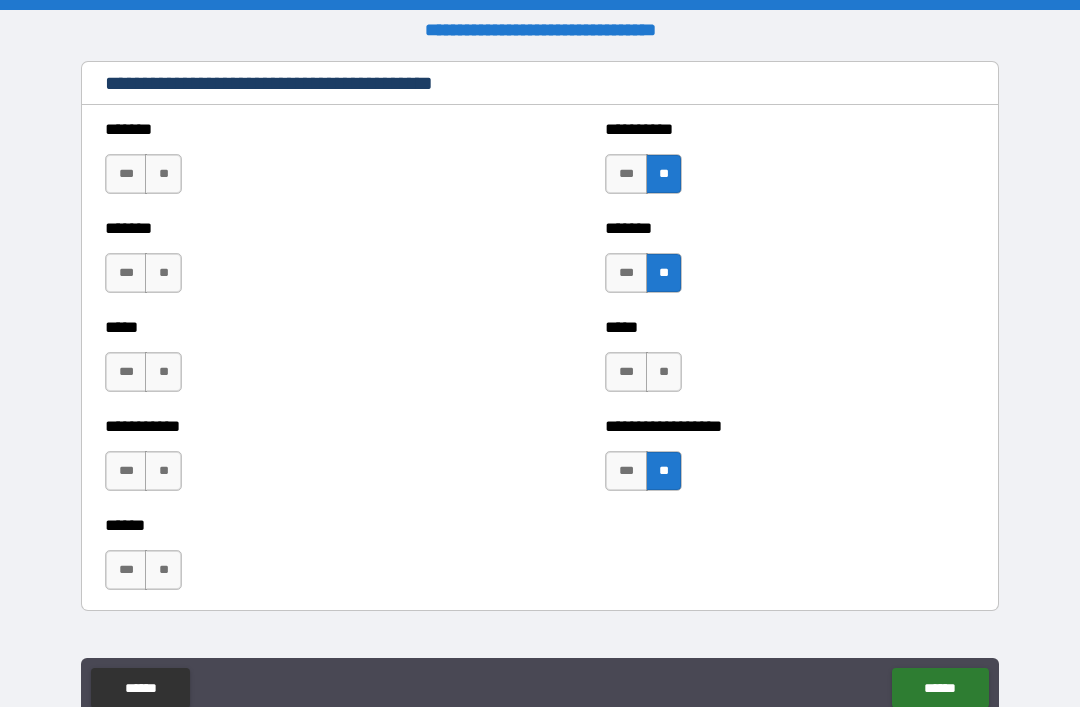 click on "**" at bounding box center [163, 174] 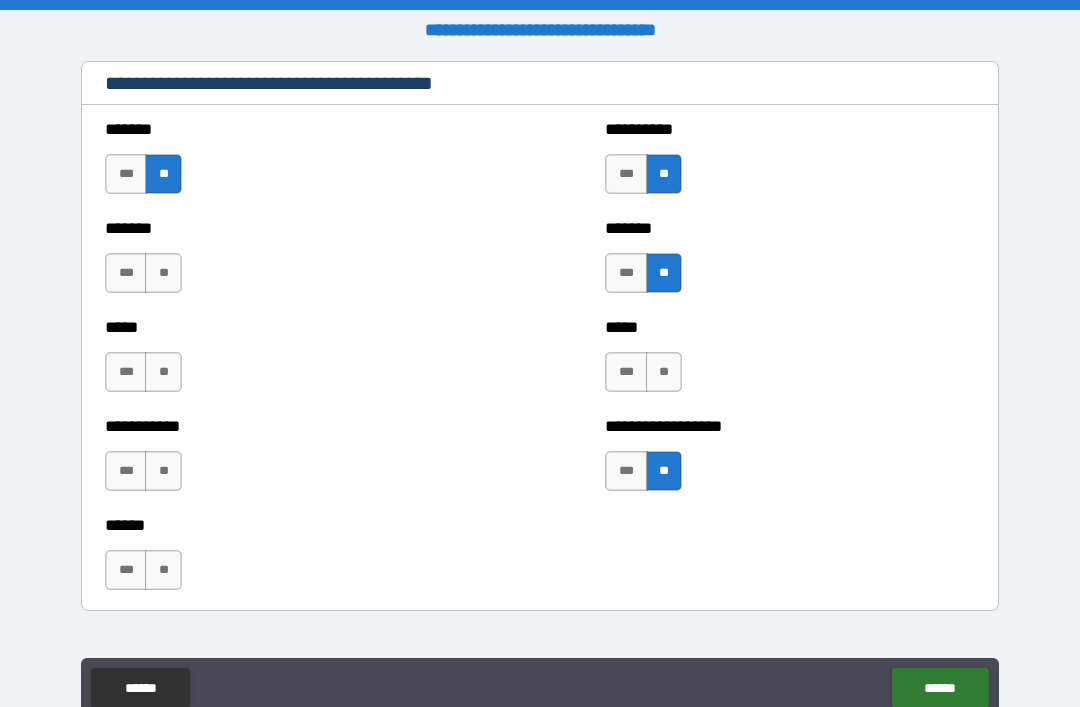 click on "**" at bounding box center (163, 273) 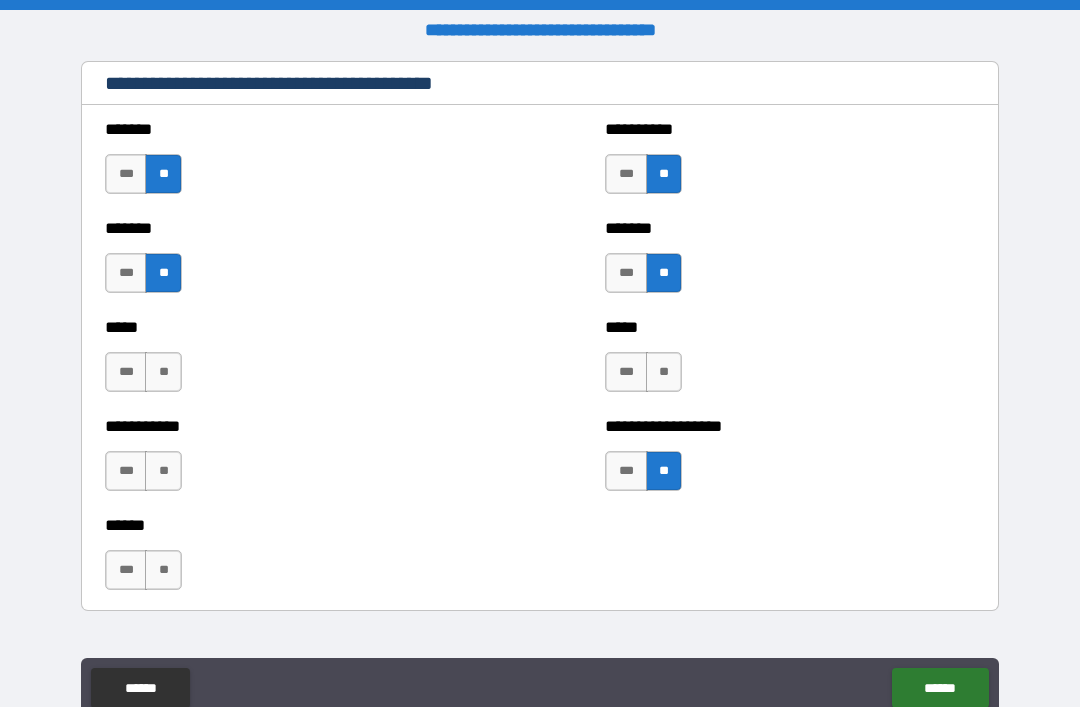 click on "**" at bounding box center (163, 372) 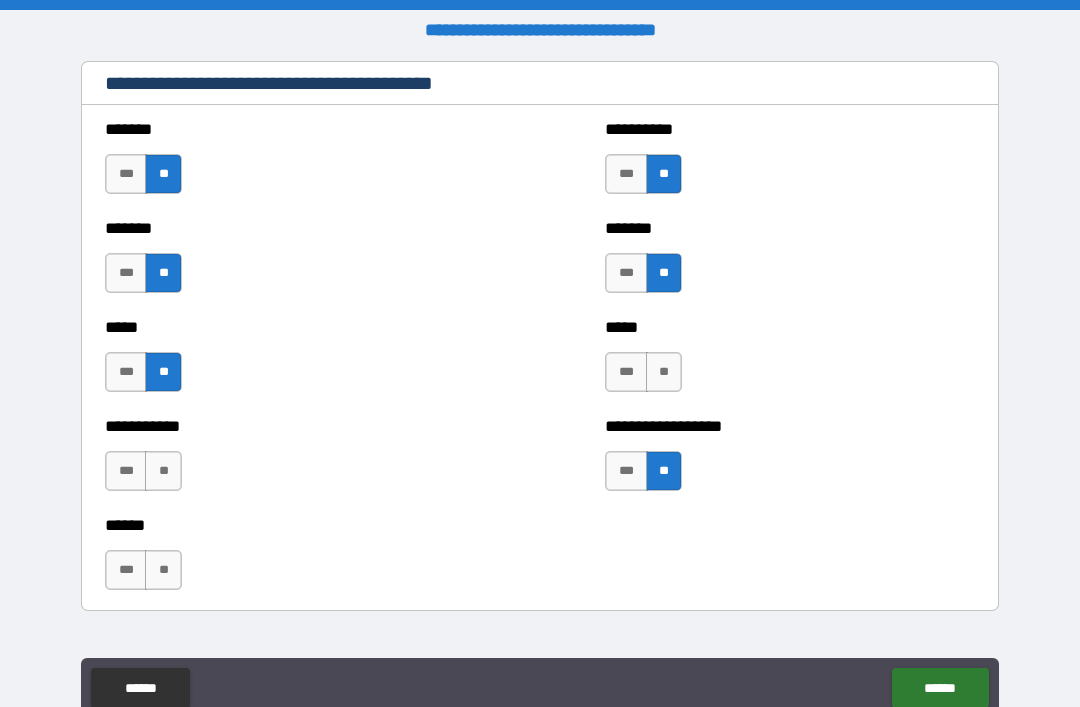 click on "**" at bounding box center [163, 471] 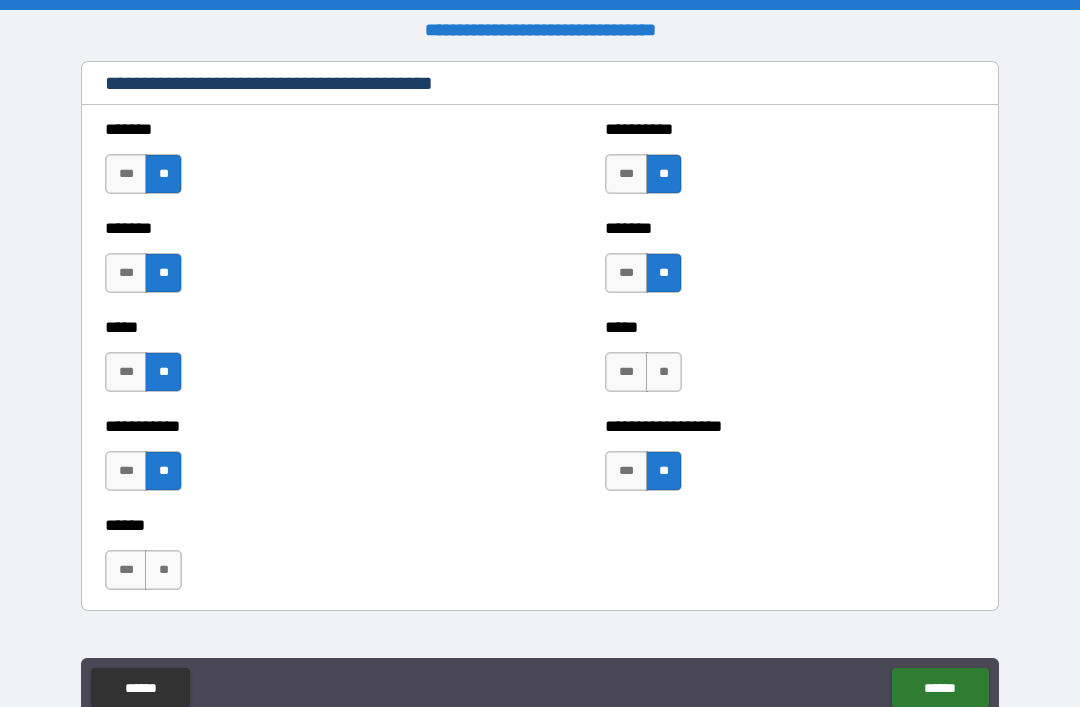 click on "**" at bounding box center [163, 570] 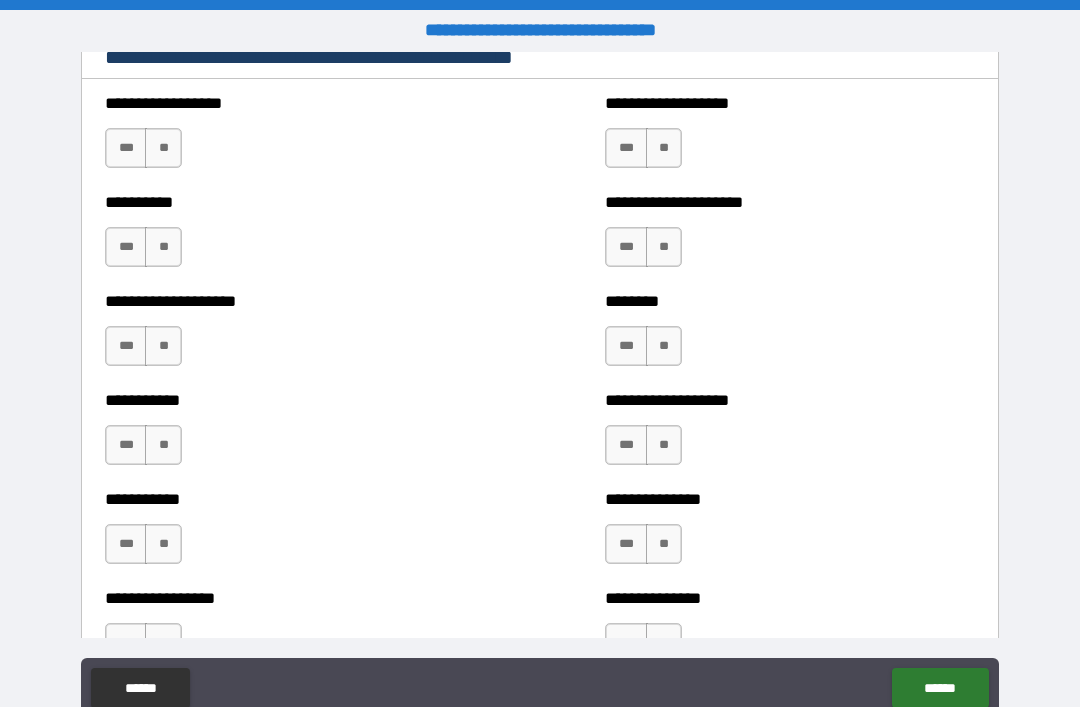 scroll, scrollTop: 2378, scrollLeft: 0, axis: vertical 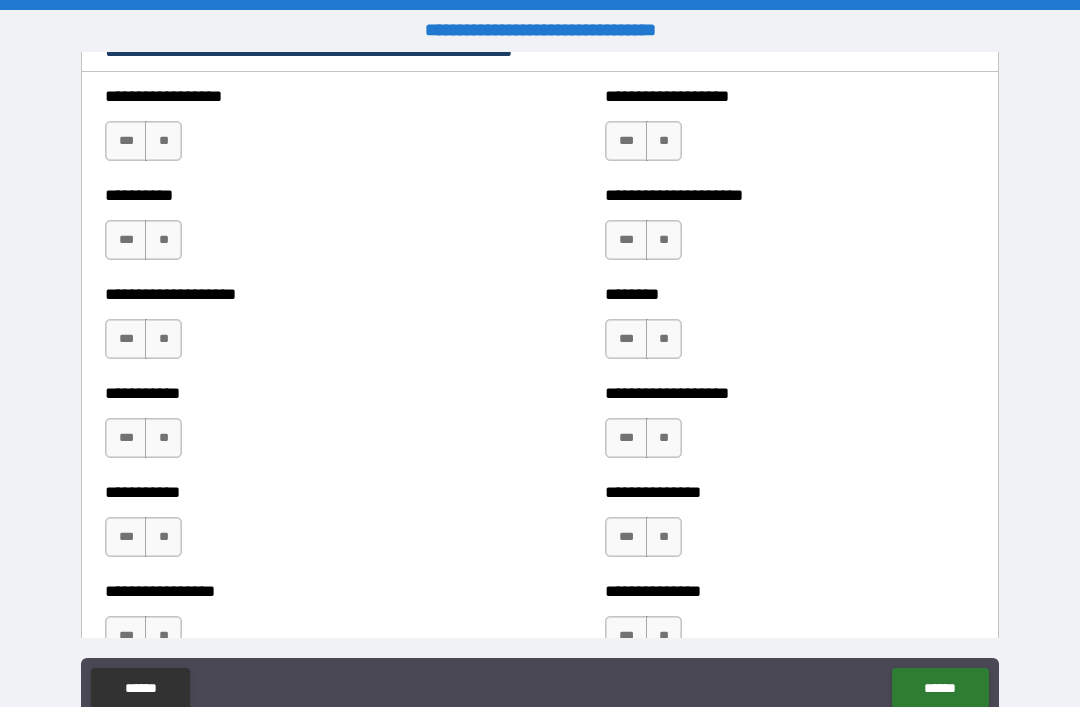 click on "**" at bounding box center (163, 537) 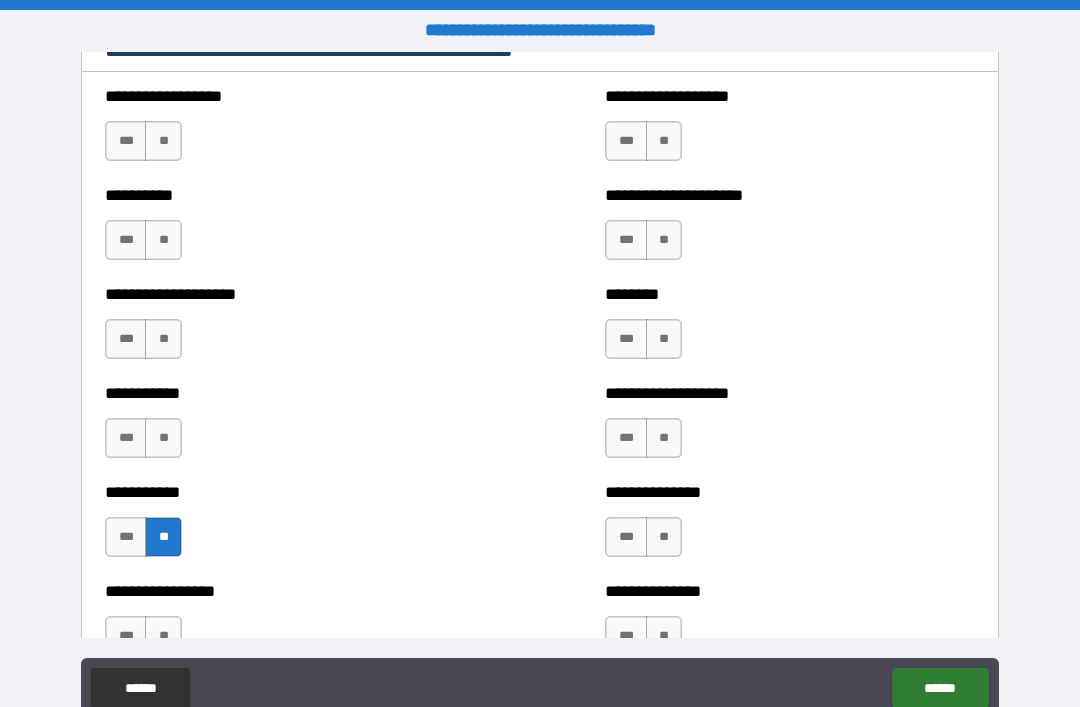 click on "**********" at bounding box center (290, 428) 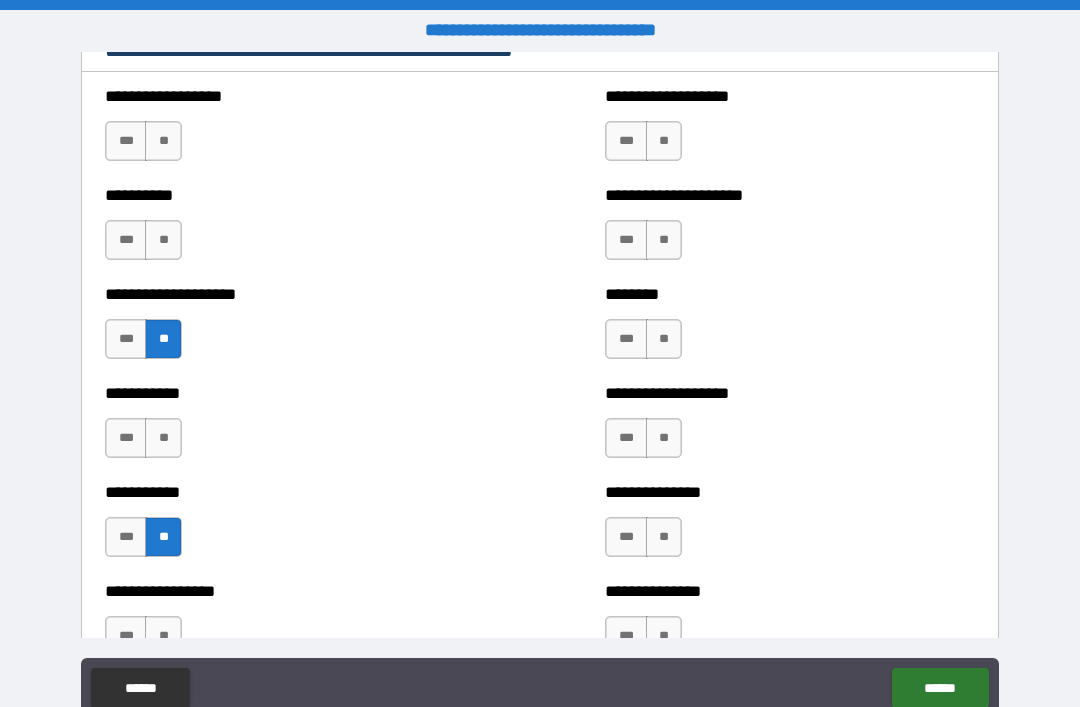 click on "**" at bounding box center [163, 240] 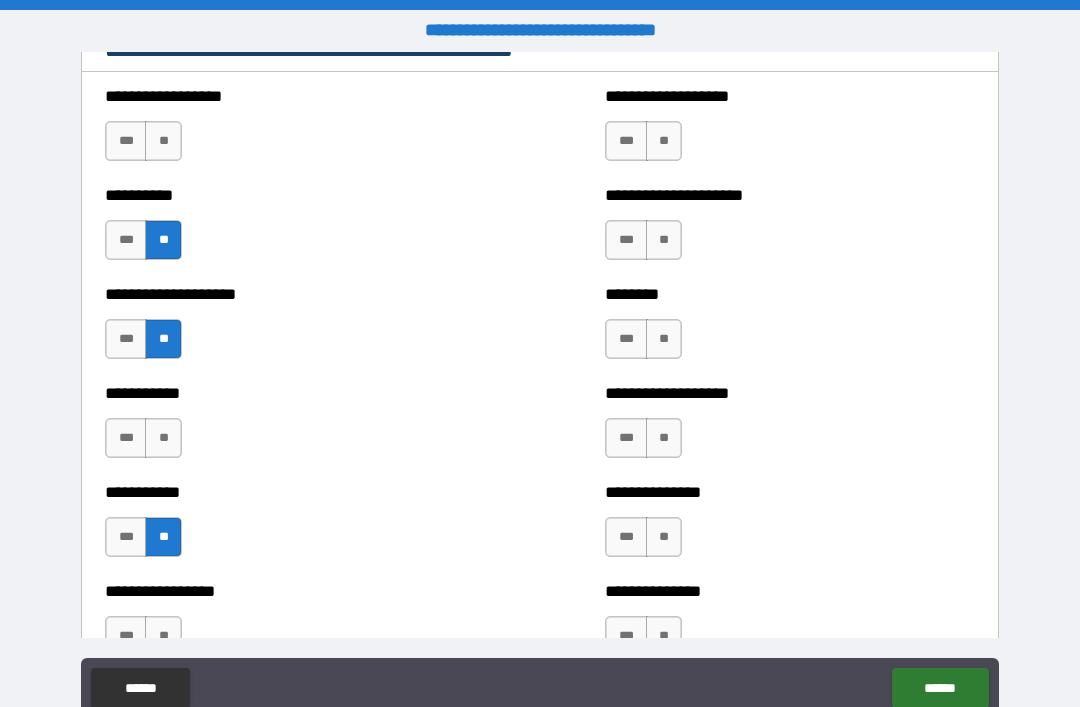 click on "**" at bounding box center [163, 141] 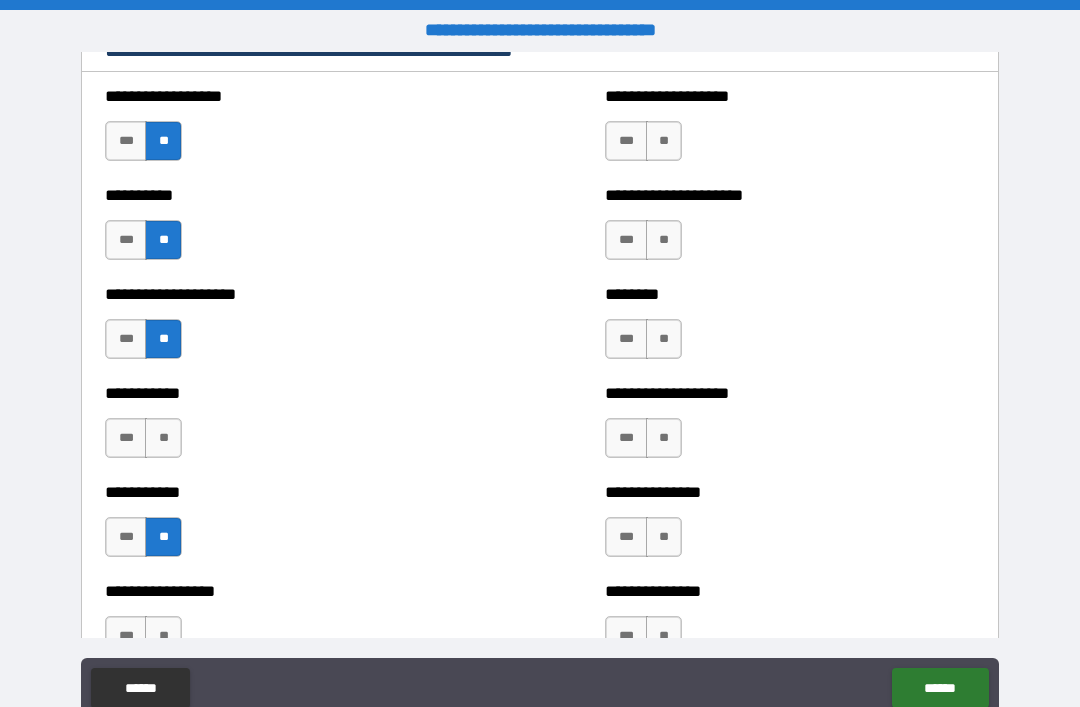 click on "**" at bounding box center [664, 141] 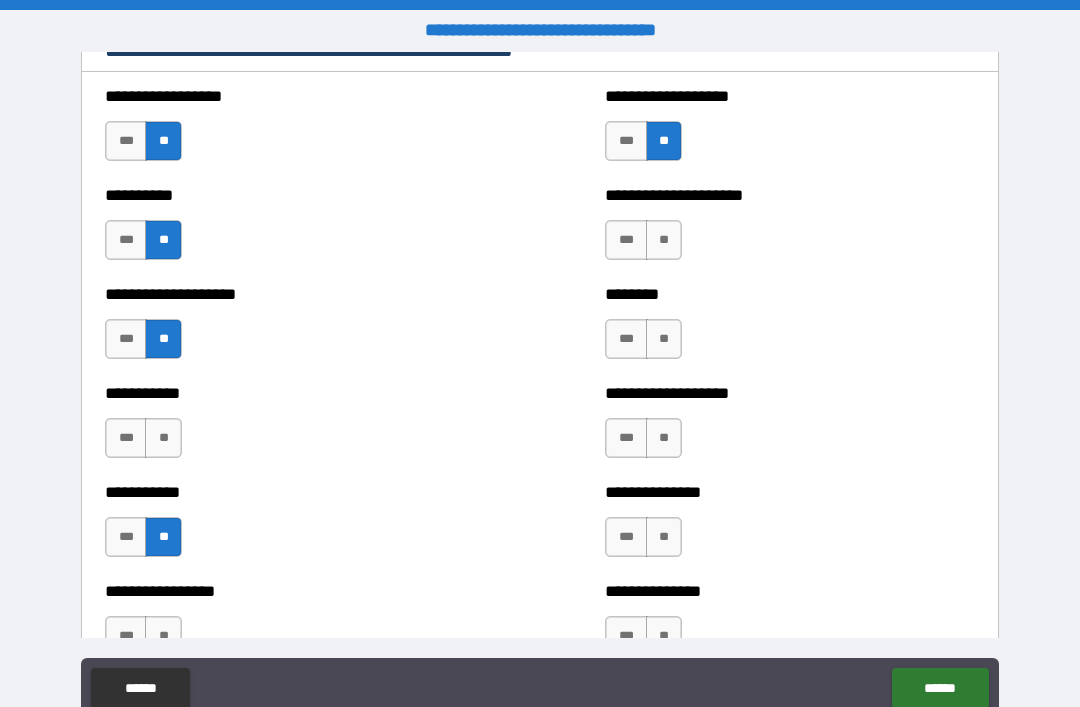 click on "**" at bounding box center [664, 240] 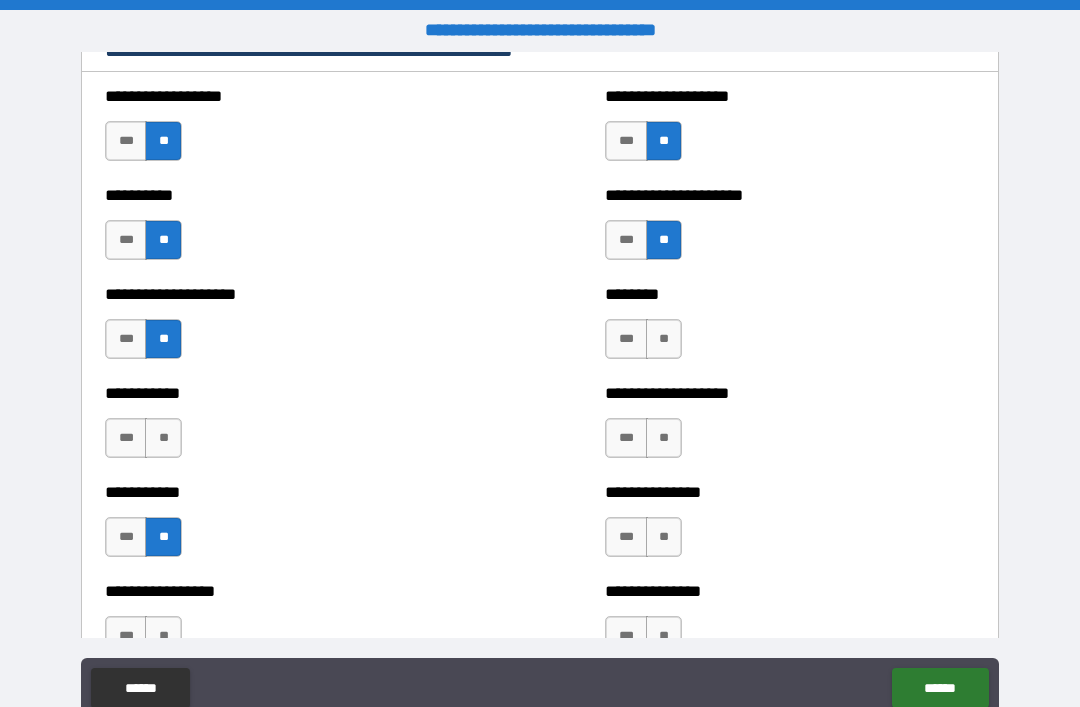 click on "**" at bounding box center (664, 339) 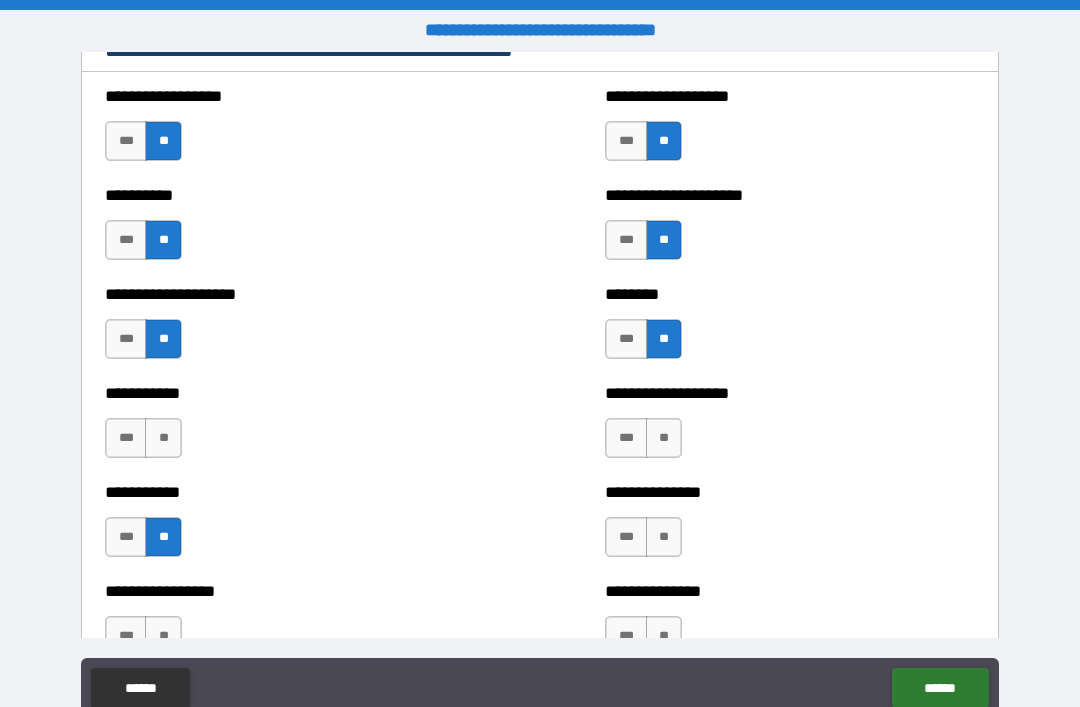 click on "**" at bounding box center [664, 438] 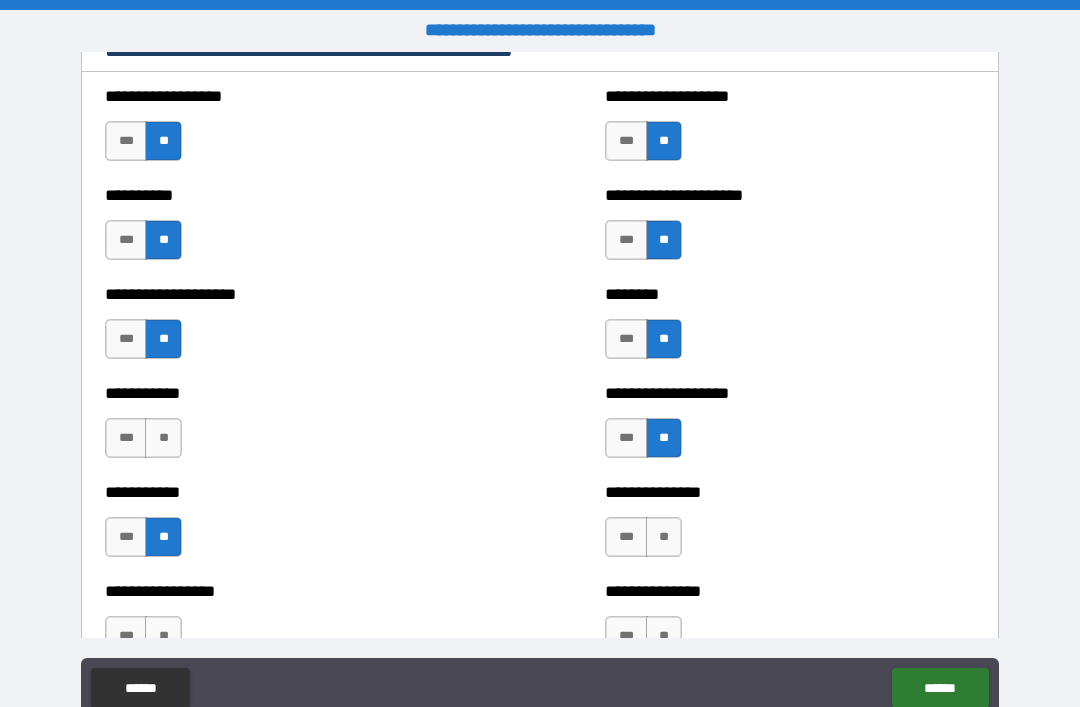 click on "**" at bounding box center (664, 537) 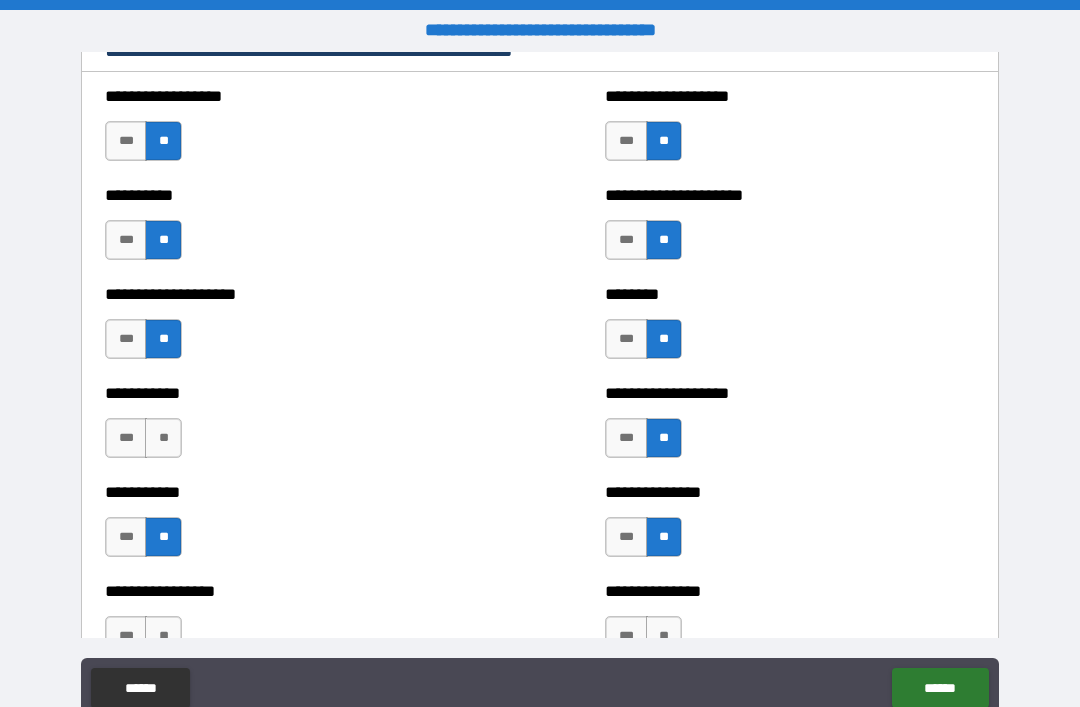 click on "**" at bounding box center [664, 636] 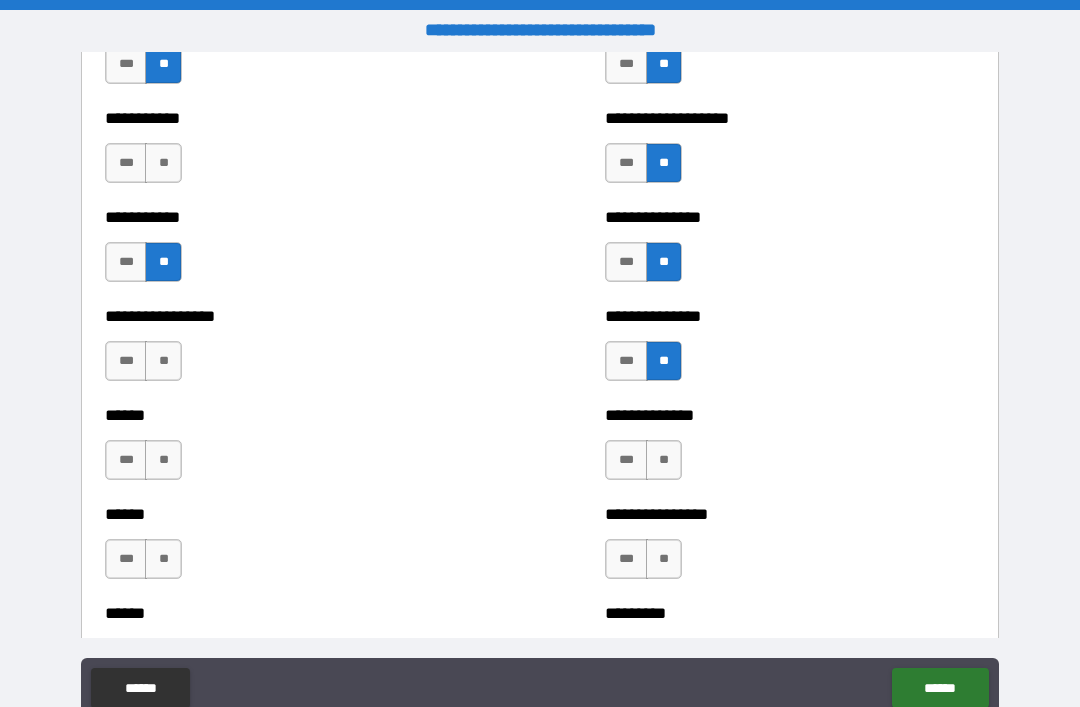 scroll, scrollTop: 2654, scrollLeft: 0, axis: vertical 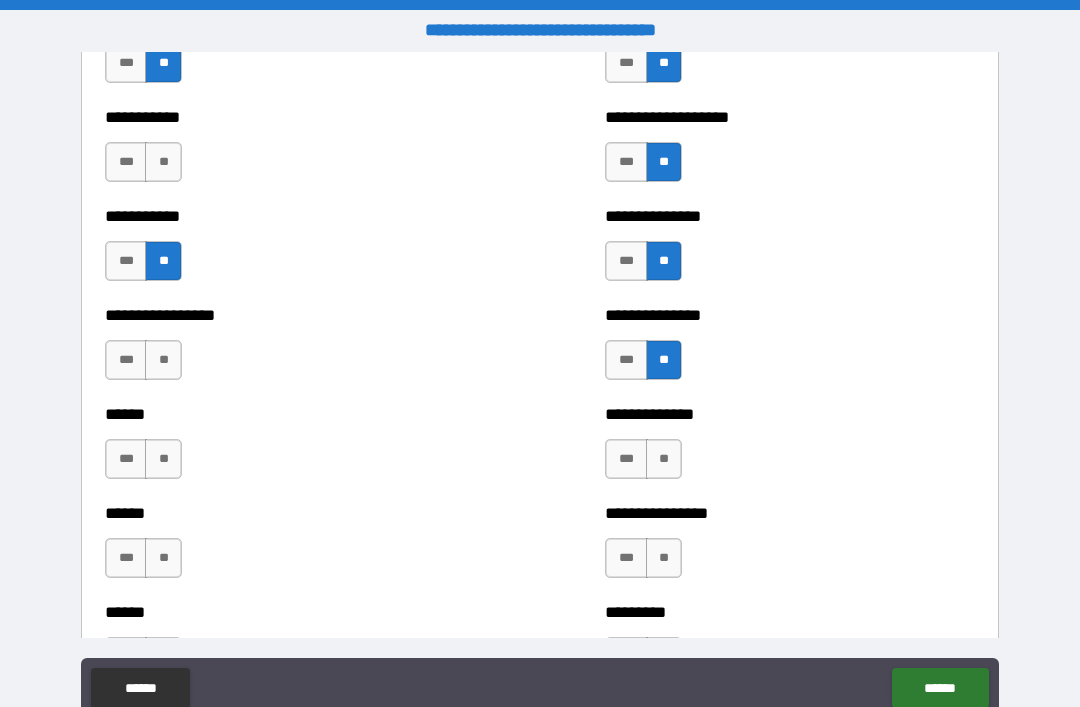 click on "**" at bounding box center [163, 360] 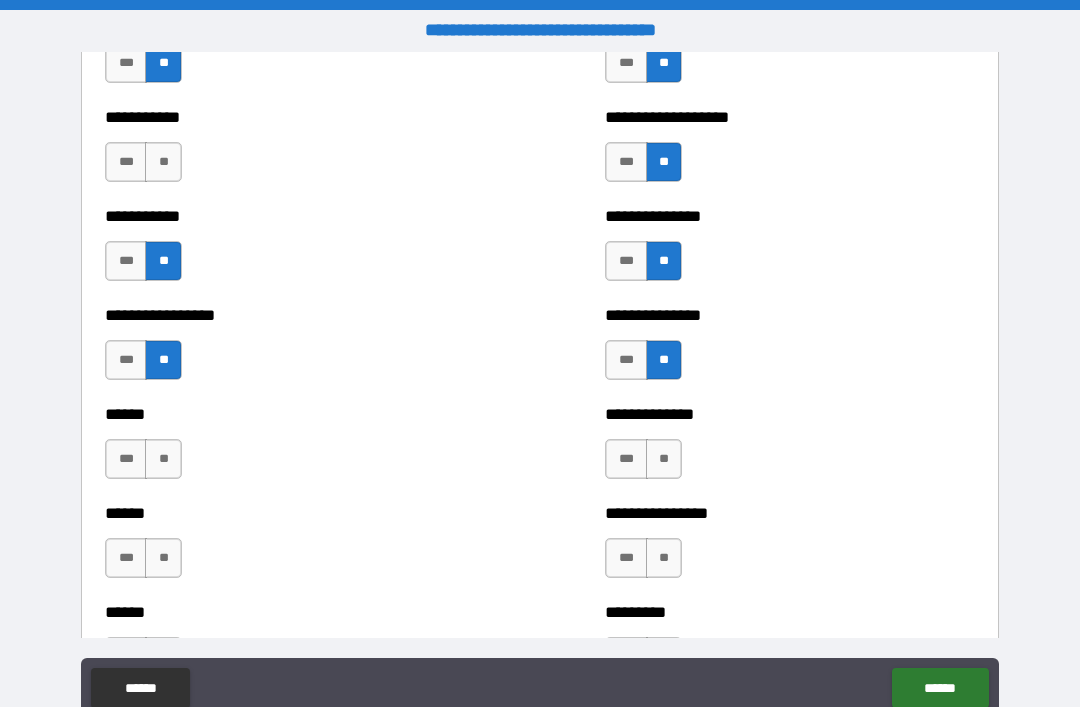 click on "**" at bounding box center [163, 459] 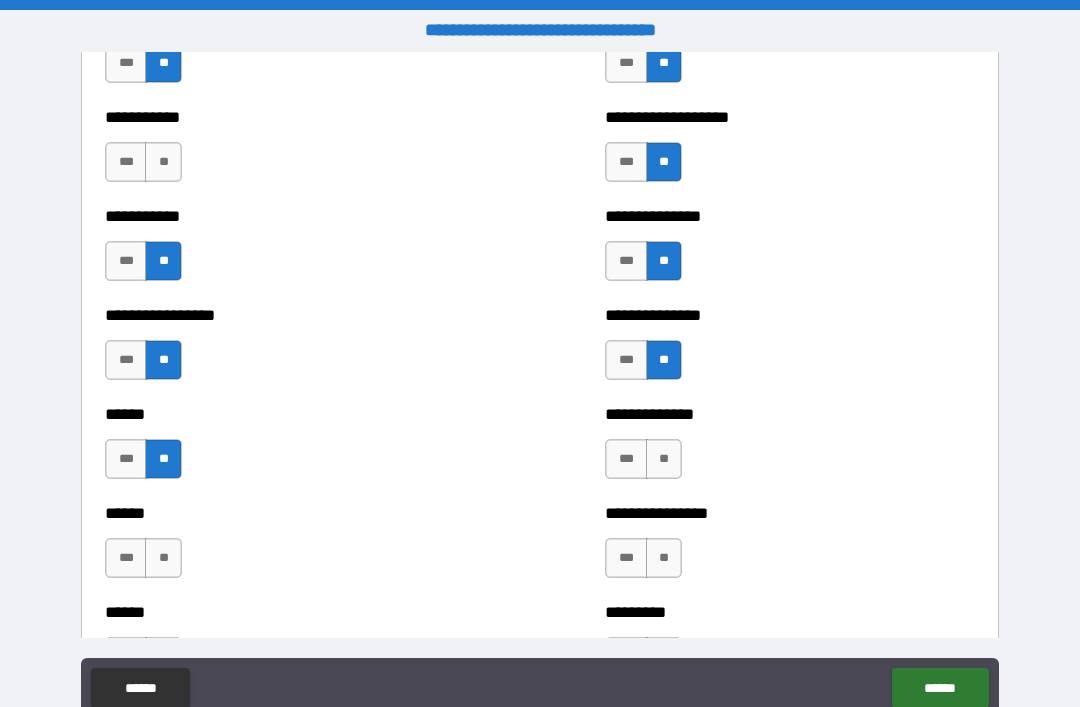 click on "*** **" at bounding box center (643, 459) 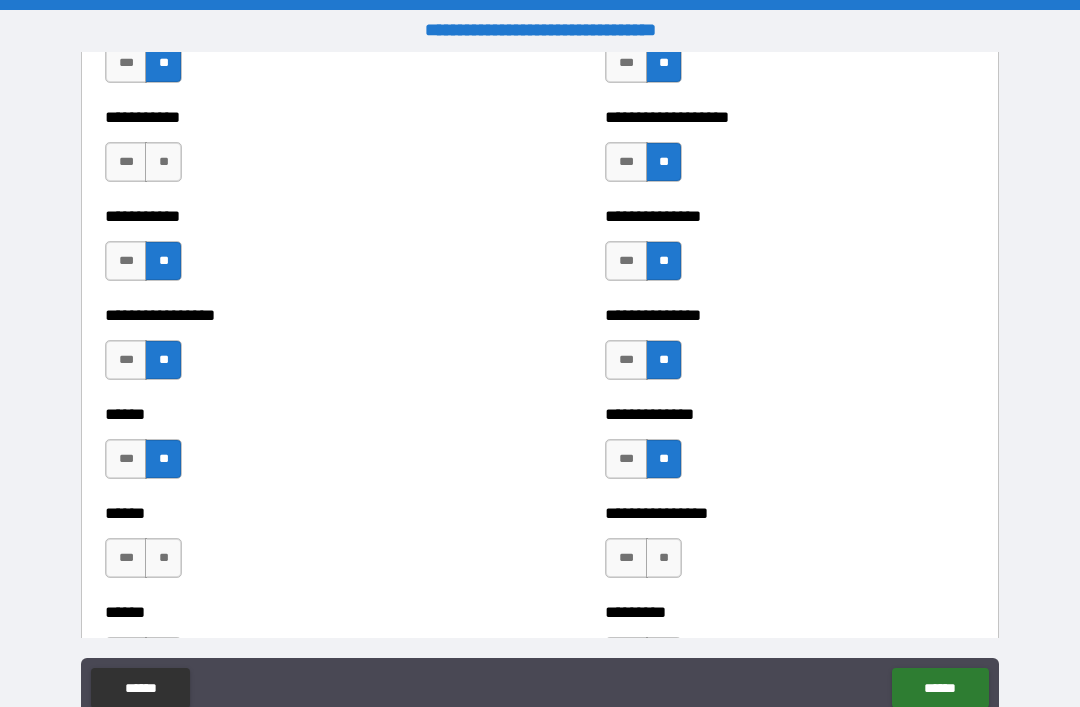 click on "**********" at bounding box center [790, 548] 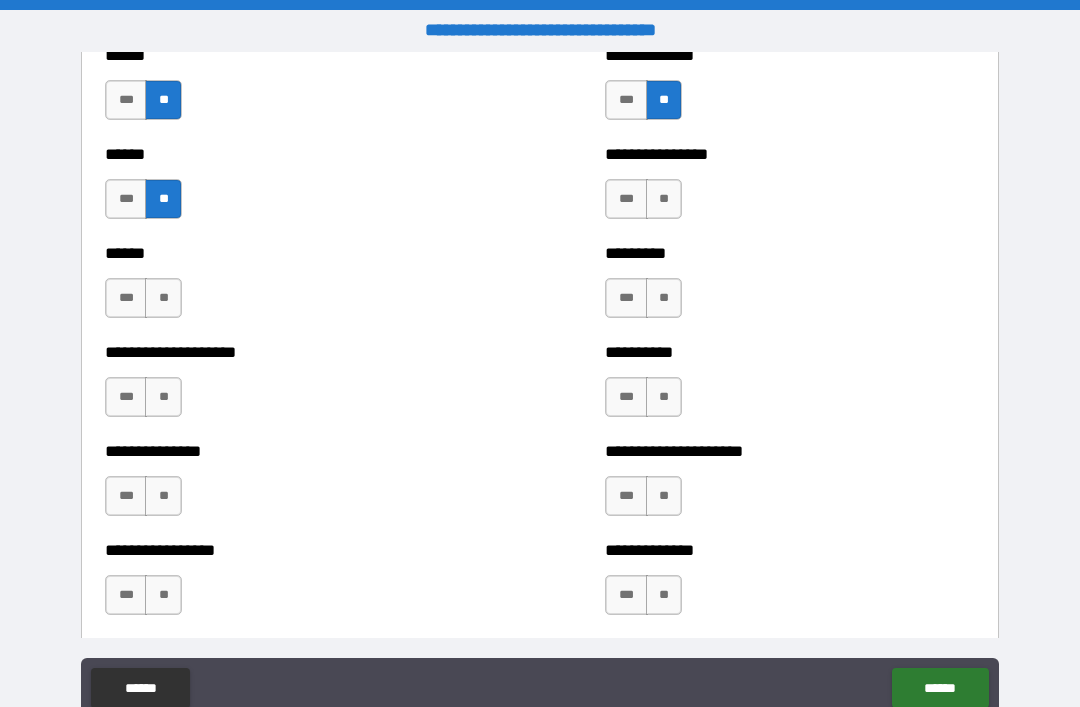 scroll, scrollTop: 3010, scrollLeft: 0, axis: vertical 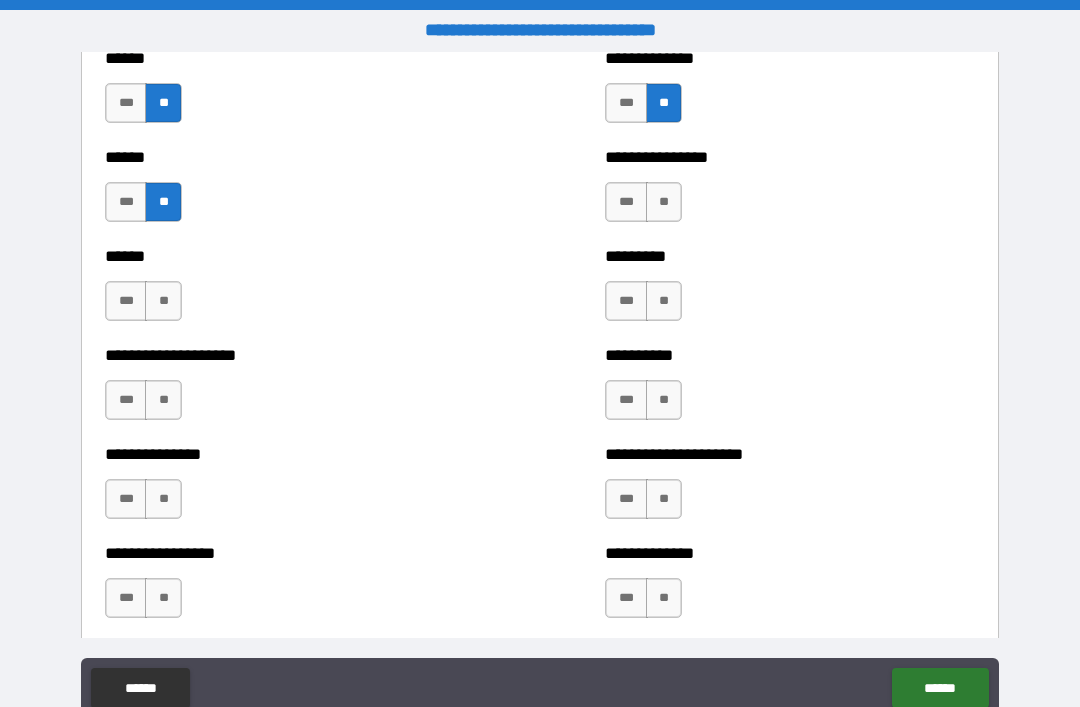 click on "**********" at bounding box center [790, 192] 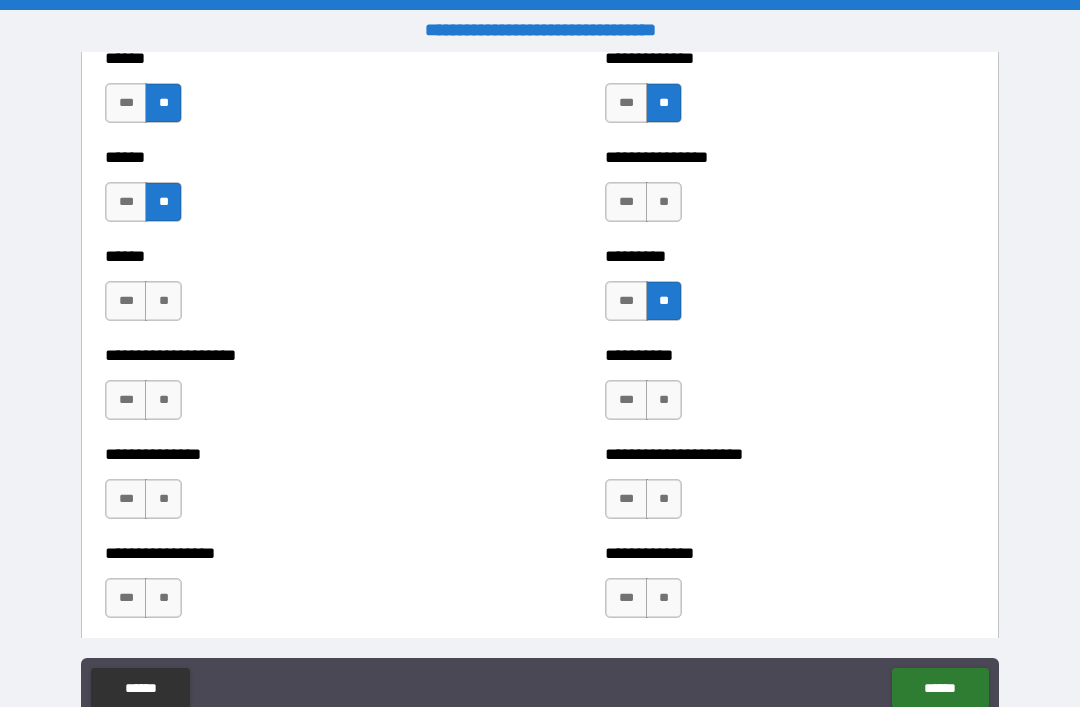 click on "**" at bounding box center [664, 202] 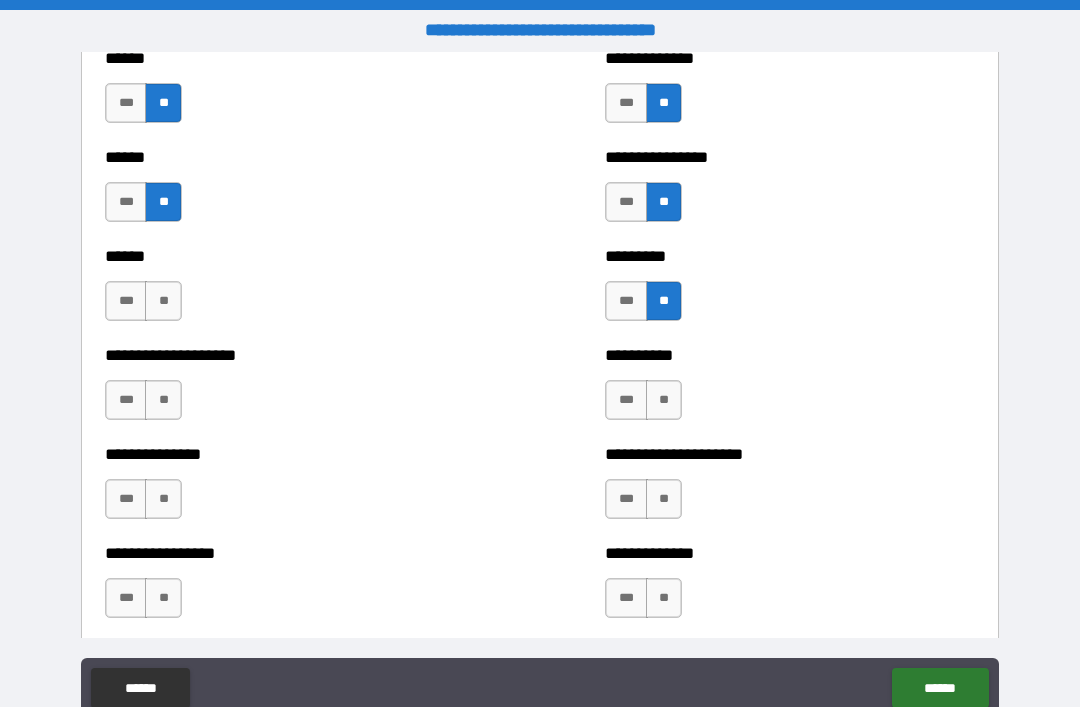 click on "**" at bounding box center (664, 400) 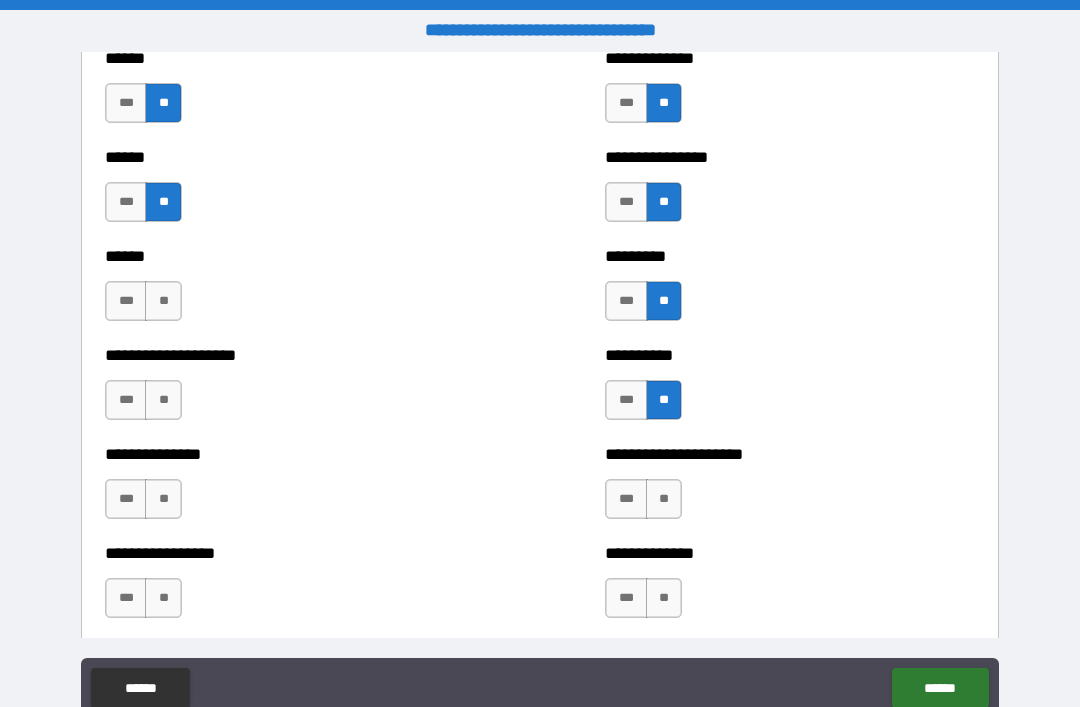 click on "**" at bounding box center (664, 499) 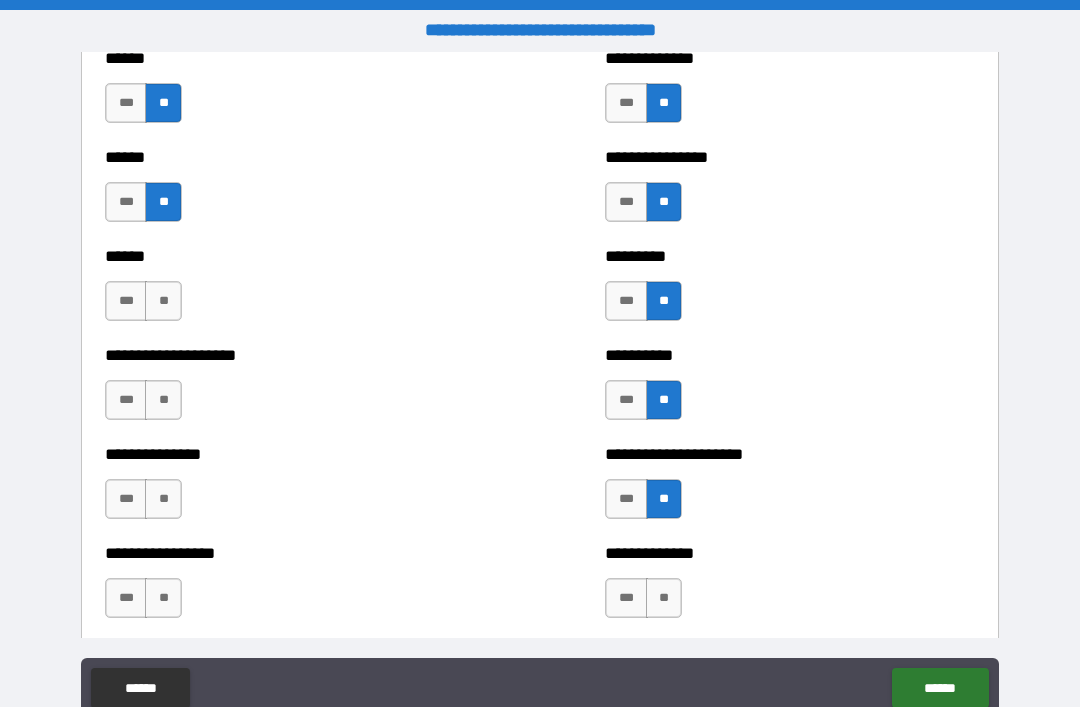 click on "**" at bounding box center [664, 598] 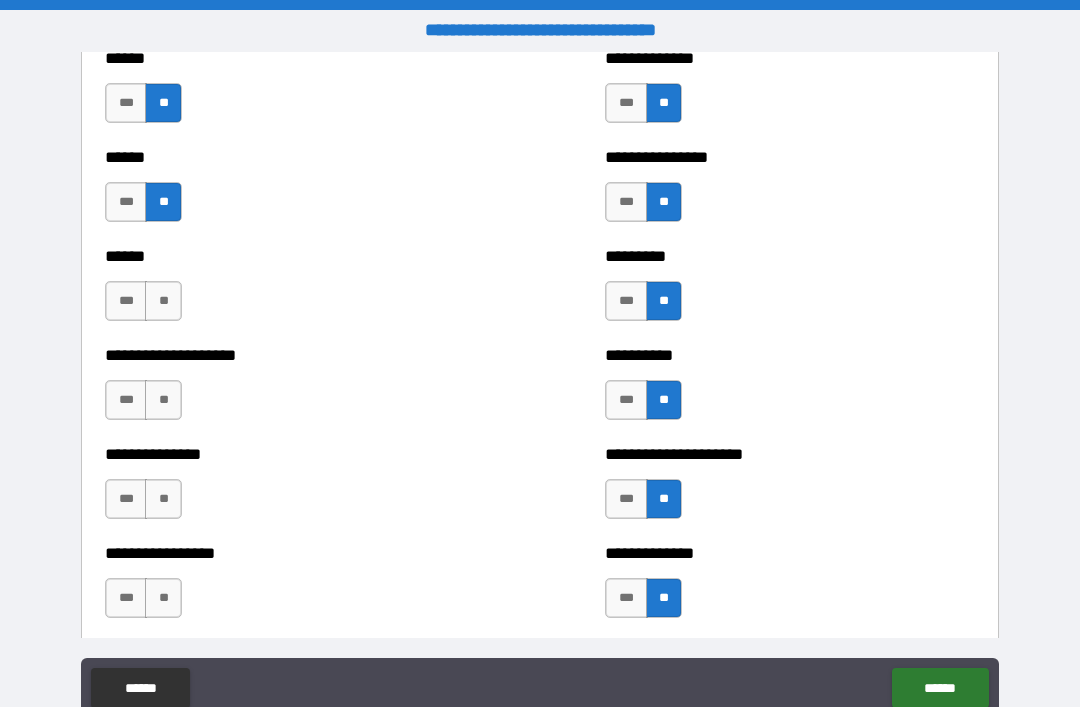 click on "**" at bounding box center [163, 598] 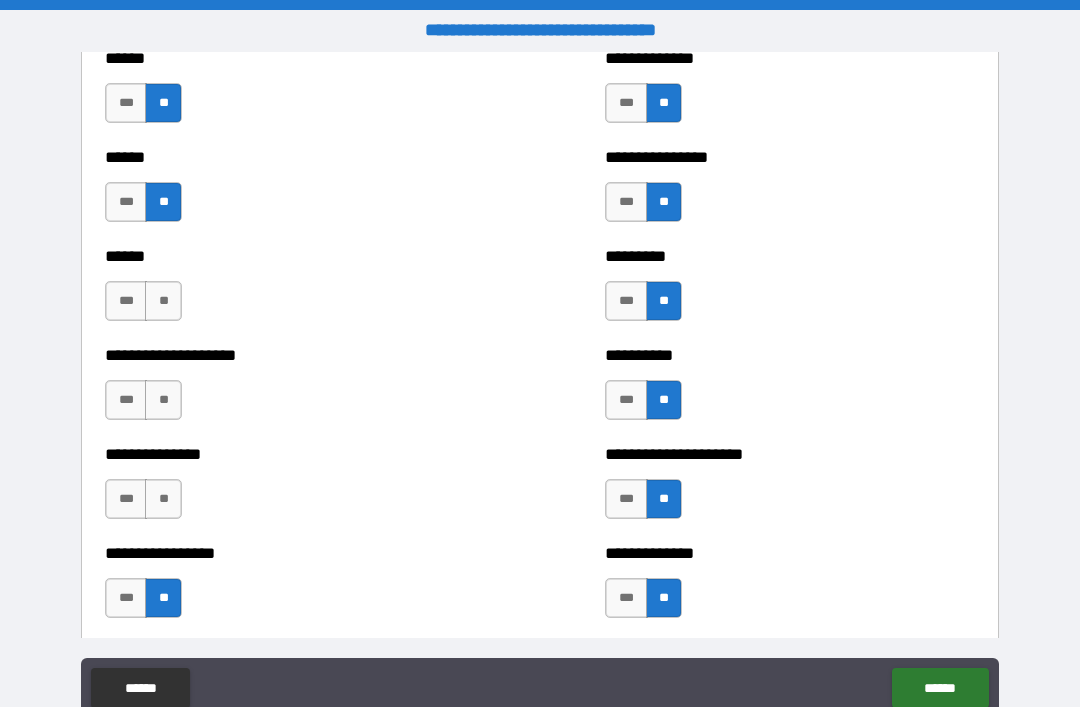 click on "**" at bounding box center (163, 499) 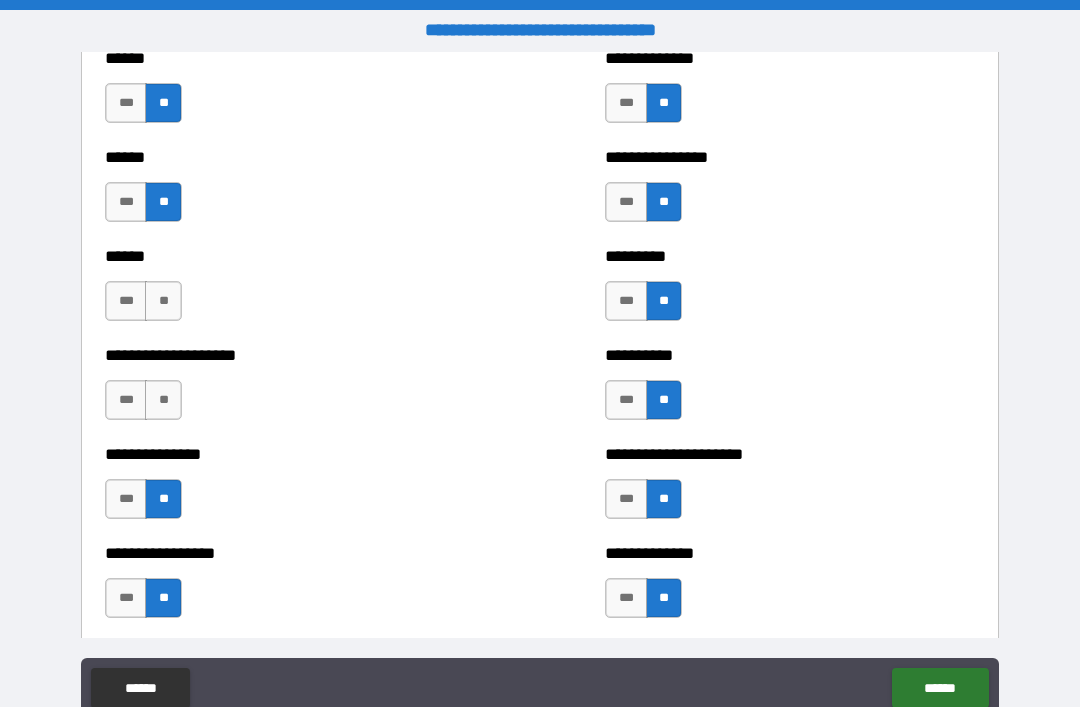 click on "**" at bounding box center (163, 400) 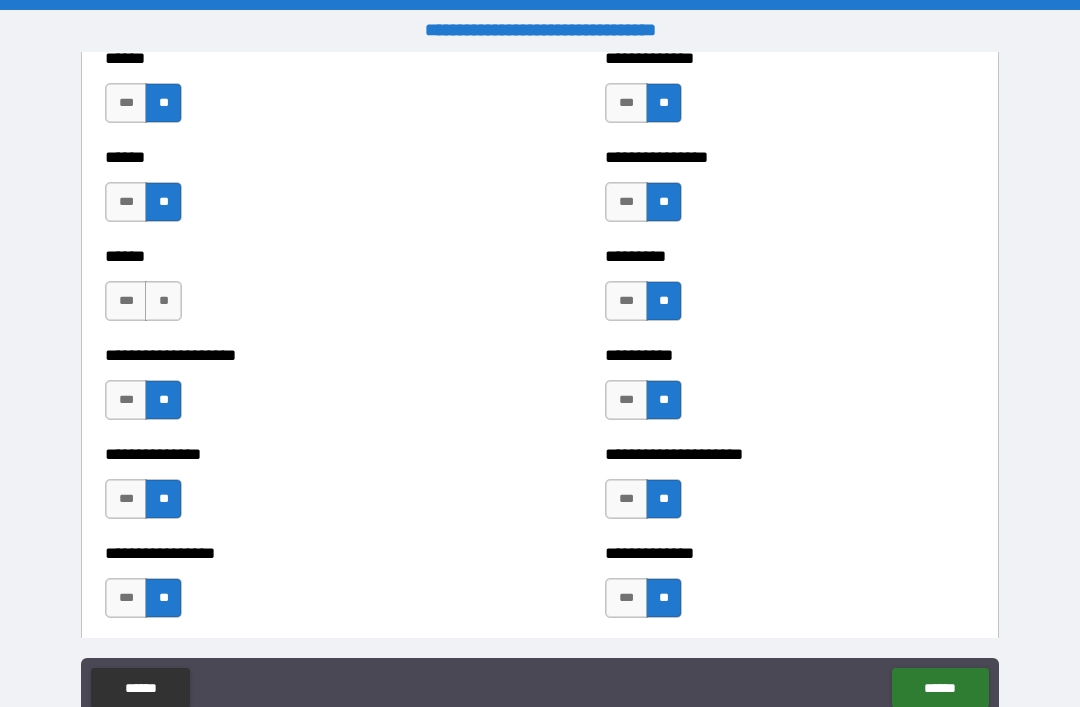 click on "**" at bounding box center [163, 301] 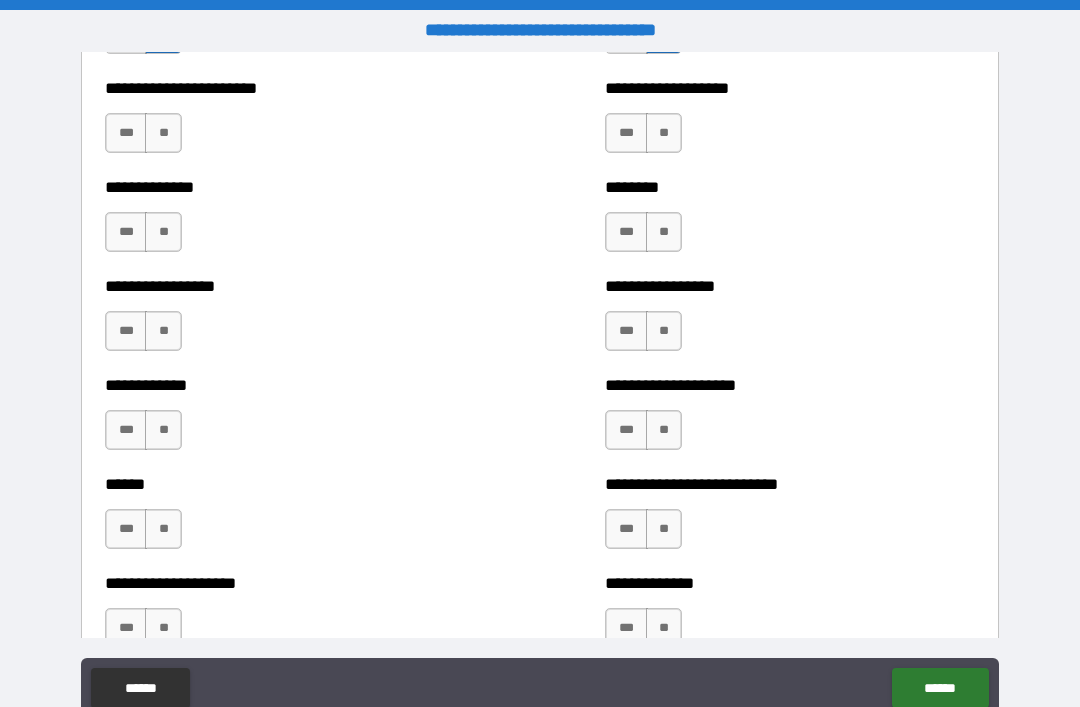 scroll, scrollTop: 3574, scrollLeft: 0, axis: vertical 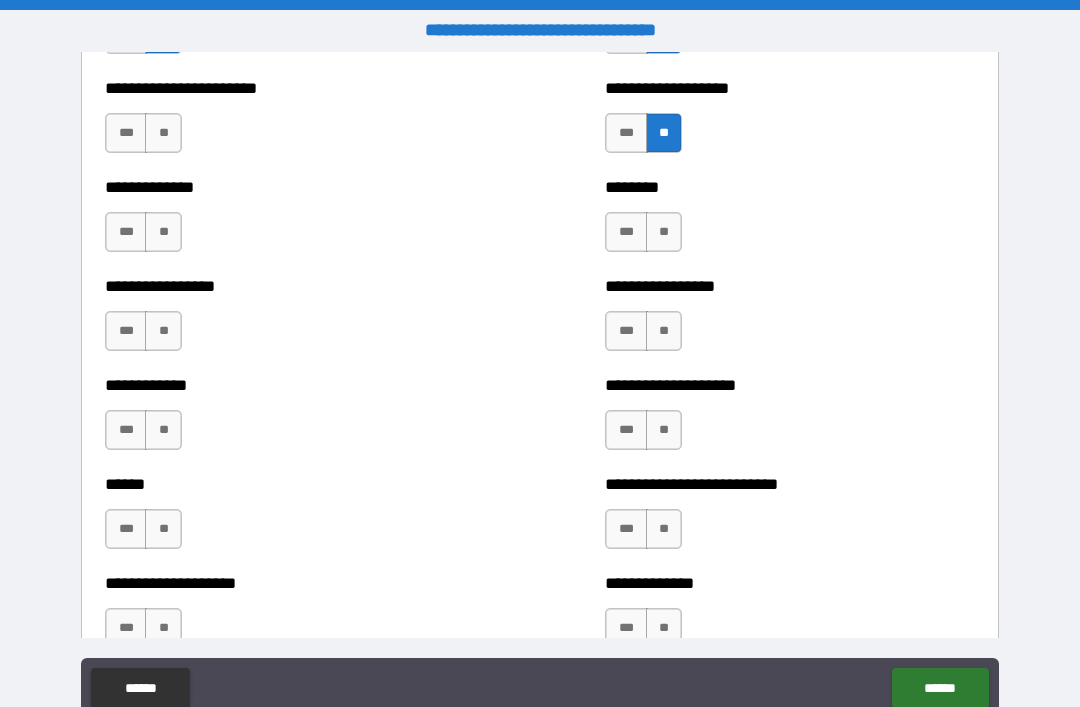 click on "**" at bounding box center (163, 133) 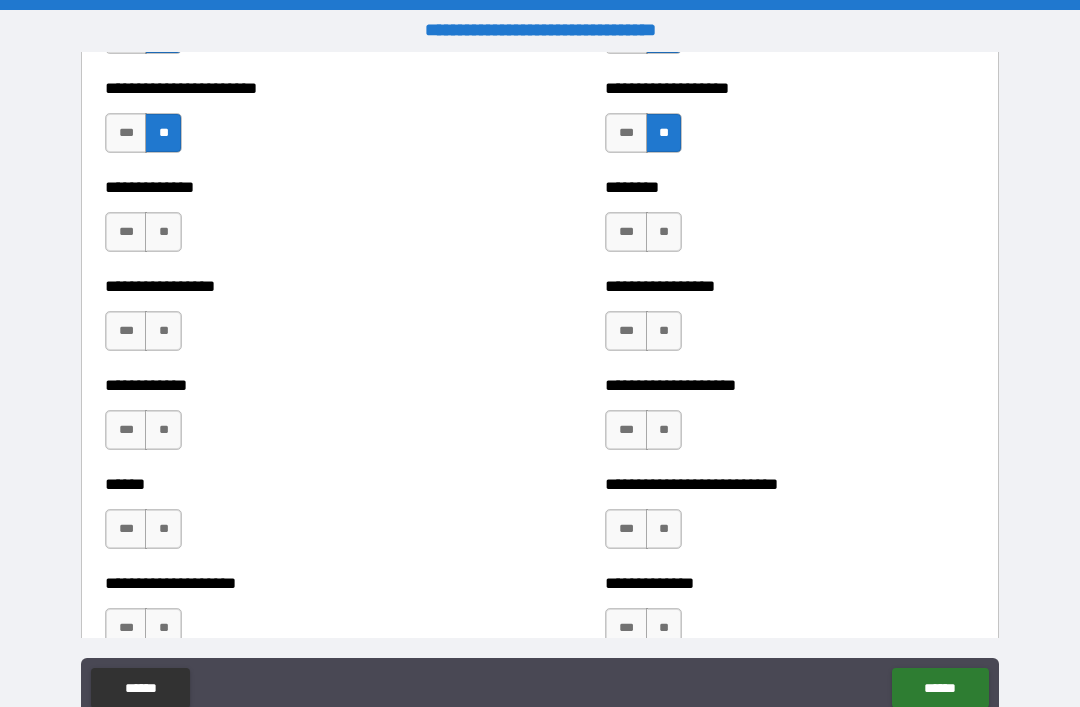 click on "**" at bounding box center [163, 232] 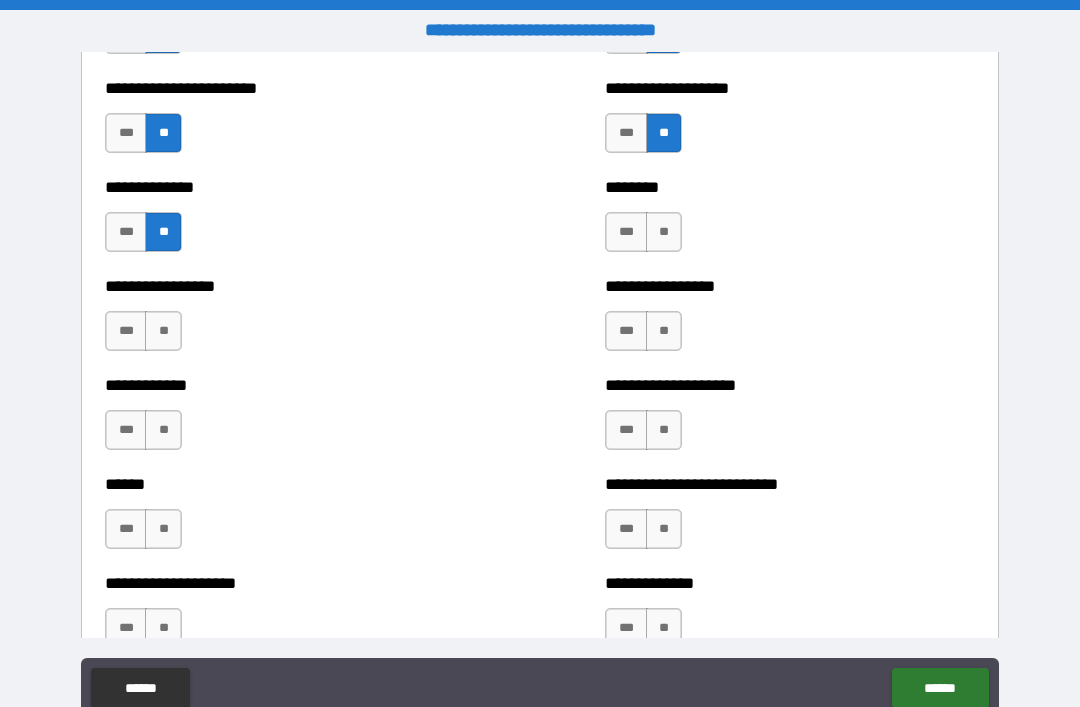 click on "*** **" at bounding box center [143, 331] 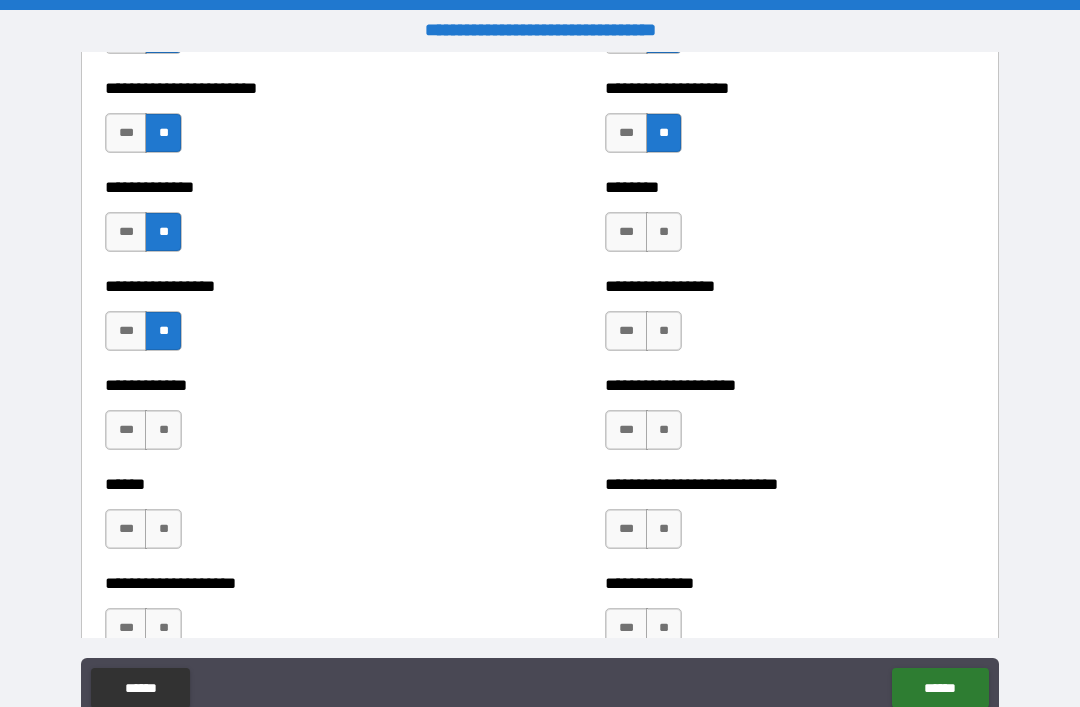 click on "**" at bounding box center (163, 430) 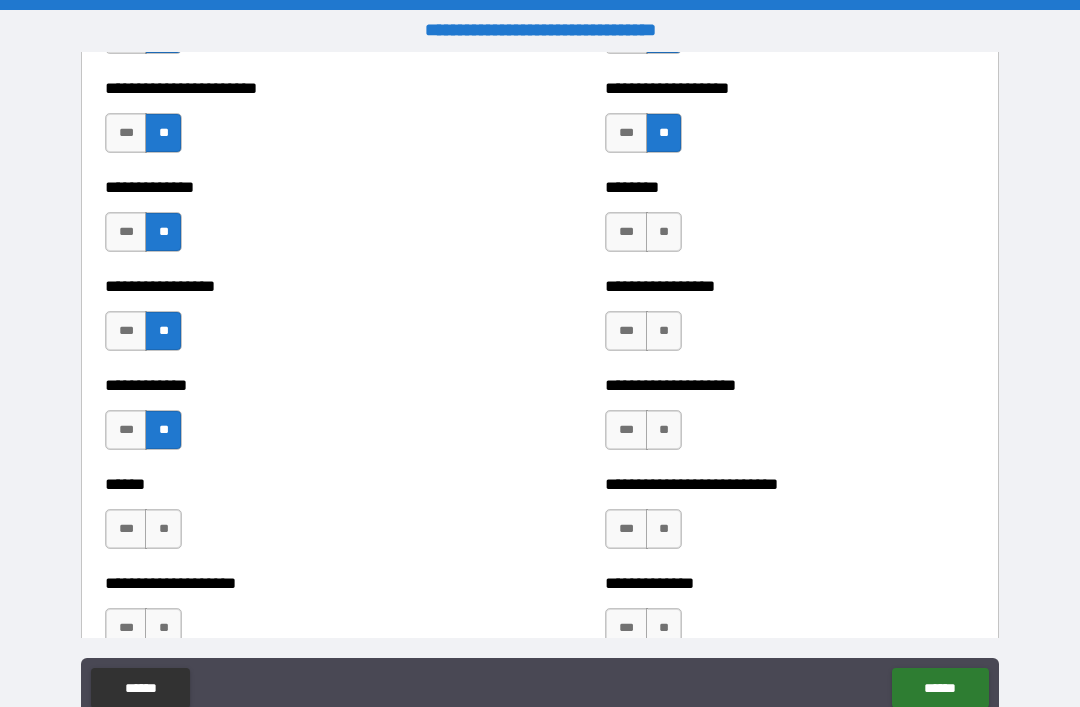 click on "**" at bounding box center (163, 529) 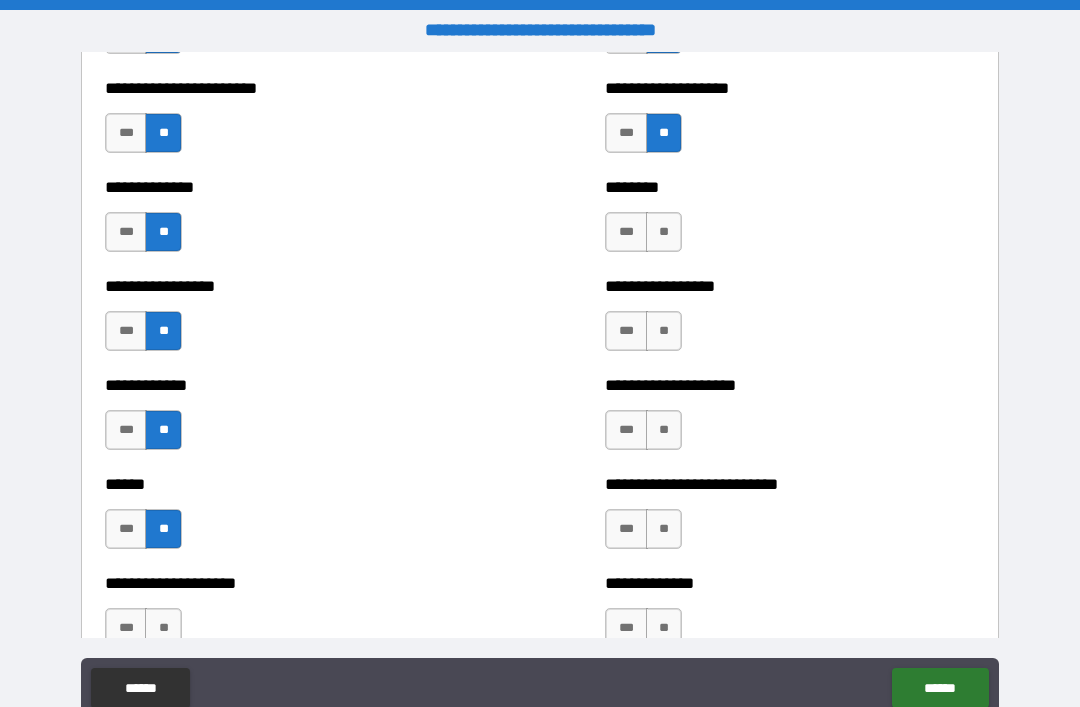 click on "**" at bounding box center [163, 628] 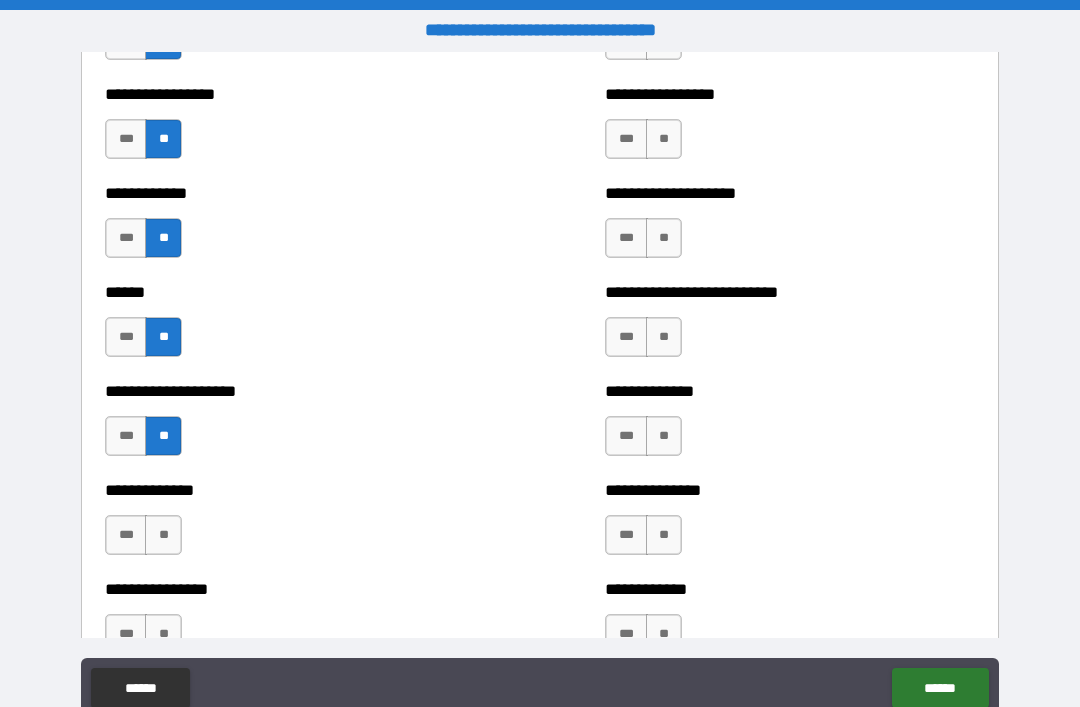scroll, scrollTop: 3780, scrollLeft: 0, axis: vertical 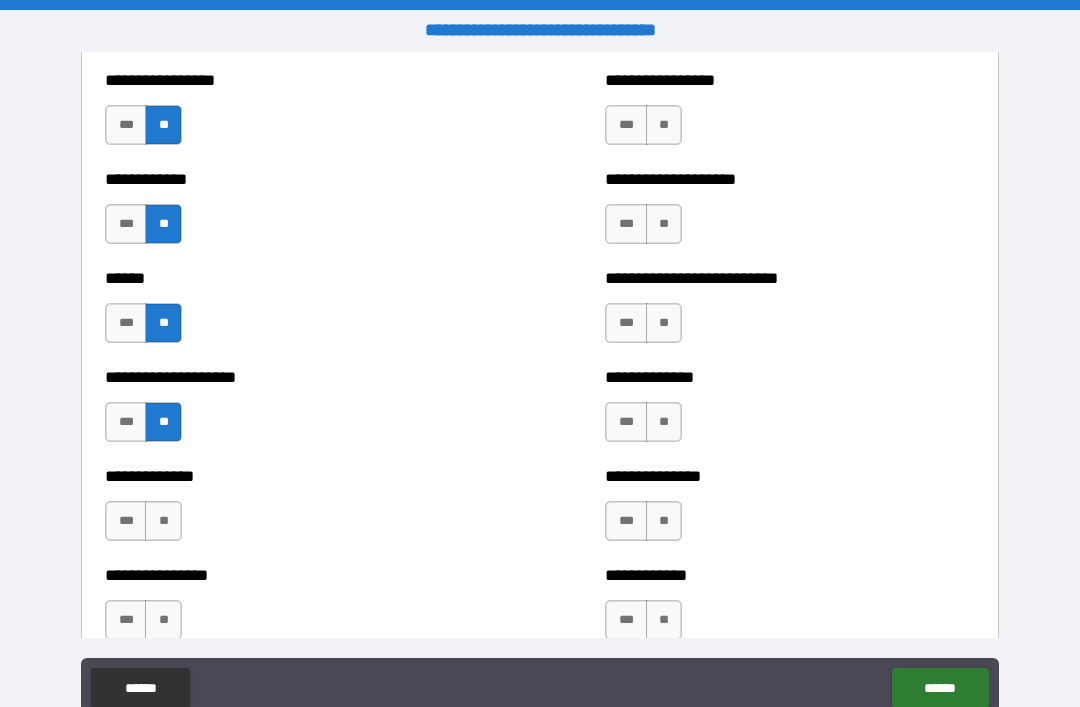click on "**" at bounding box center [163, 521] 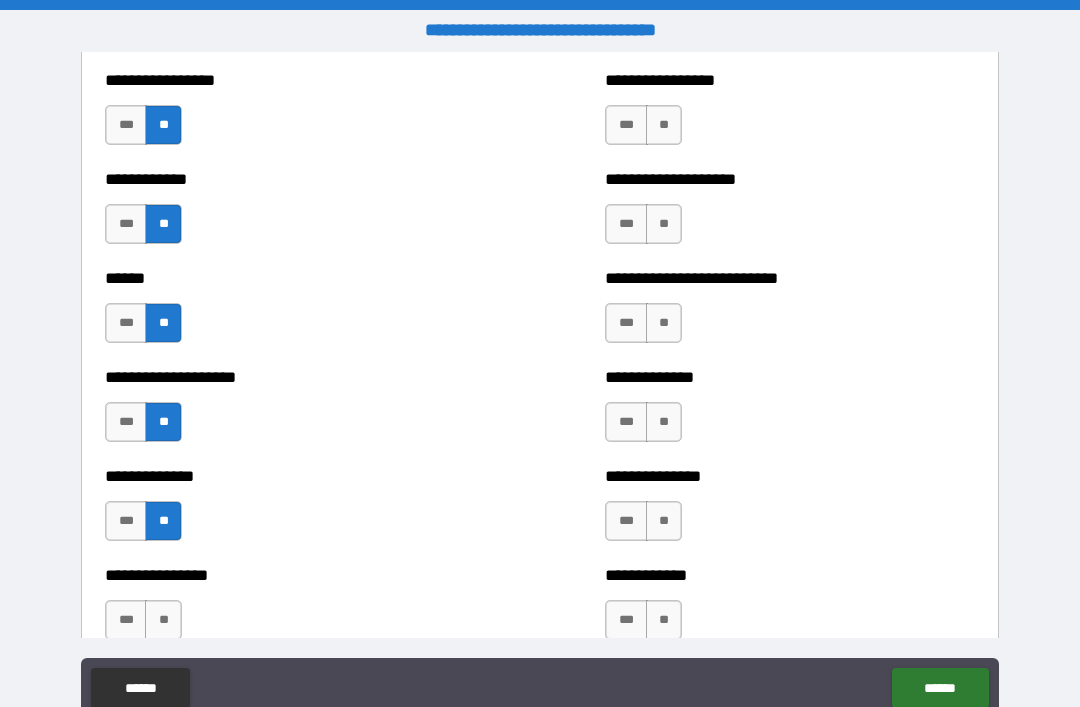 click on "**" at bounding box center (163, 620) 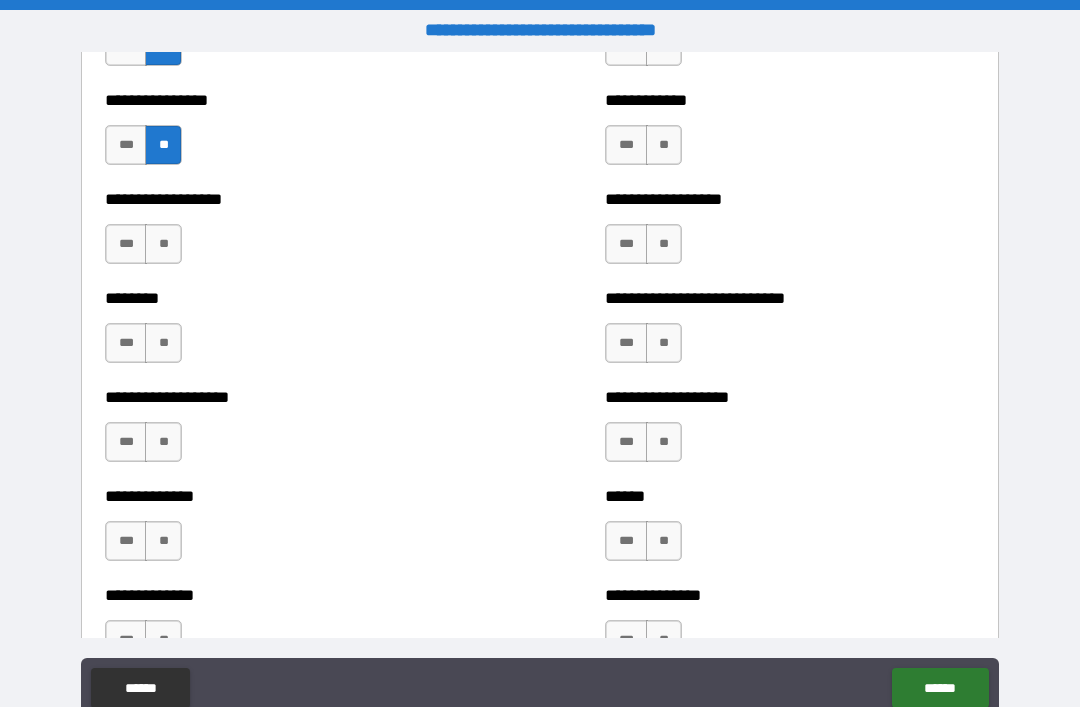 scroll, scrollTop: 4257, scrollLeft: 0, axis: vertical 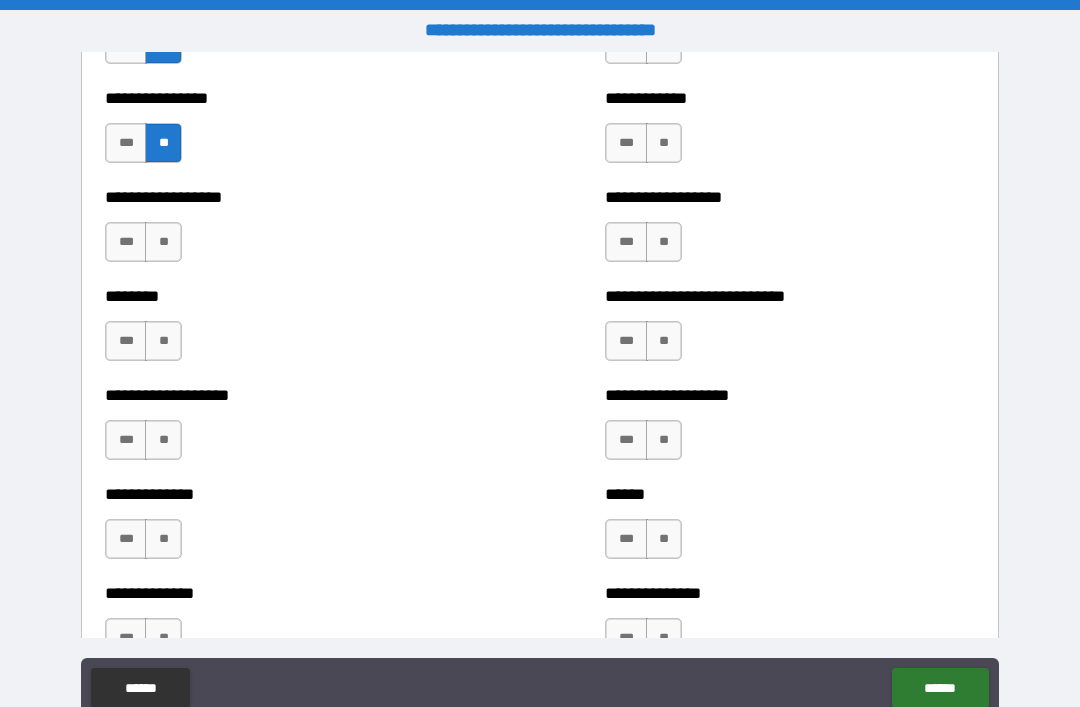 click on "**********" at bounding box center (290, 529) 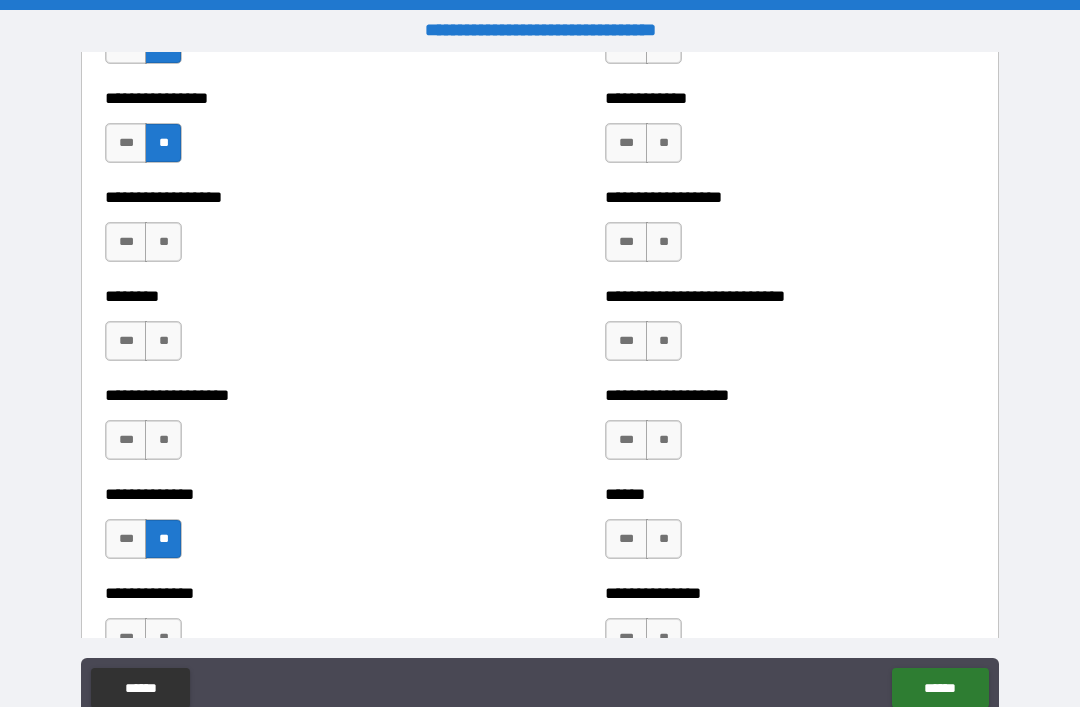 click on "**" at bounding box center [163, 440] 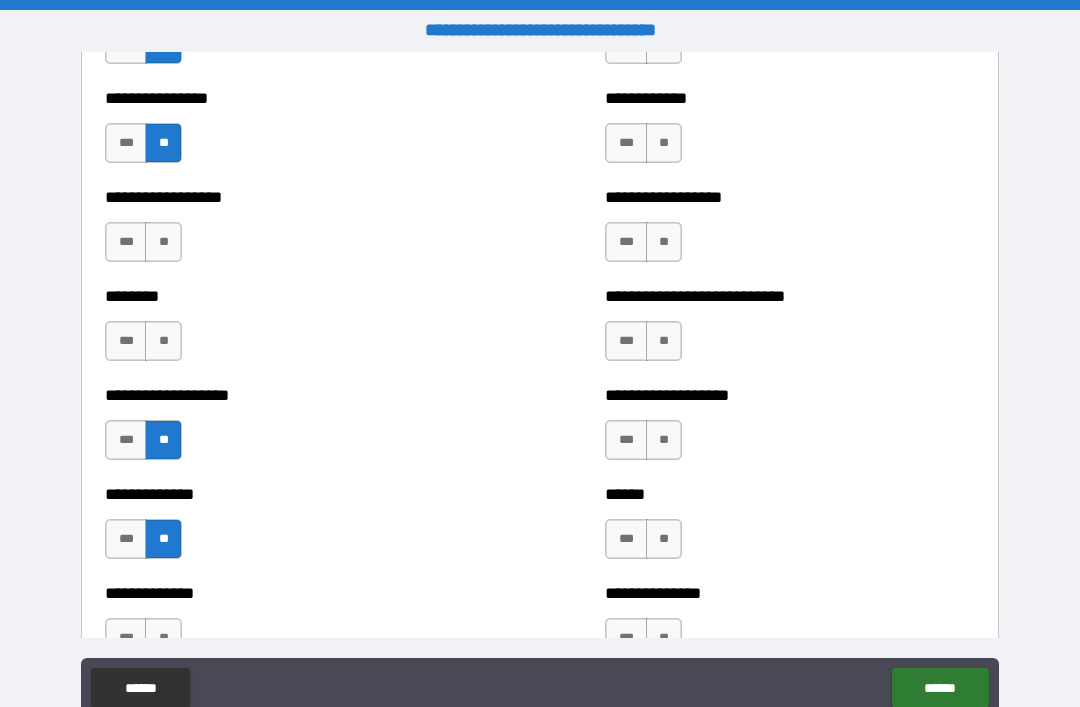 click on "**" at bounding box center [163, 341] 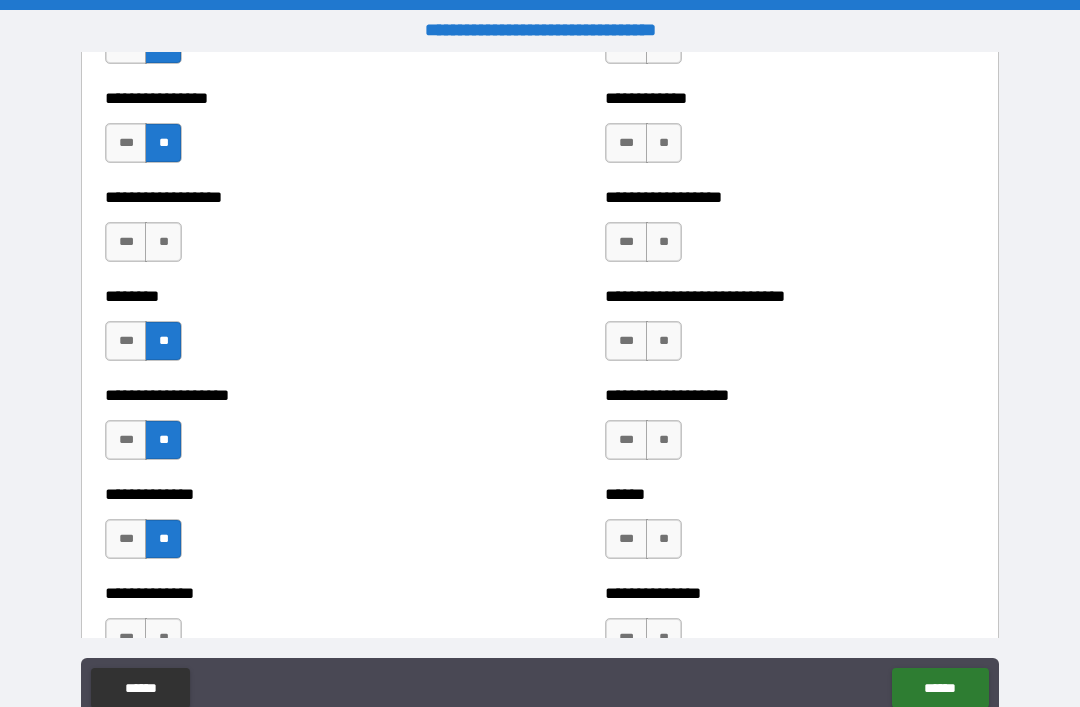click on "**" at bounding box center [163, 242] 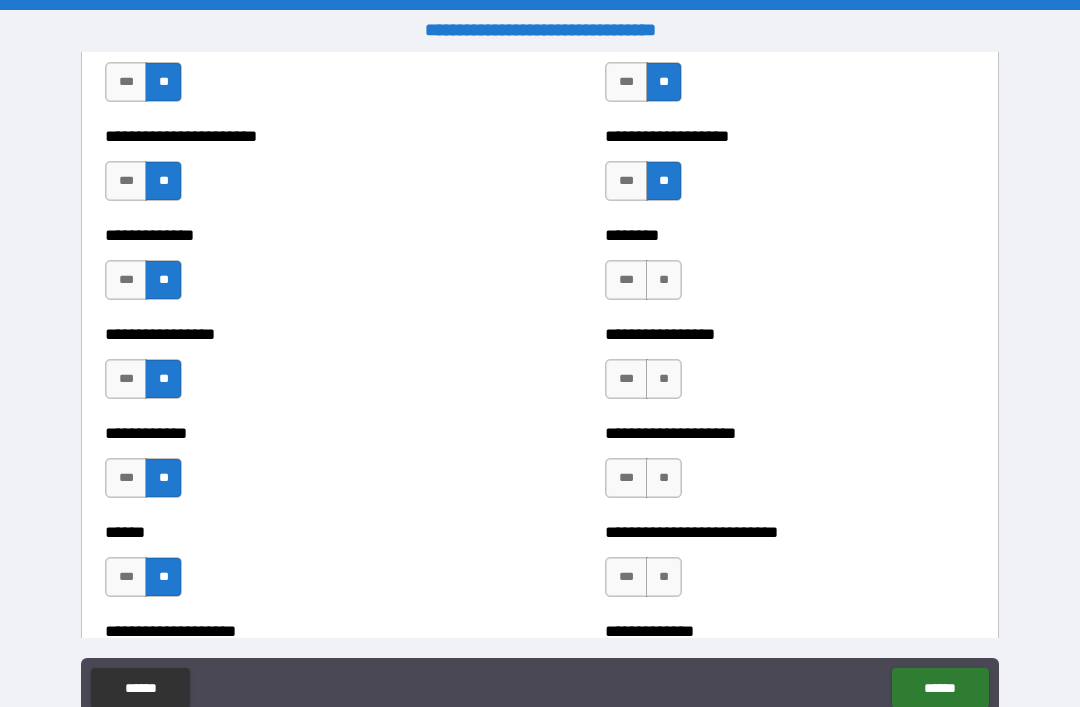 scroll, scrollTop: 3510, scrollLeft: 0, axis: vertical 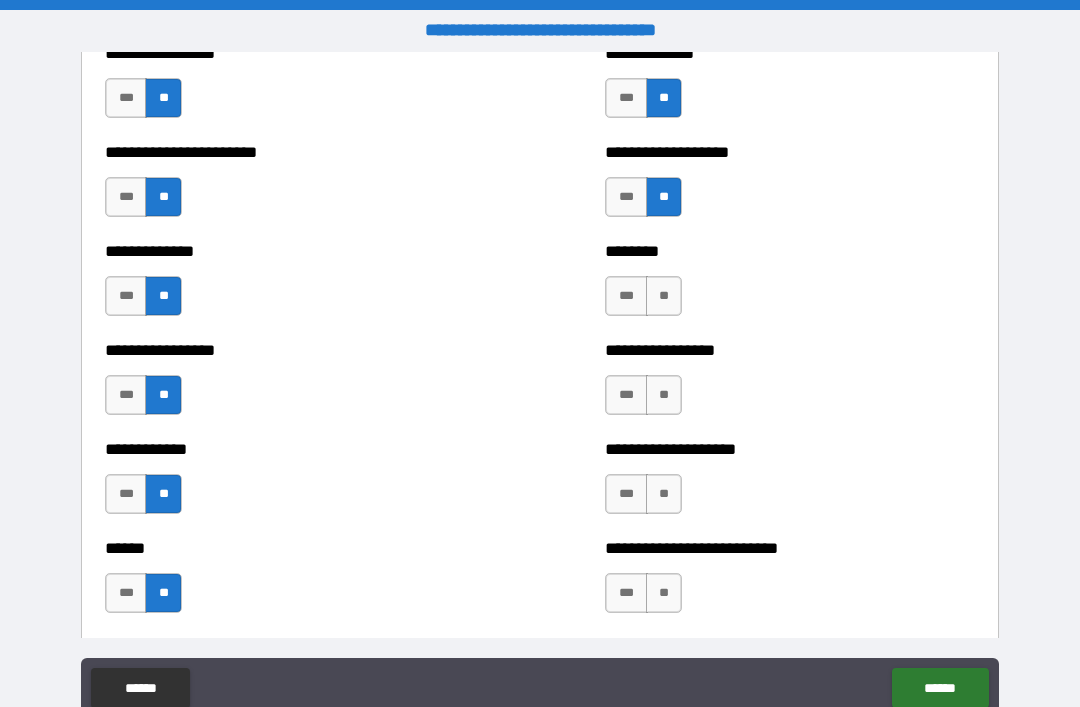click on "**" at bounding box center (664, 296) 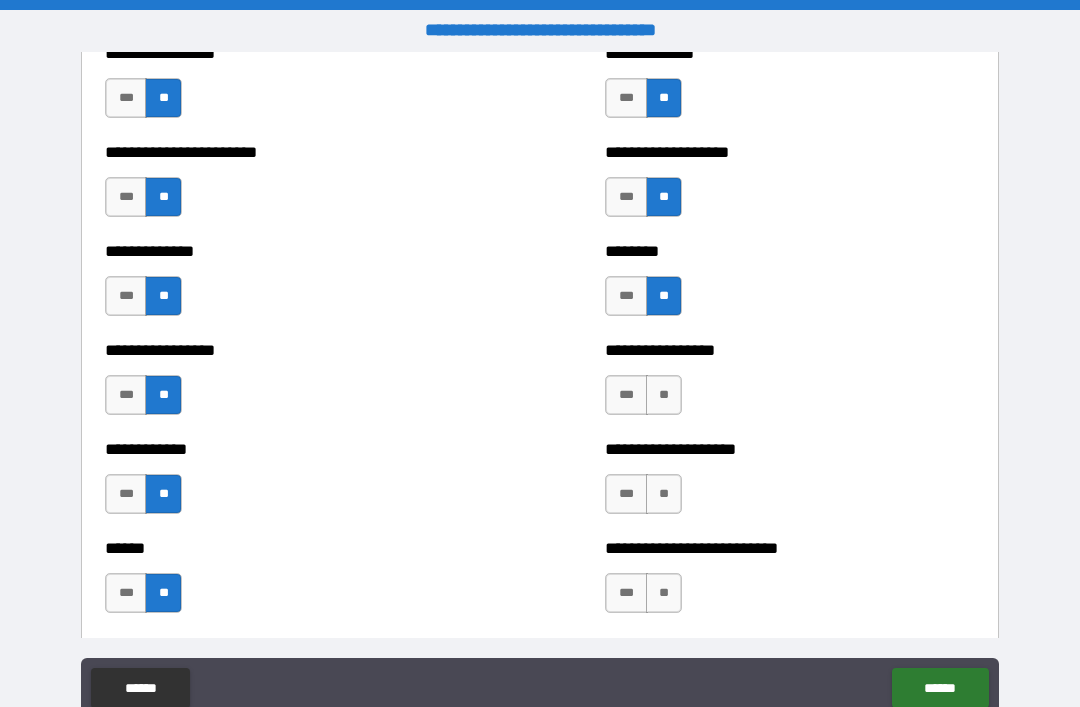 click on "**" at bounding box center (664, 395) 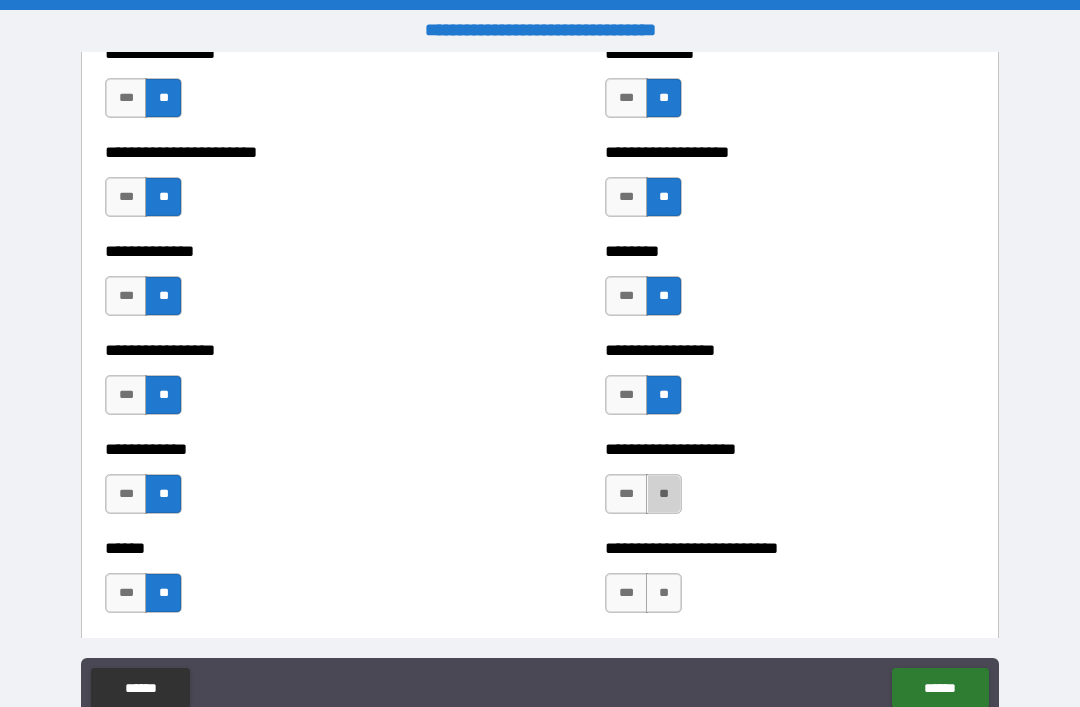 click on "**" at bounding box center (664, 494) 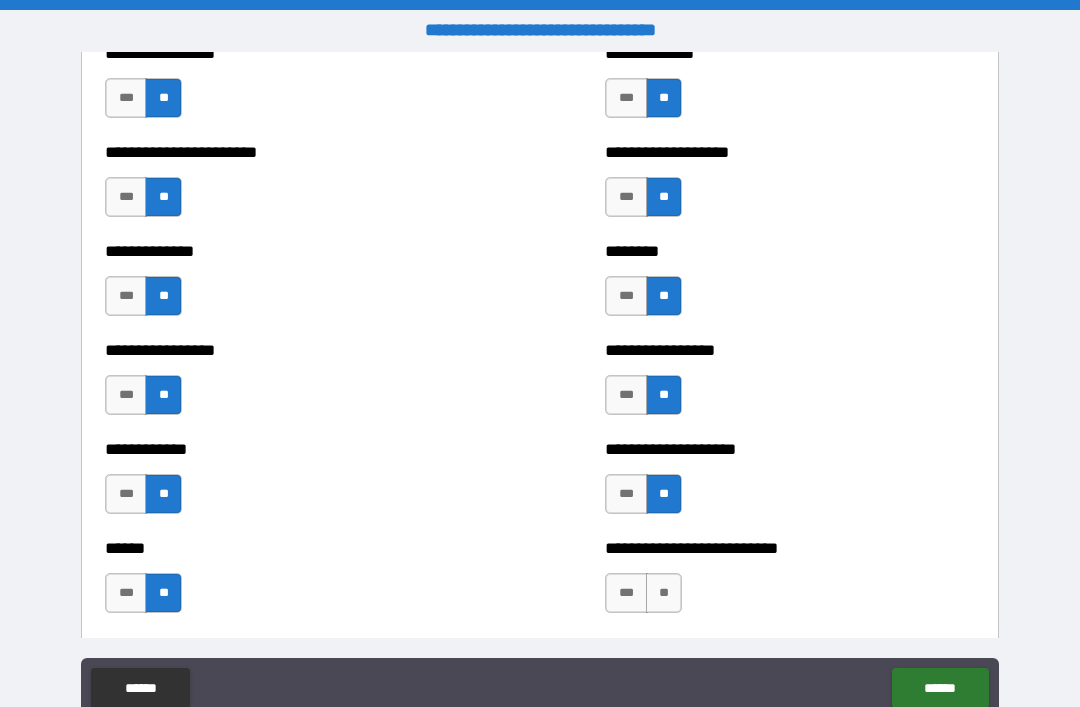 click on "**" at bounding box center (664, 593) 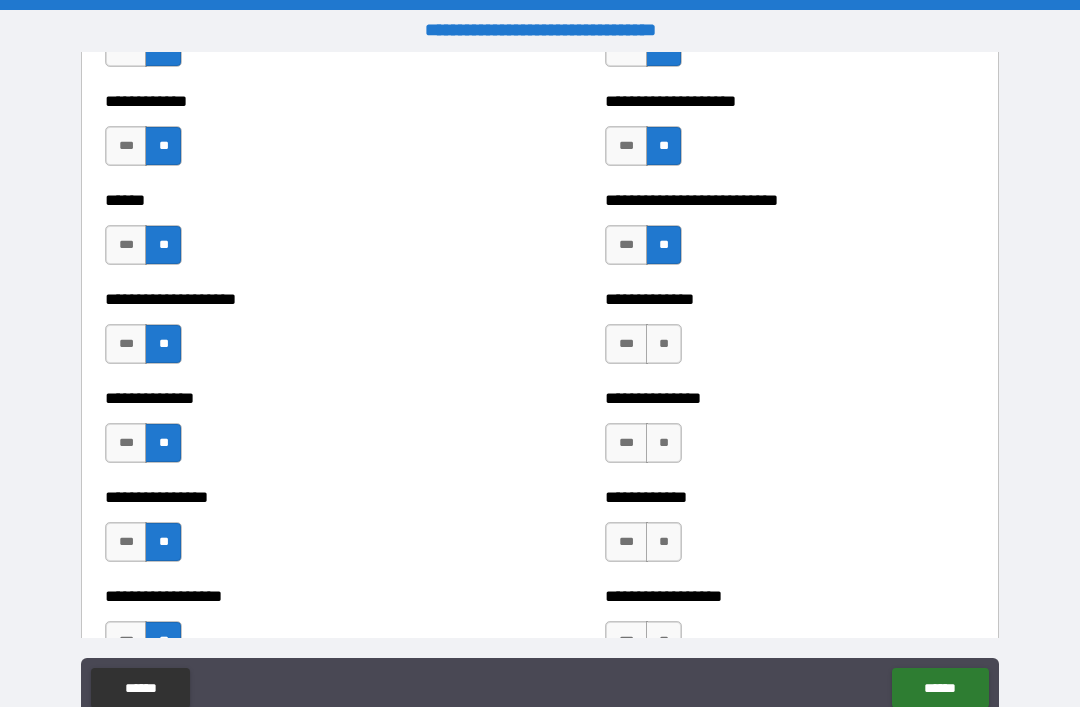 scroll, scrollTop: 3876, scrollLeft: 0, axis: vertical 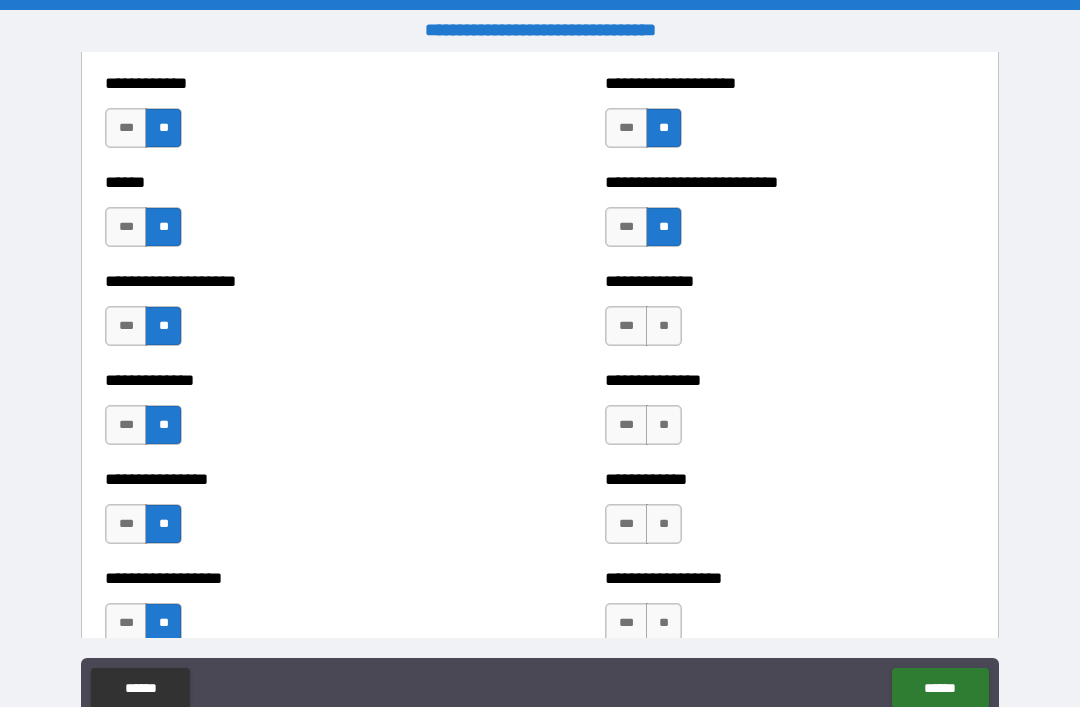 click on "**" at bounding box center [664, 326] 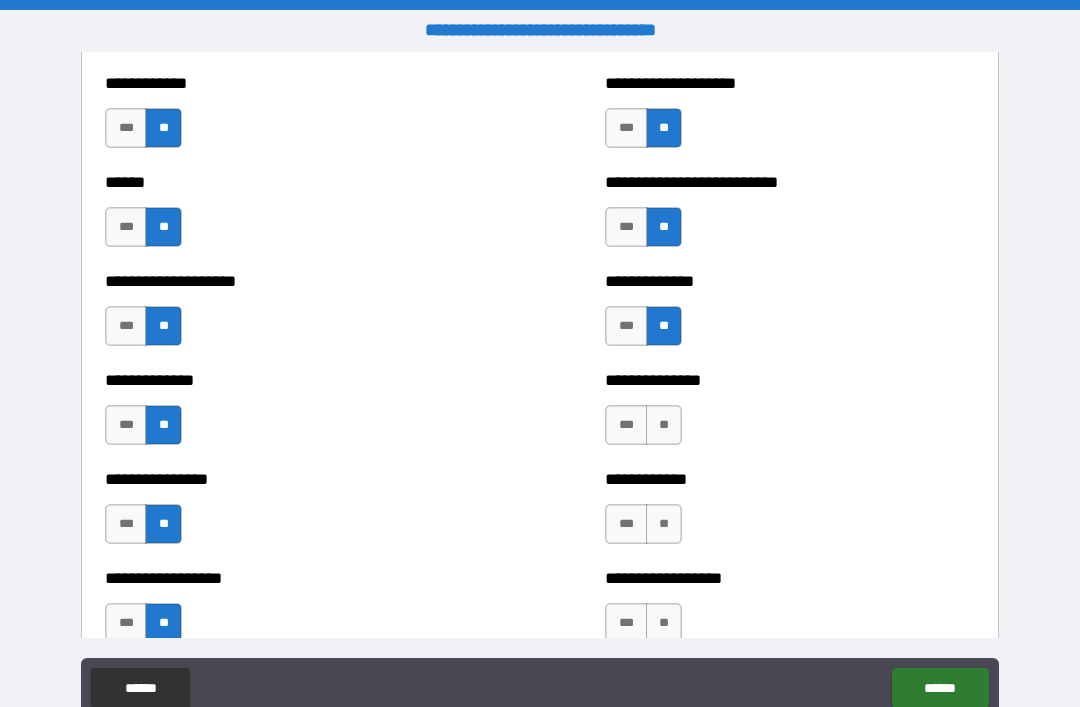 click on "**" at bounding box center [664, 425] 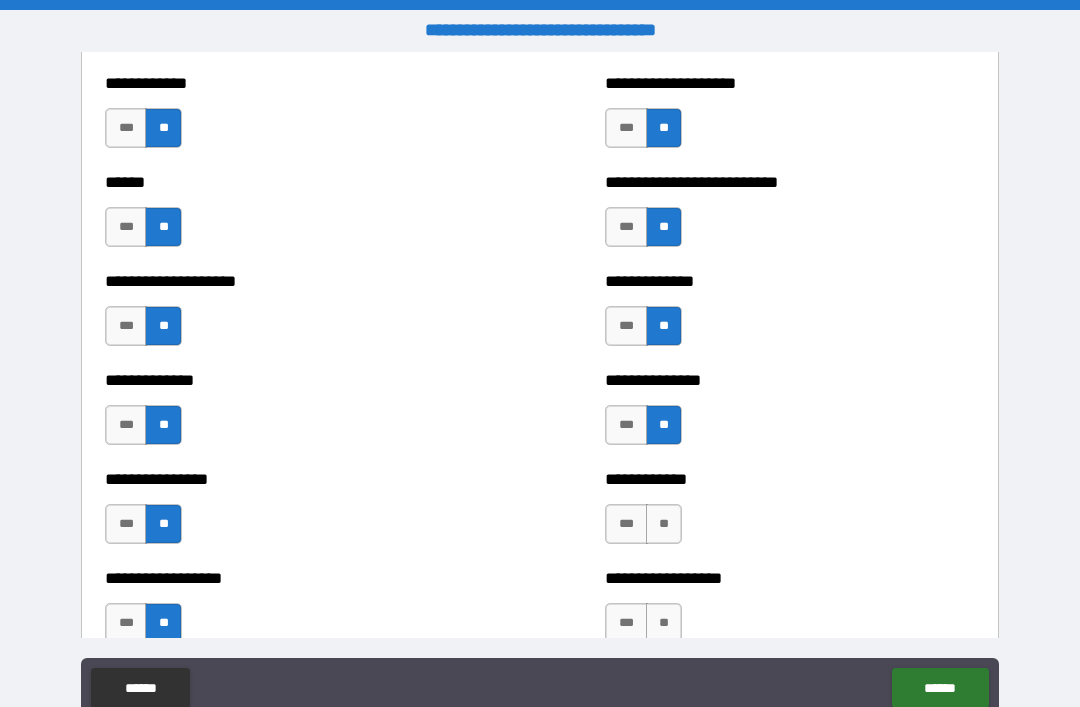 click on "**" at bounding box center [664, 524] 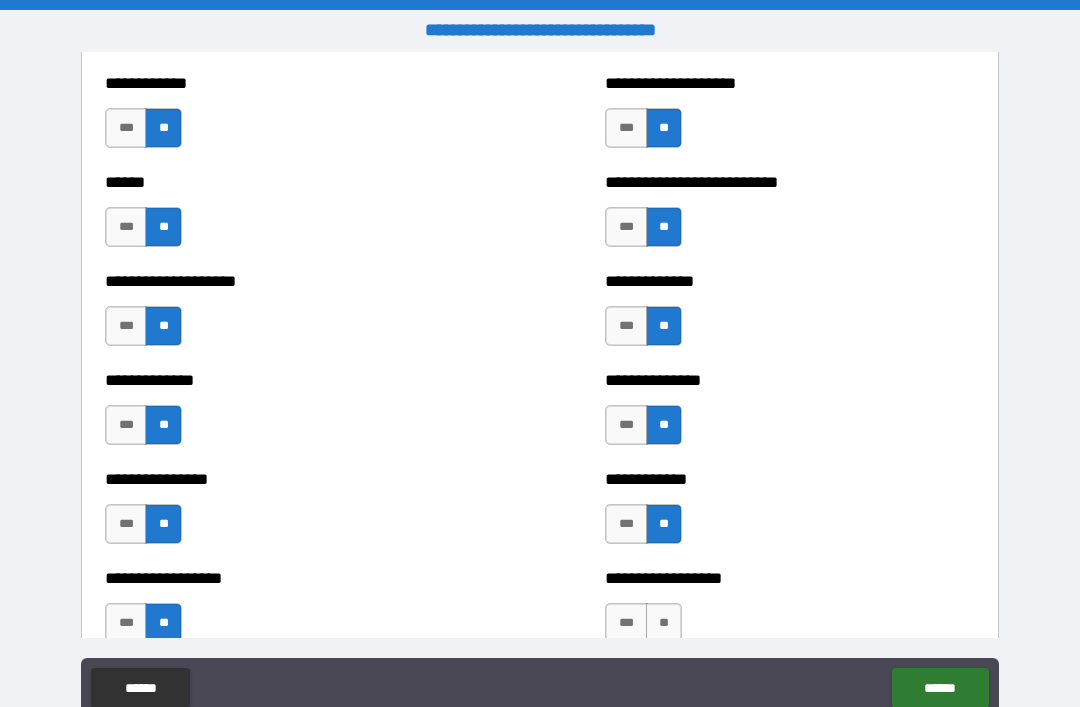 click on "**" at bounding box center (664, 623) 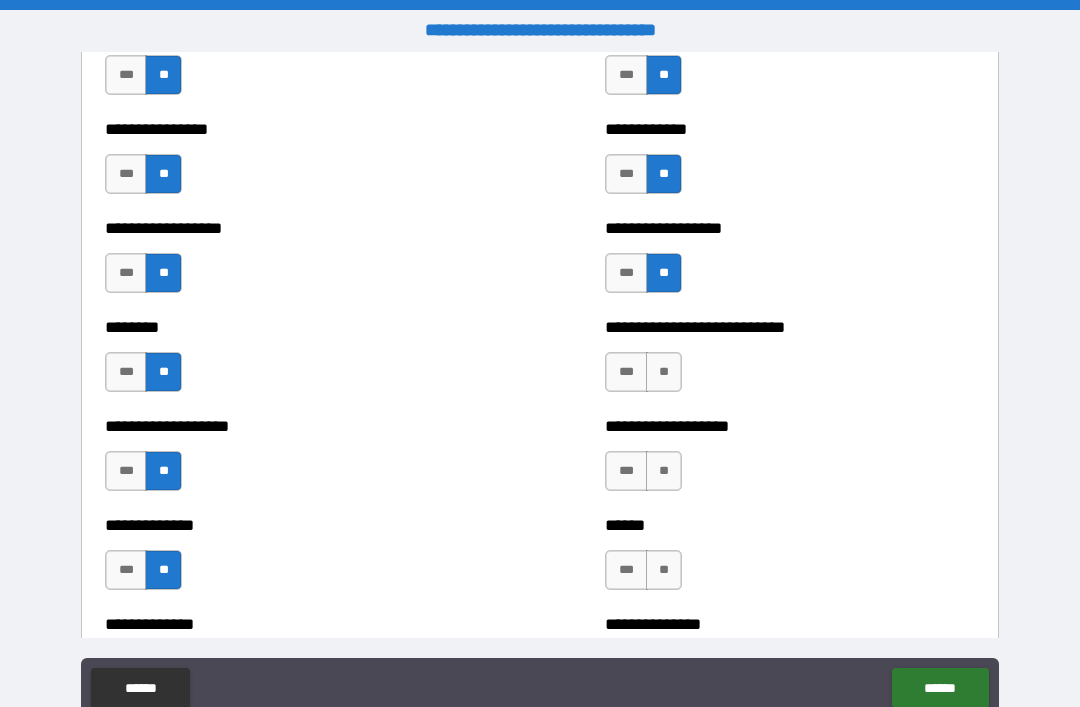 scroll, scrollTop: 4228, scrollLeft: 0, axis: vertical 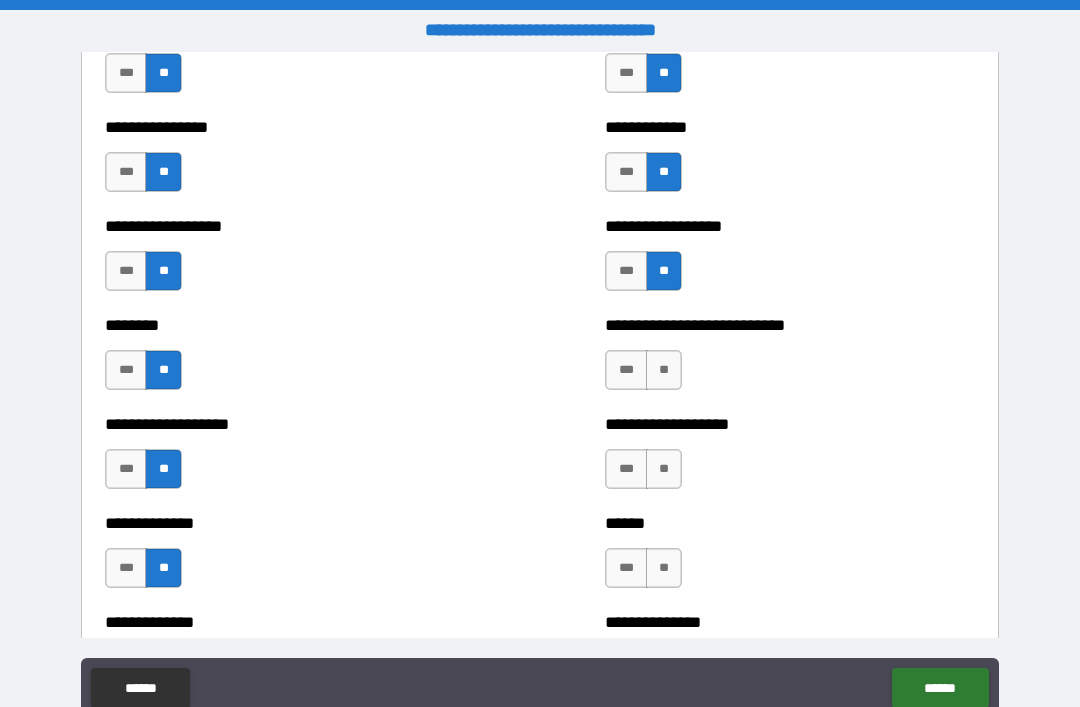 click on "**" at bounding box center [664, 370] 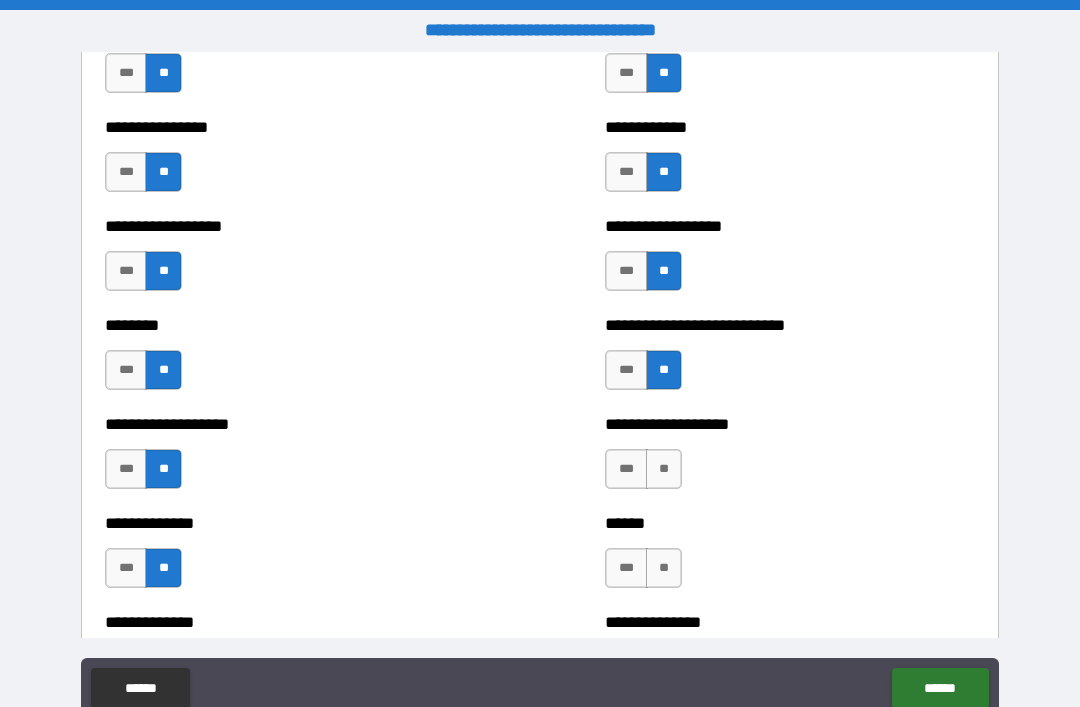 click on "**" at bounding box center (664, 469) 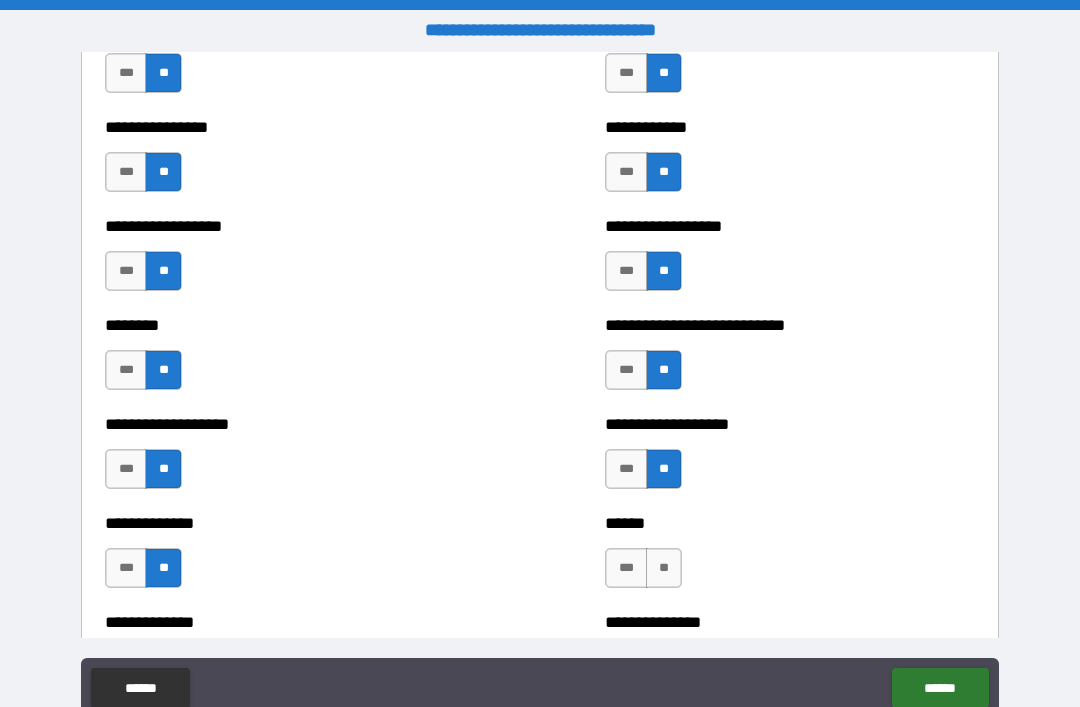 click on "**" at bounding box center [664, 469] 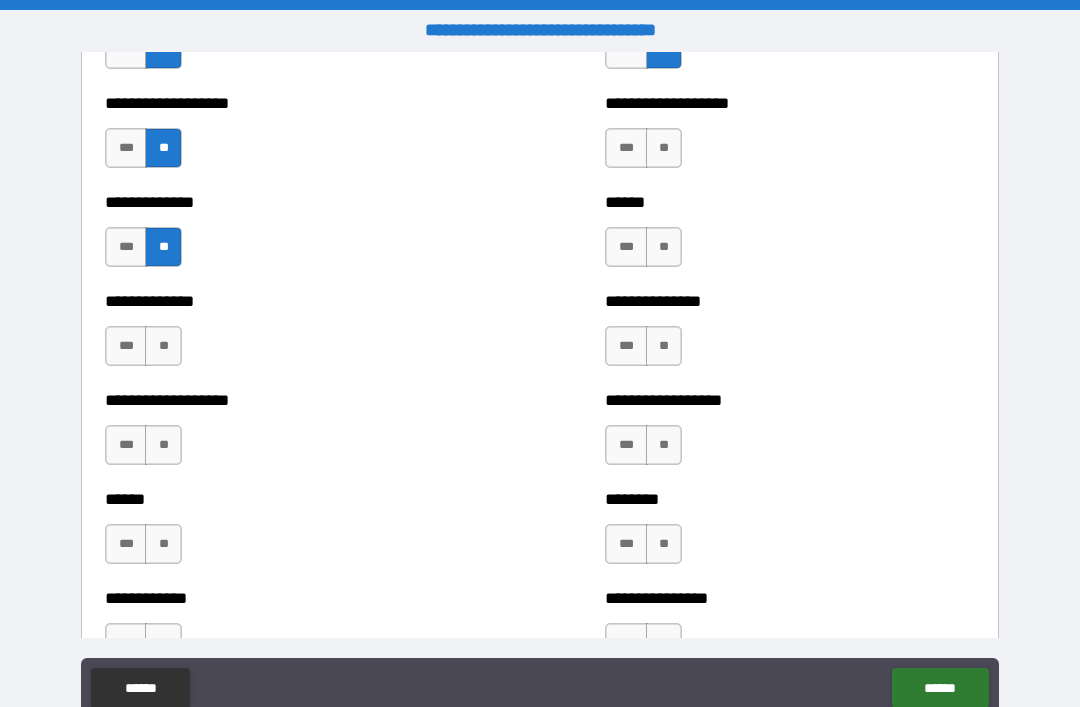 scroll, scrollTop: 4536, scrollLeft: 0, axis: vertical 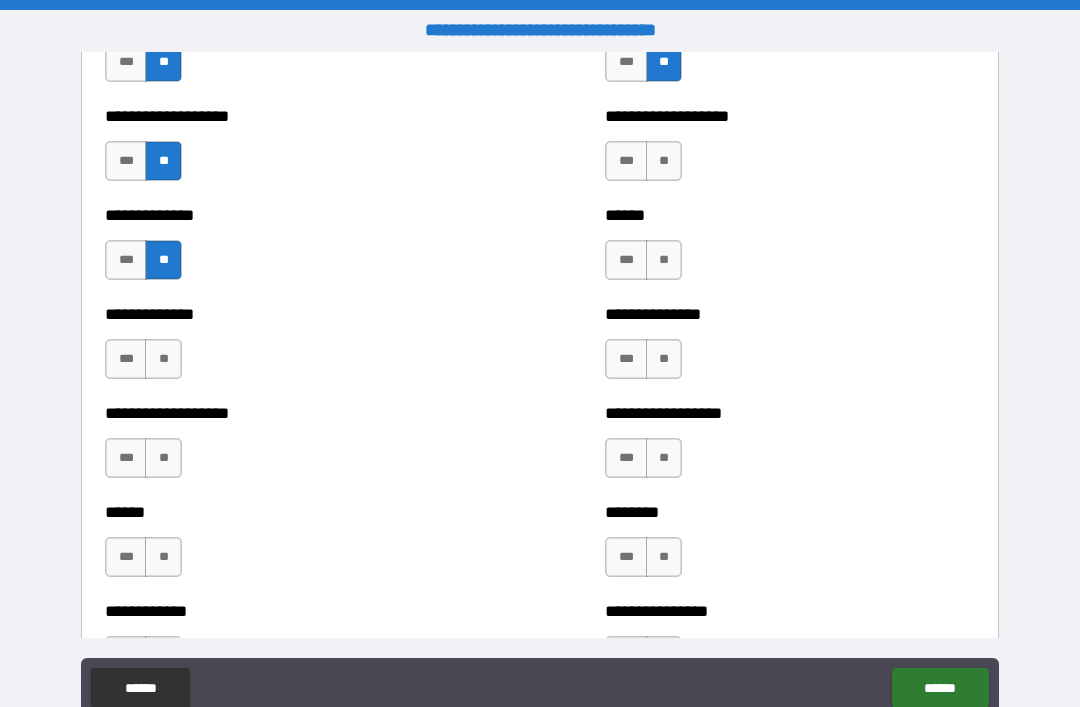 click on "**" at bounding box center (664, 161) 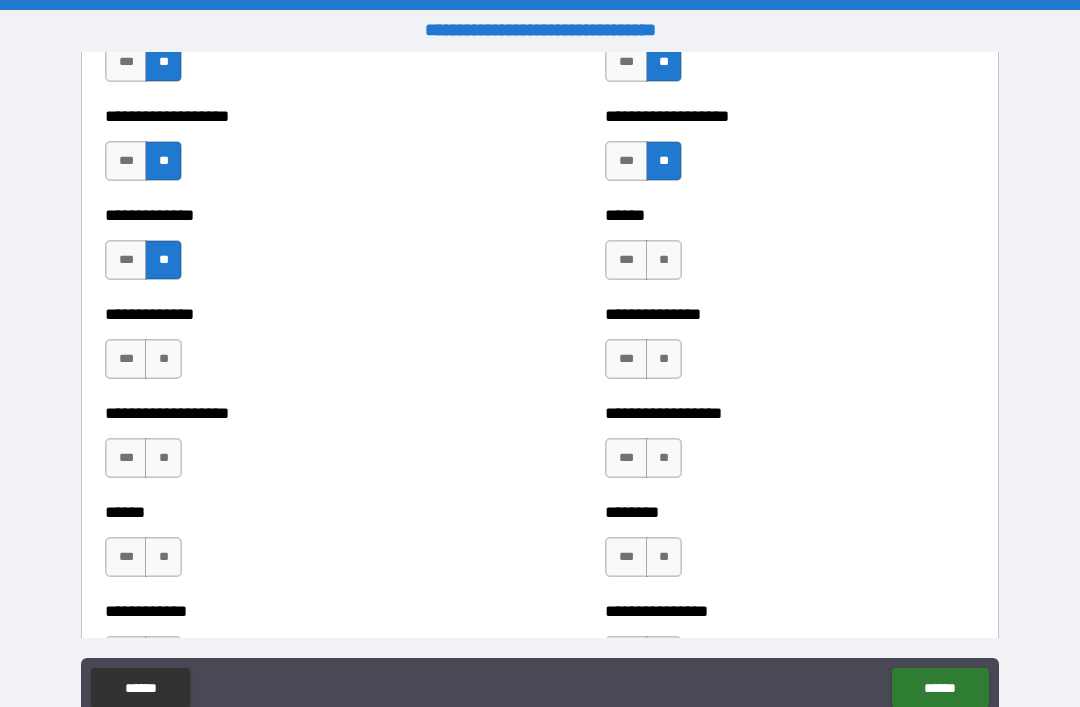 click on "**" at bounding box center [664, 260] 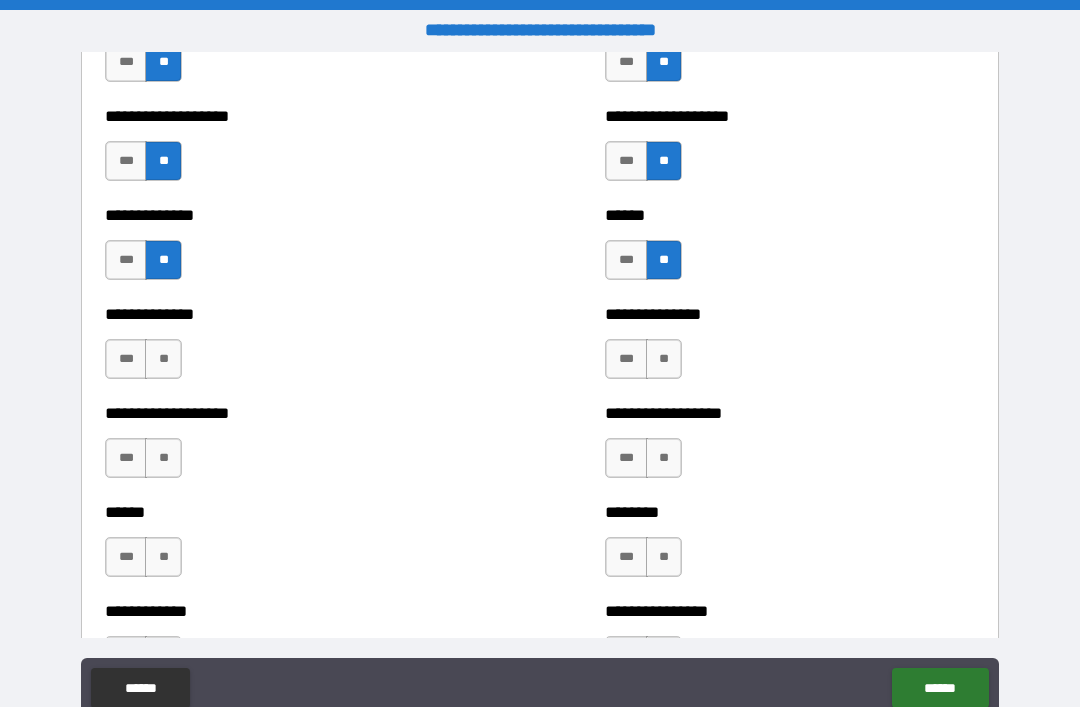 click on "**" at bounding box center [664, 359] 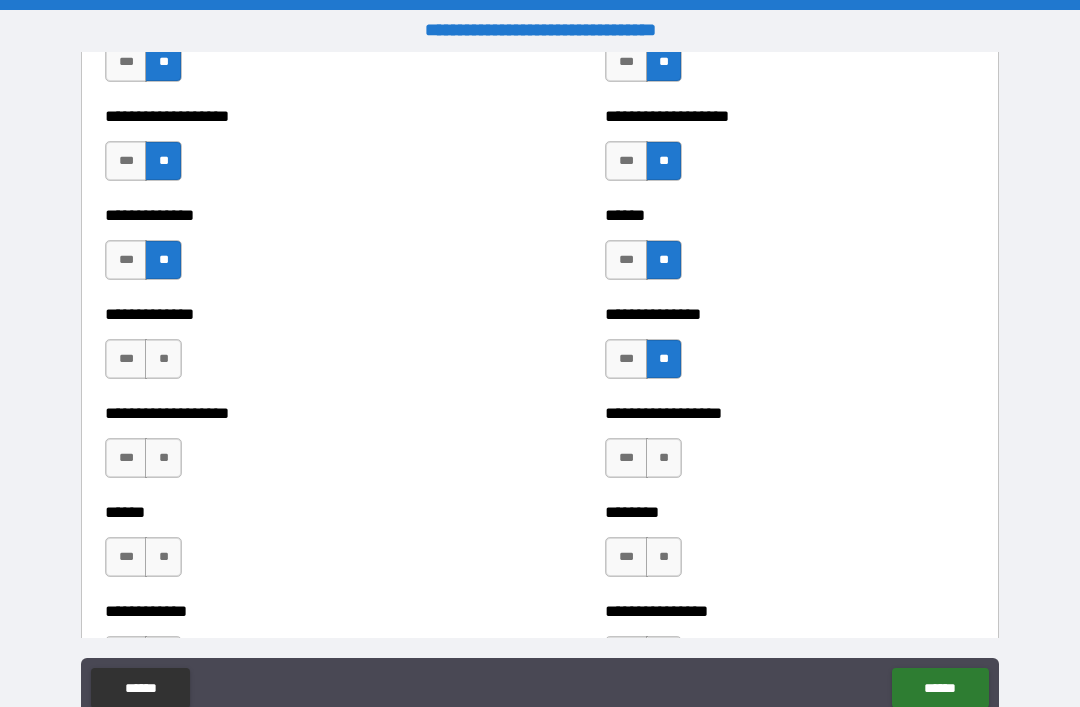 click on "**" at bounding box center [664, 458] 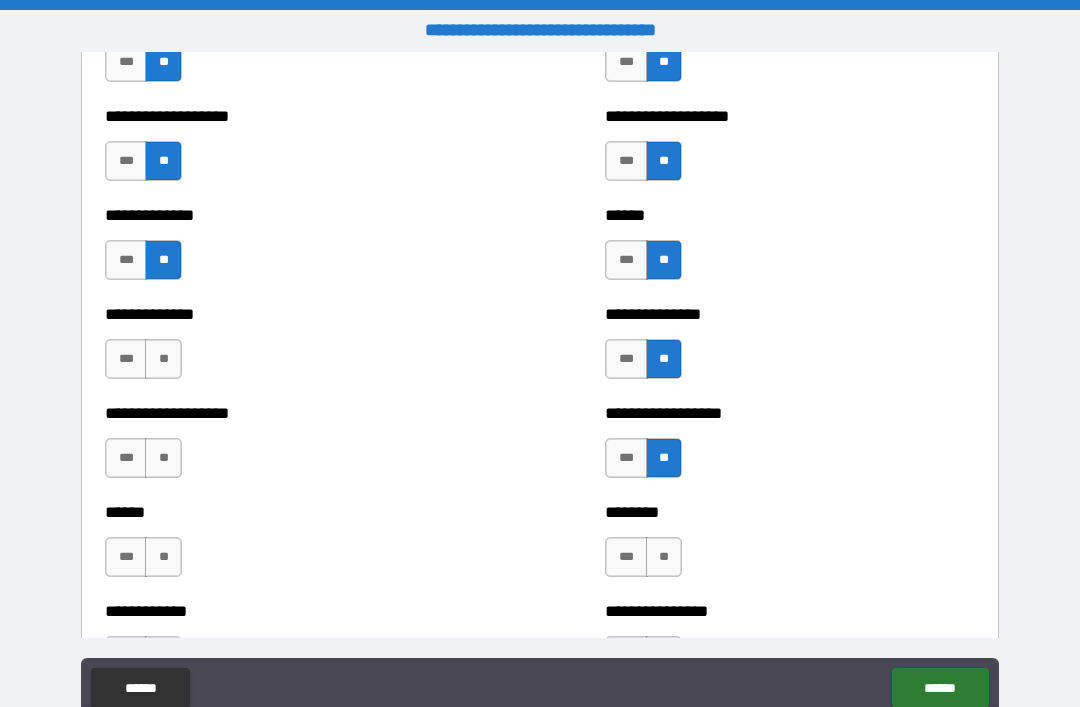 click on "**" at bounding box center [664, 557] 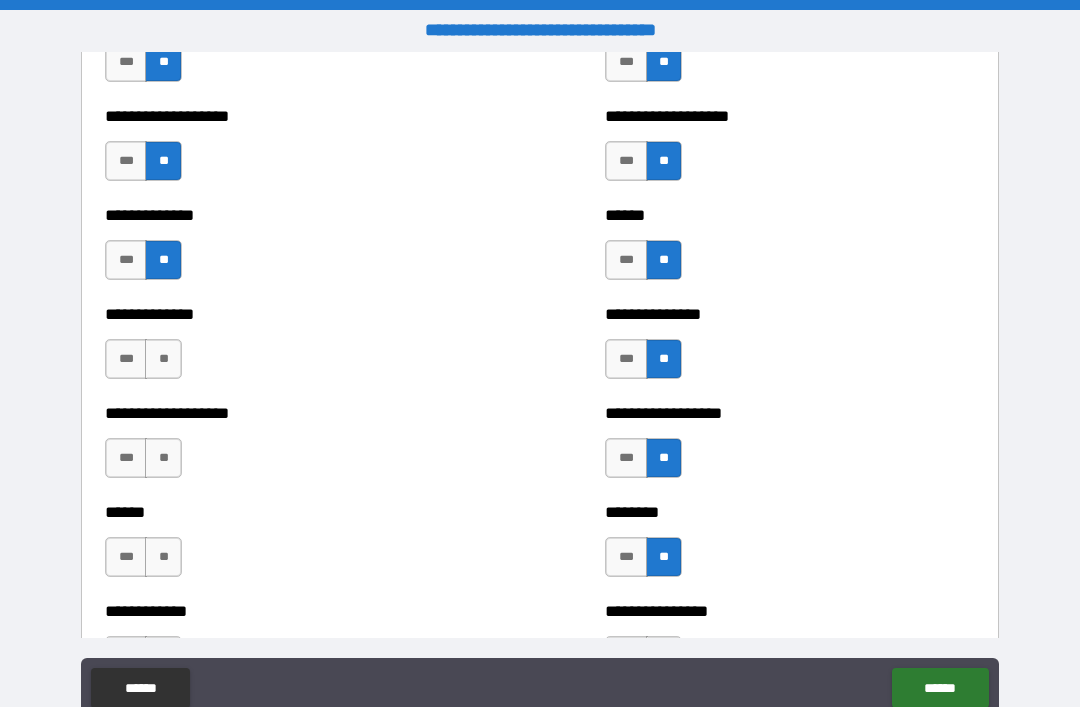 click on "**" at bounding box center [163, 359] 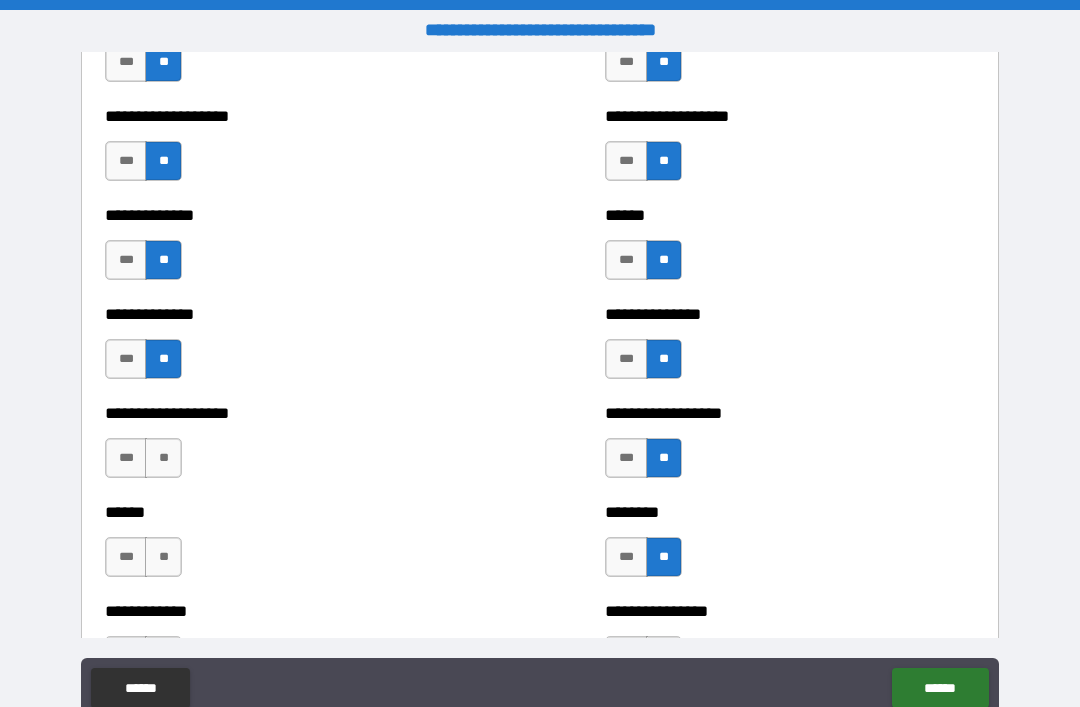 click on "**" at bounding box center (163, 458) 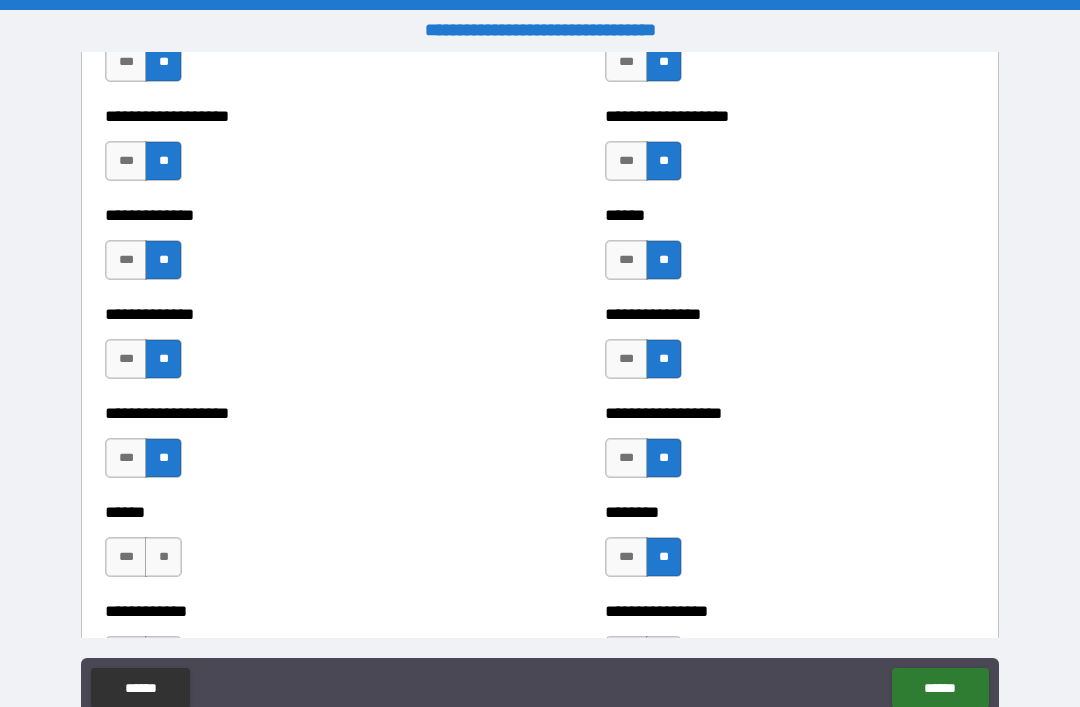 click on "**" at bounding box center (163, 557) 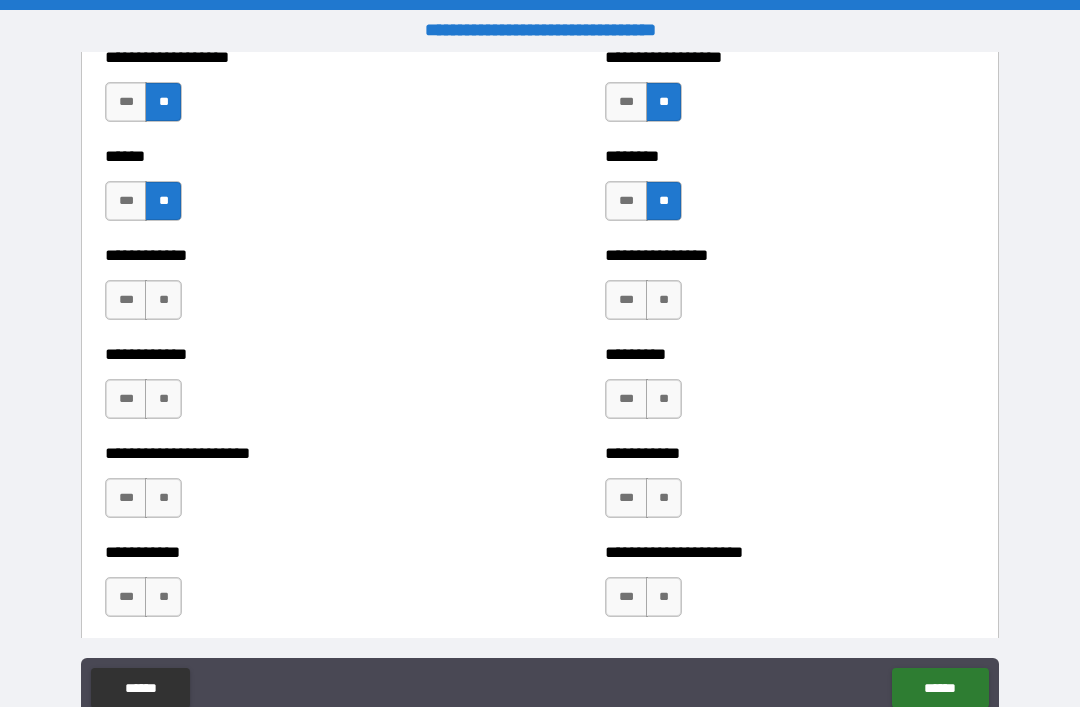 scroll, scrollTop: 4904, scrollLeft: 0, axis: vertical 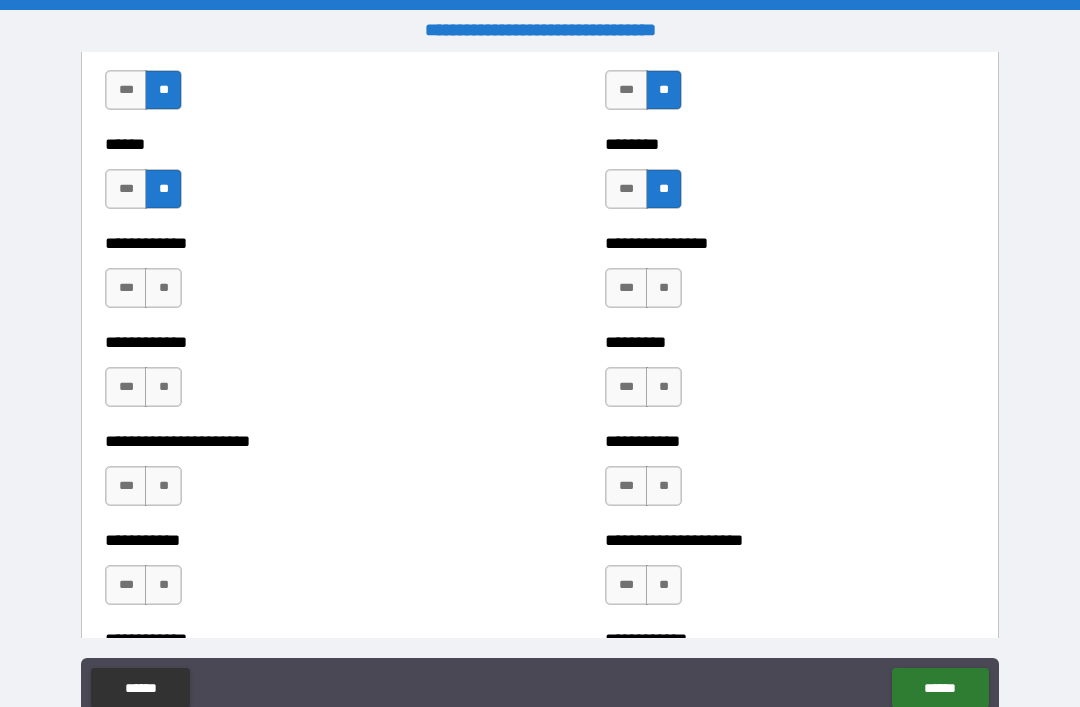 click on "**" at bounding box center (163, 288) 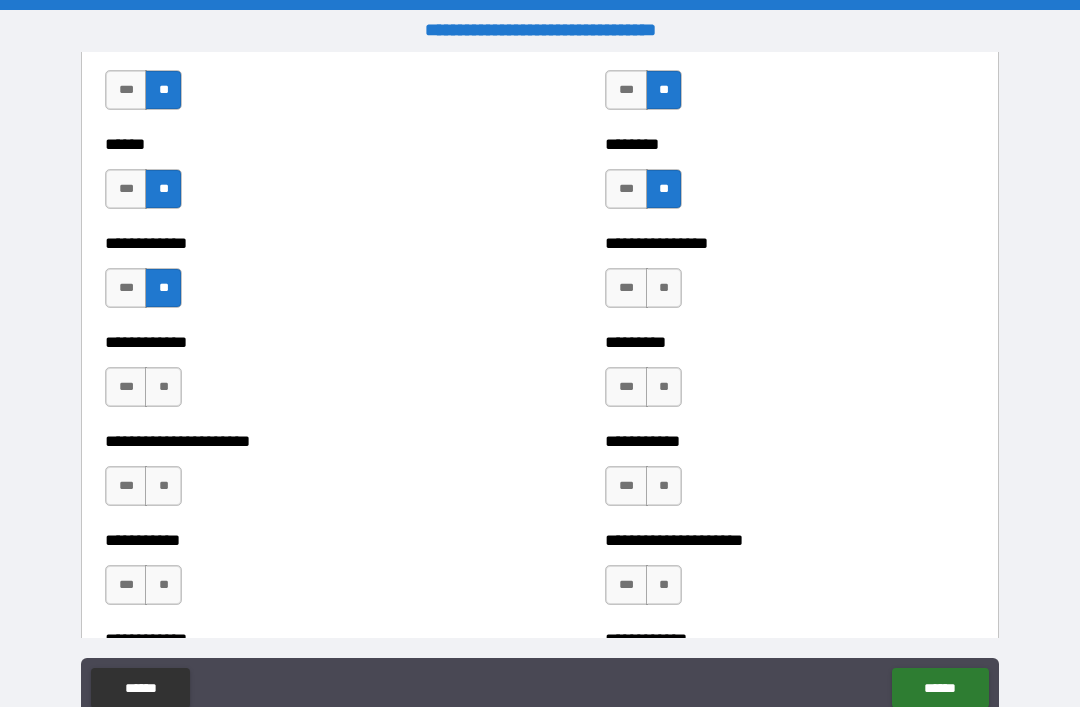 click on "**********" at bounding box center (290, 377) 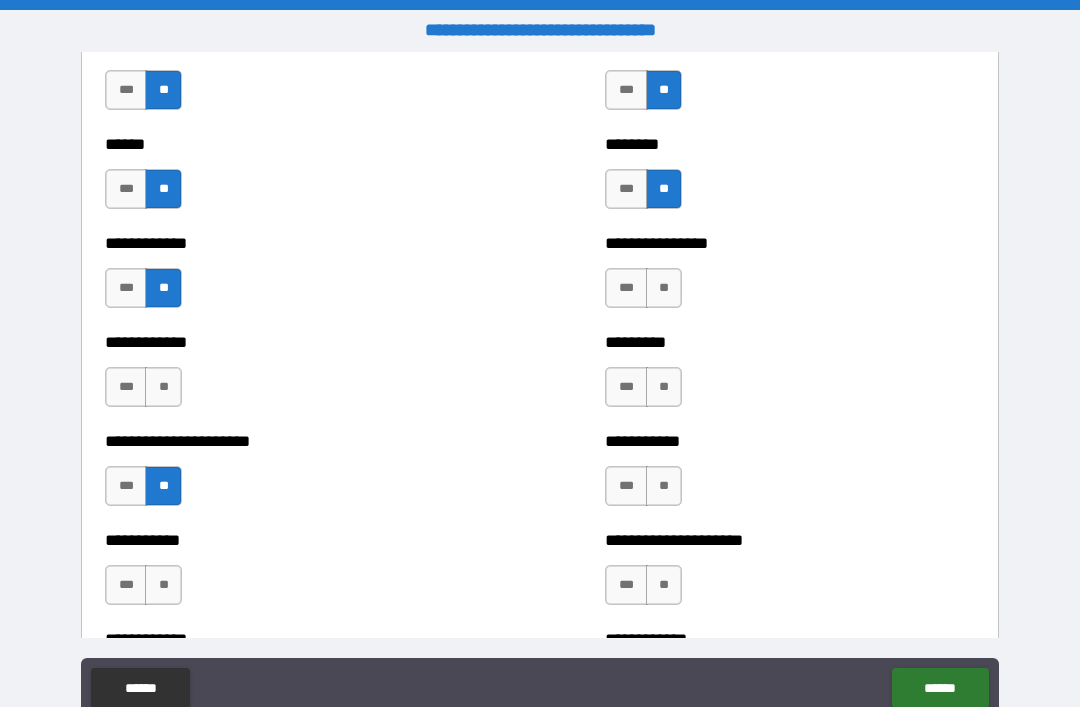 click on "**" at bounding box center (163, 387) 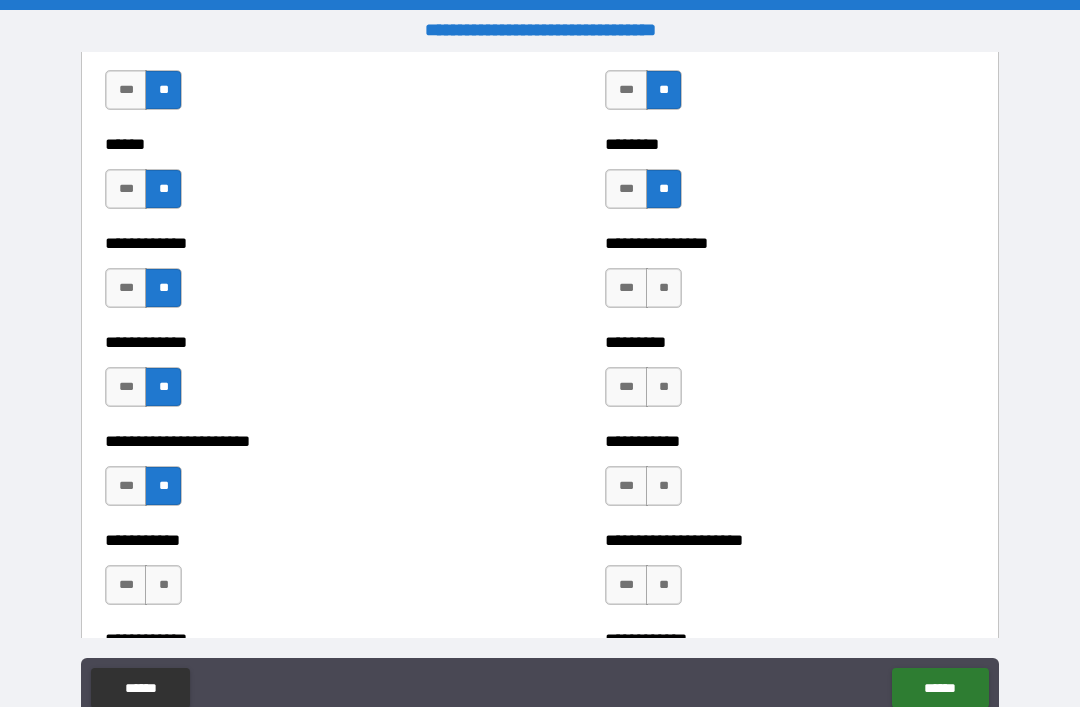 click on "**" at bounding box center (163, 585) 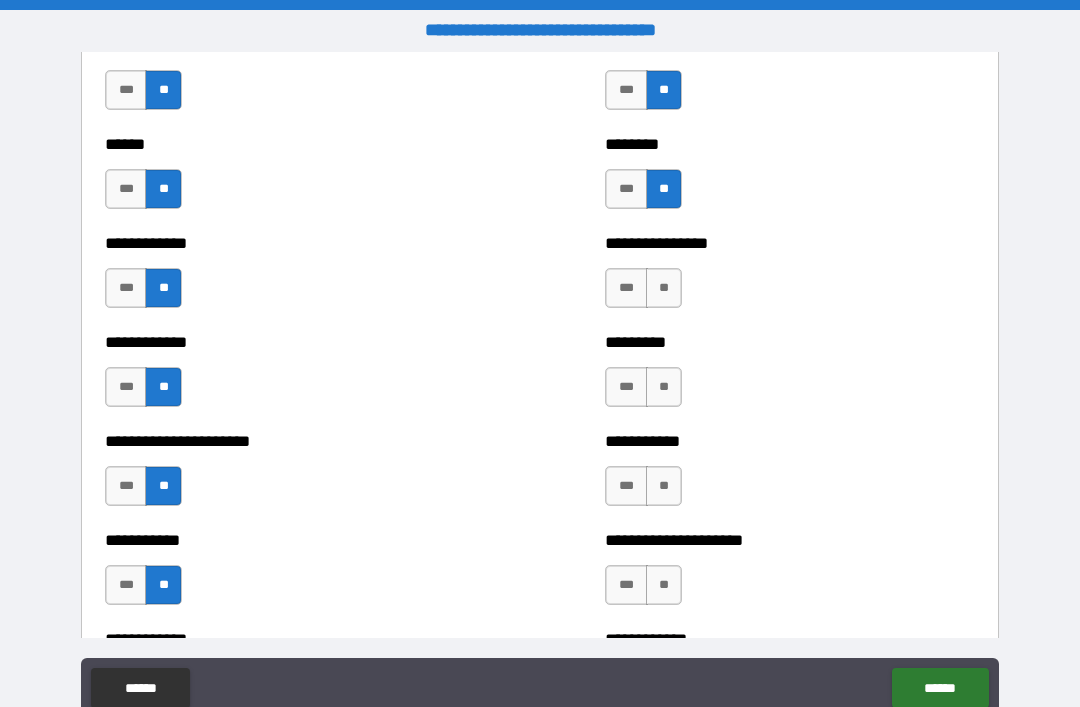 click on "**" at bounding box center [664, 288] 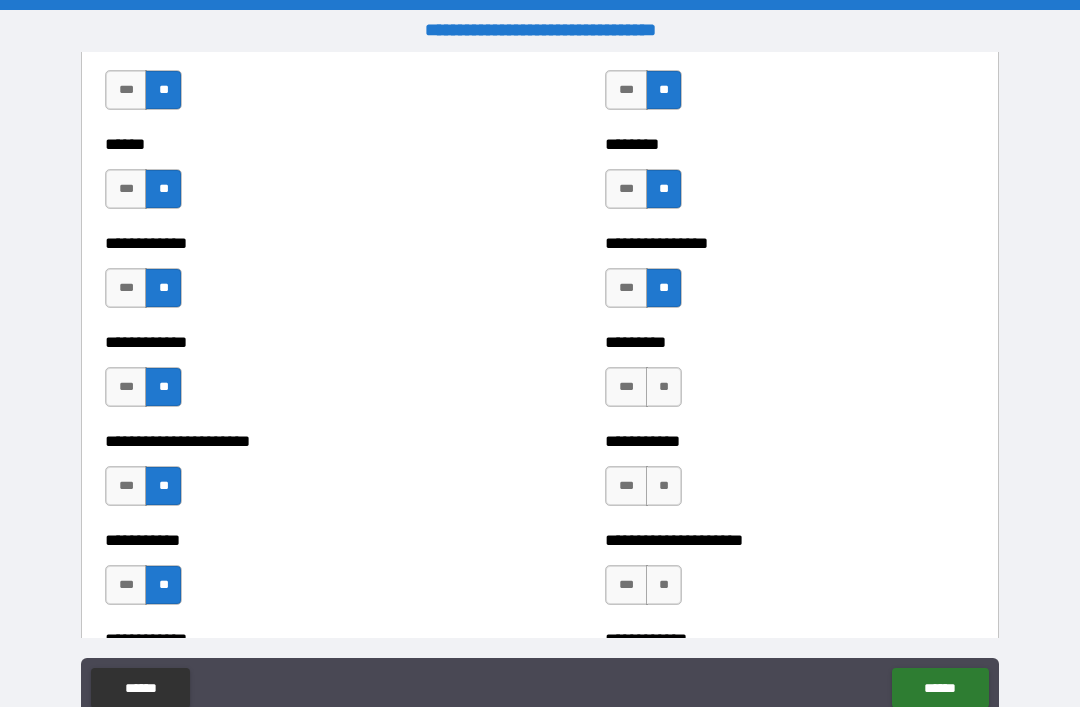click on "**" at bounding box center (664, 387) 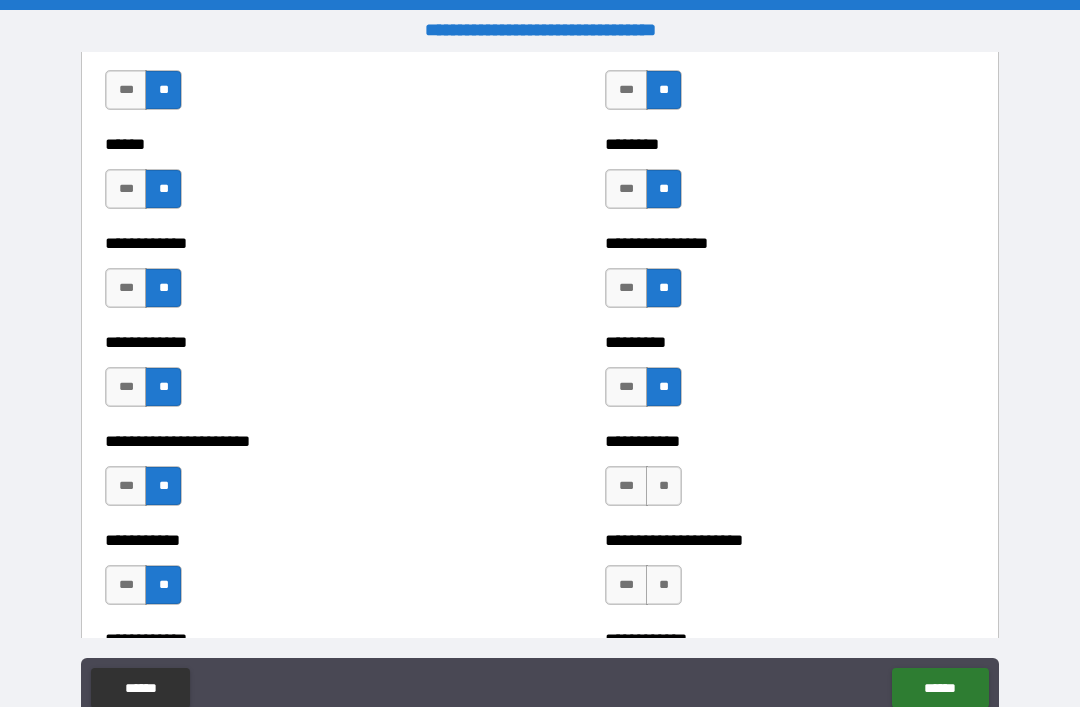 click on "**" at bounding box center [664, 486] 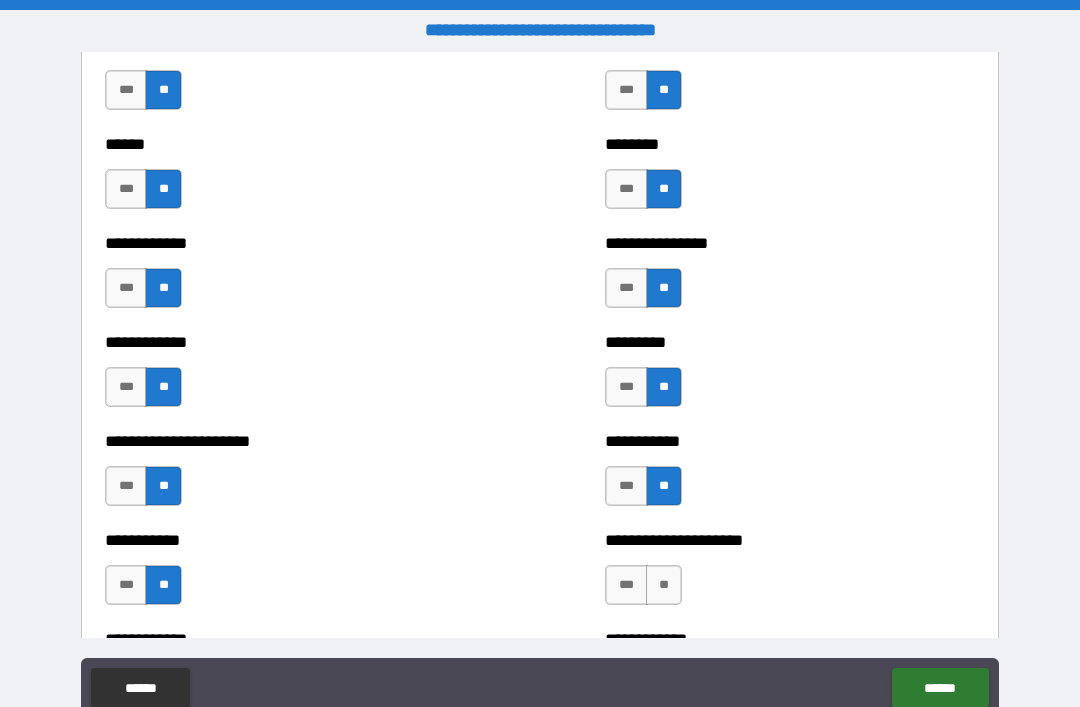 click on "**" at bounding box center (664, 585) 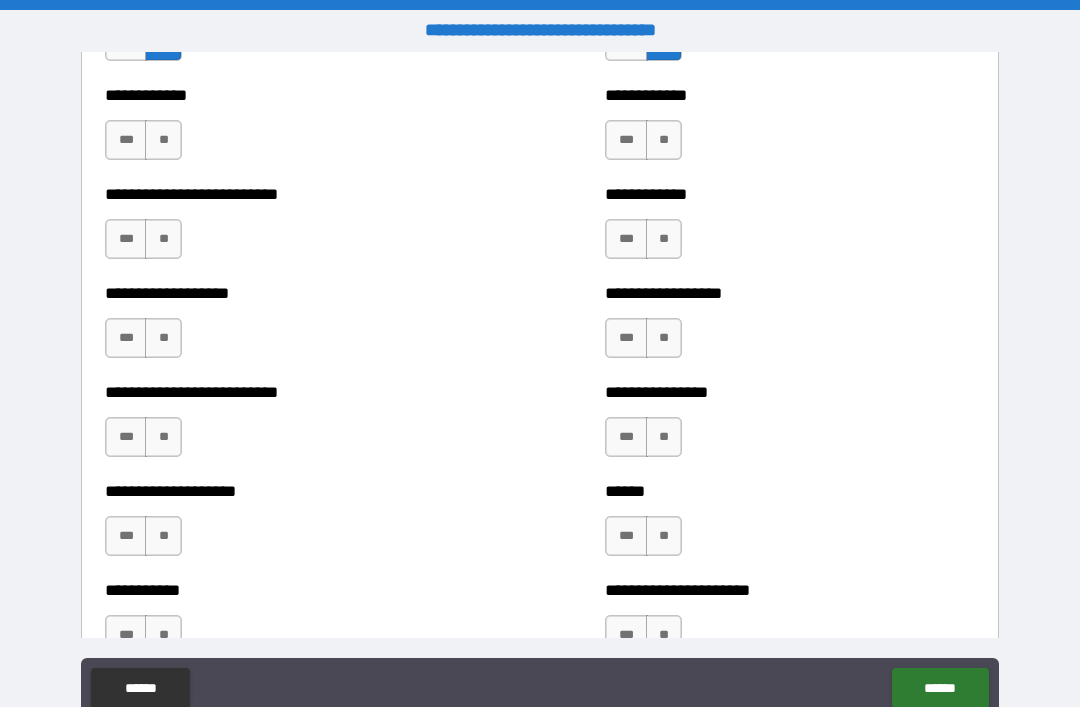 scroll, scrollTop: 5450, scrollLeft: 0, axis: vertical 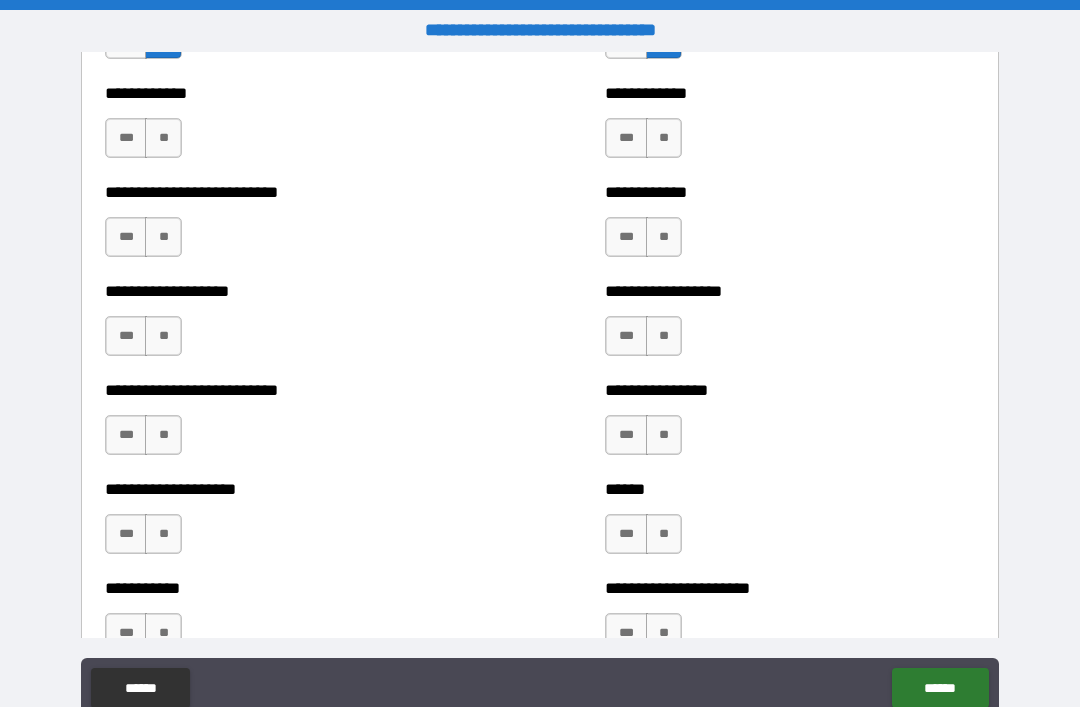 click on "**" at bounding box center [664, 435] 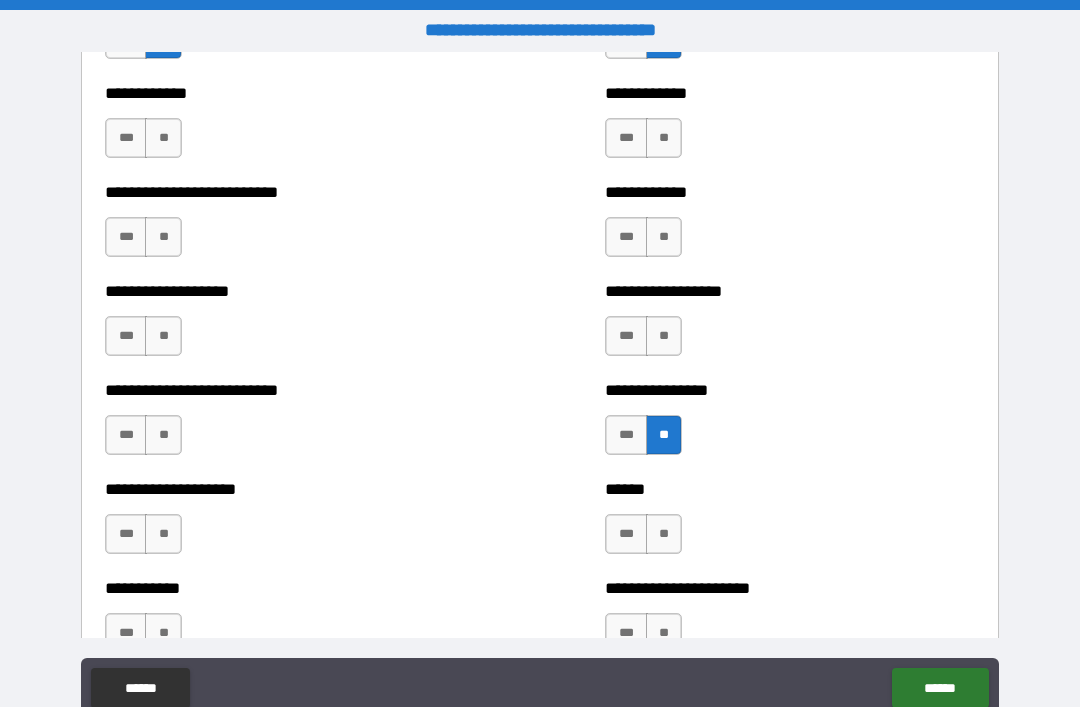 click on "**" at bounding box center [664, 237] 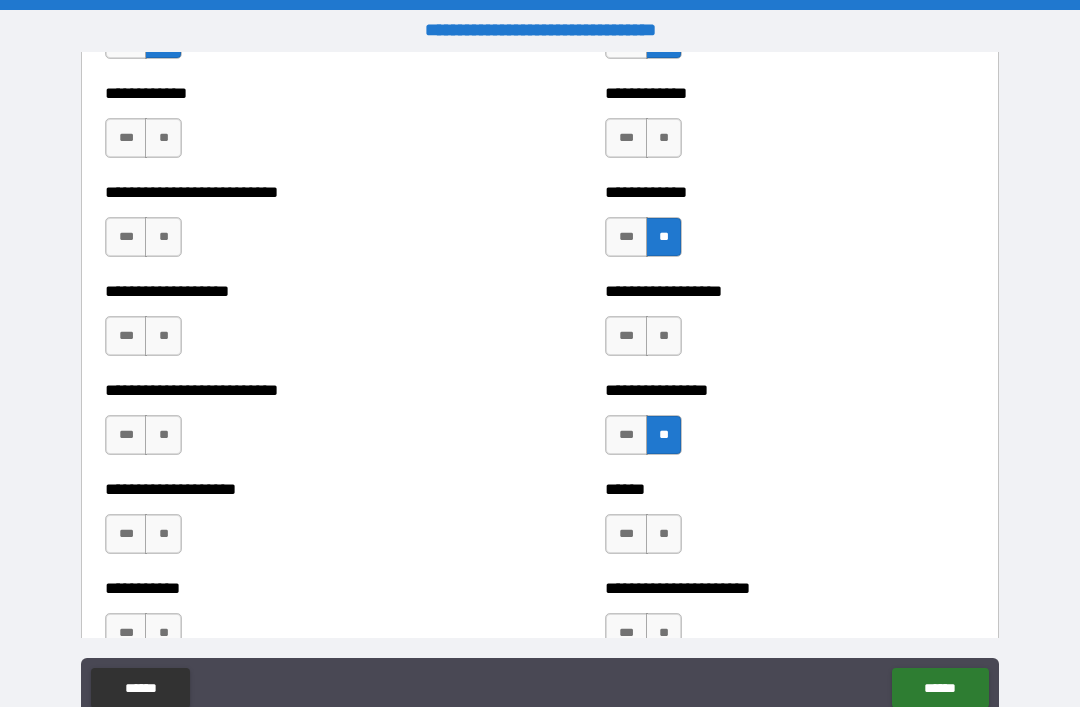 click on "**" at bounding box center [664, 336] 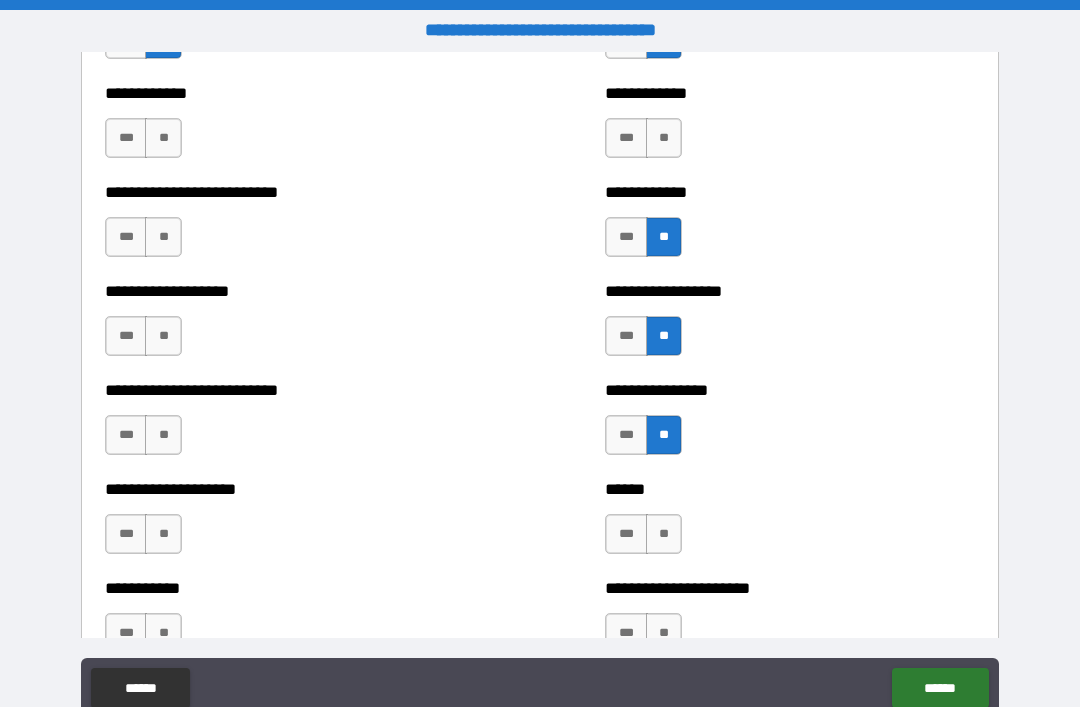 click on "**" at bounding box center [664, 138] 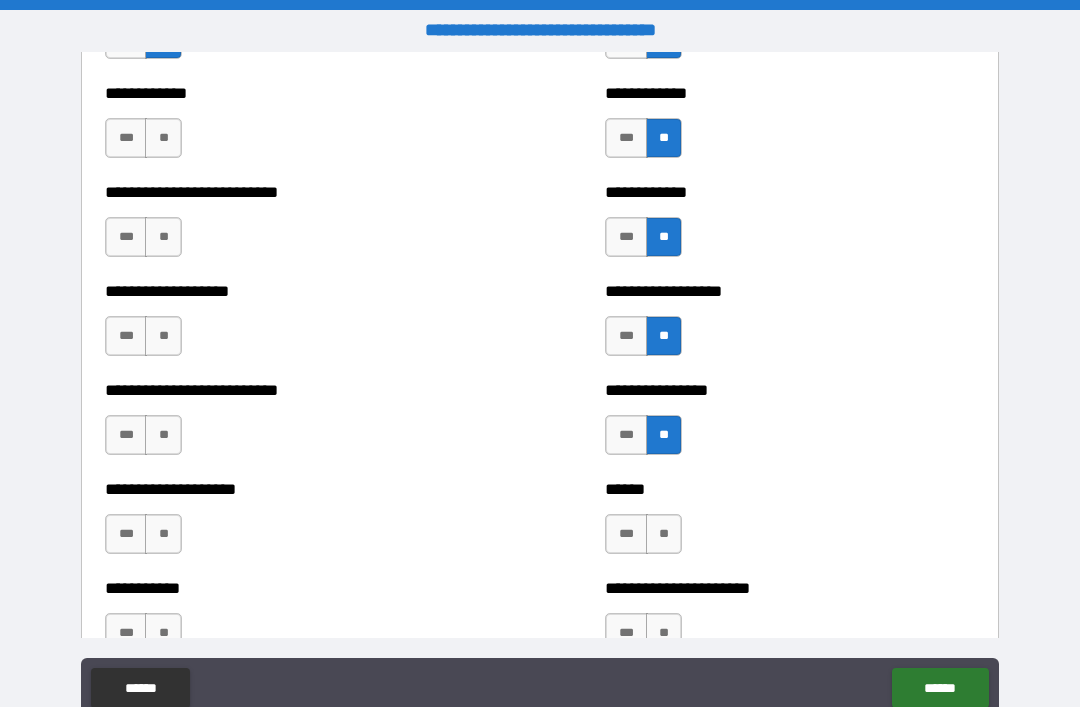 click on "**" at bounding box center (163, 138) 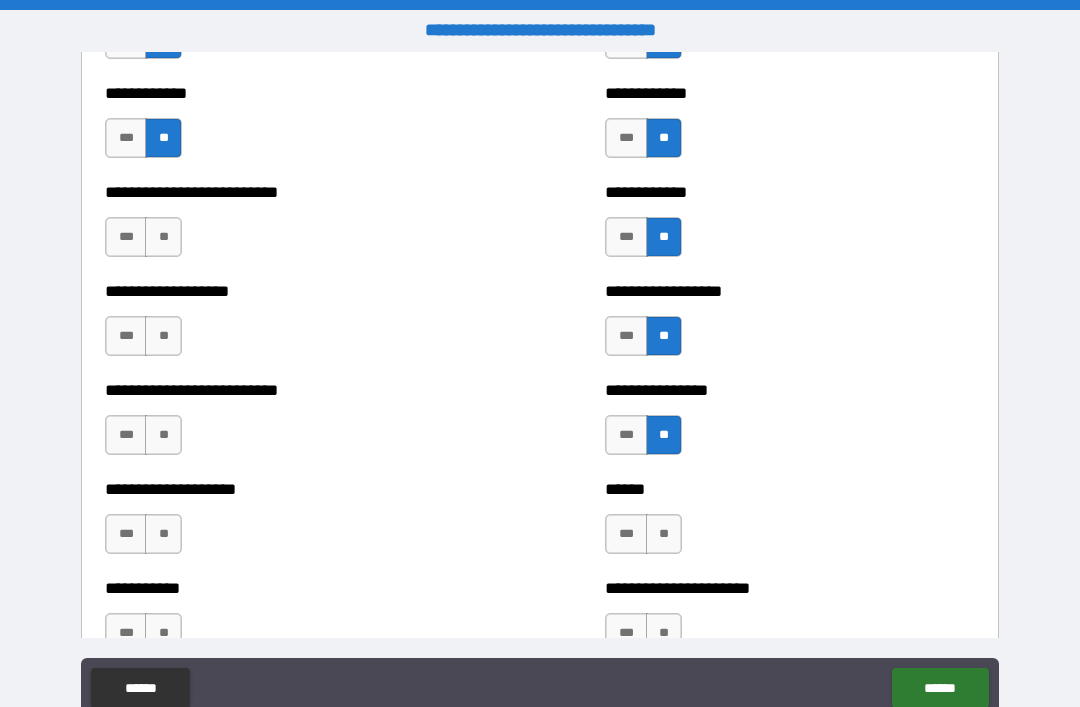 click on "**" at bounding box center (163, 237) 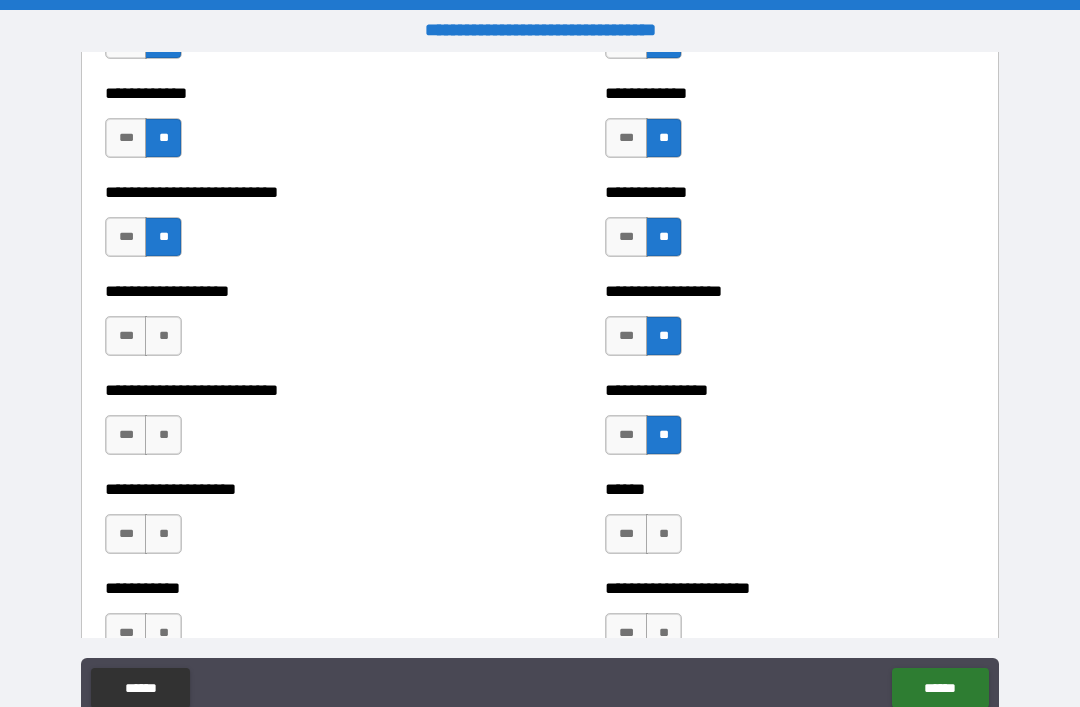 click on "**" at bounding box center (163, 336) 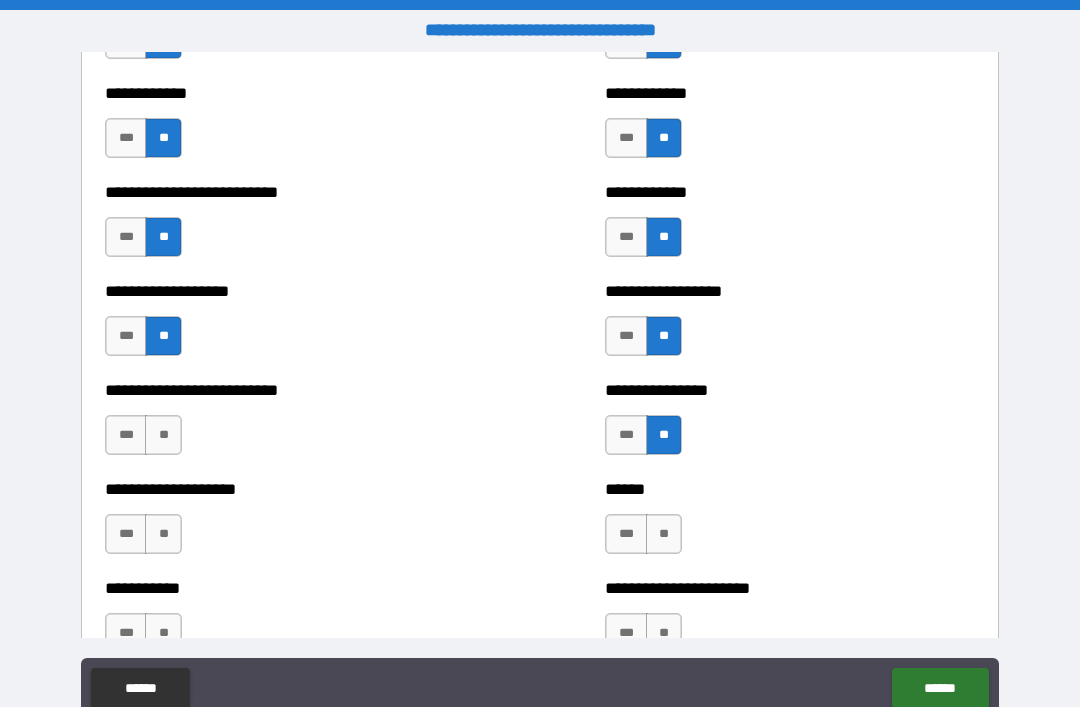 click on "**" at bounding box center [163, 435] 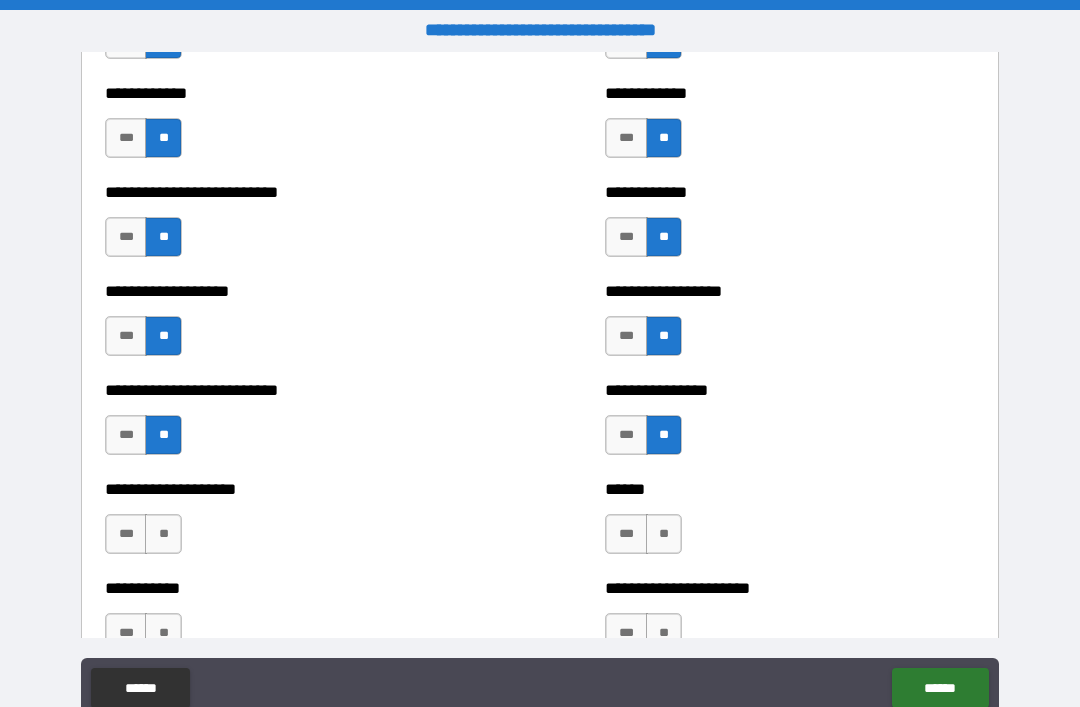 click on "**" at bounding box center (163, 534) 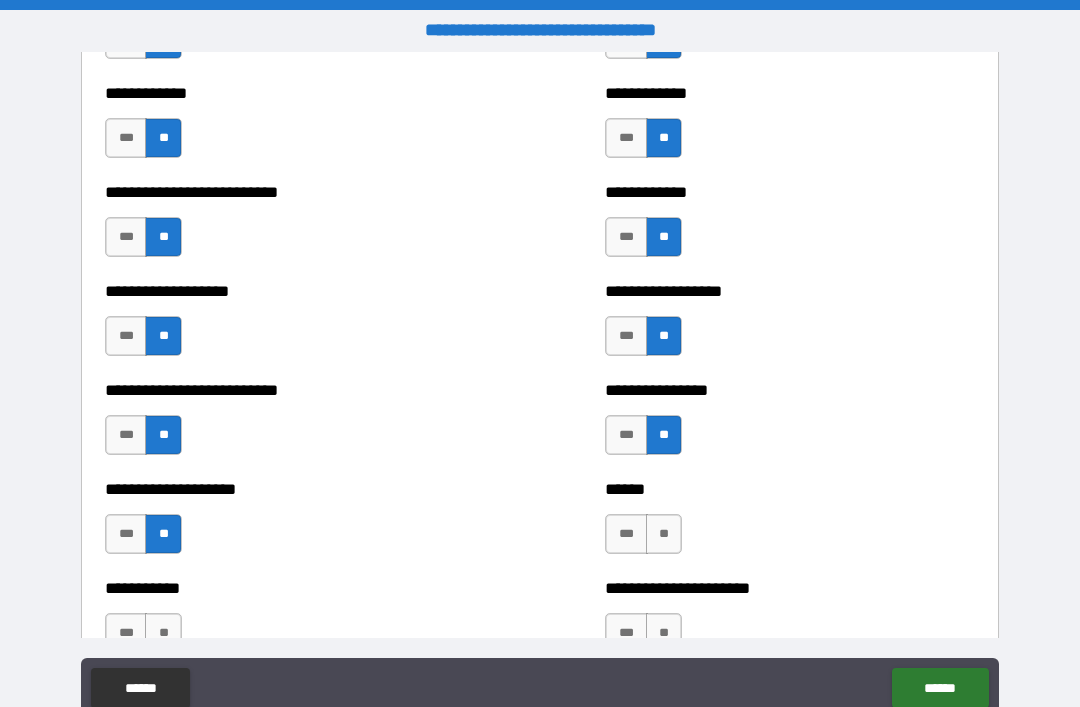 click on "**" at bounding box center [163, 633] 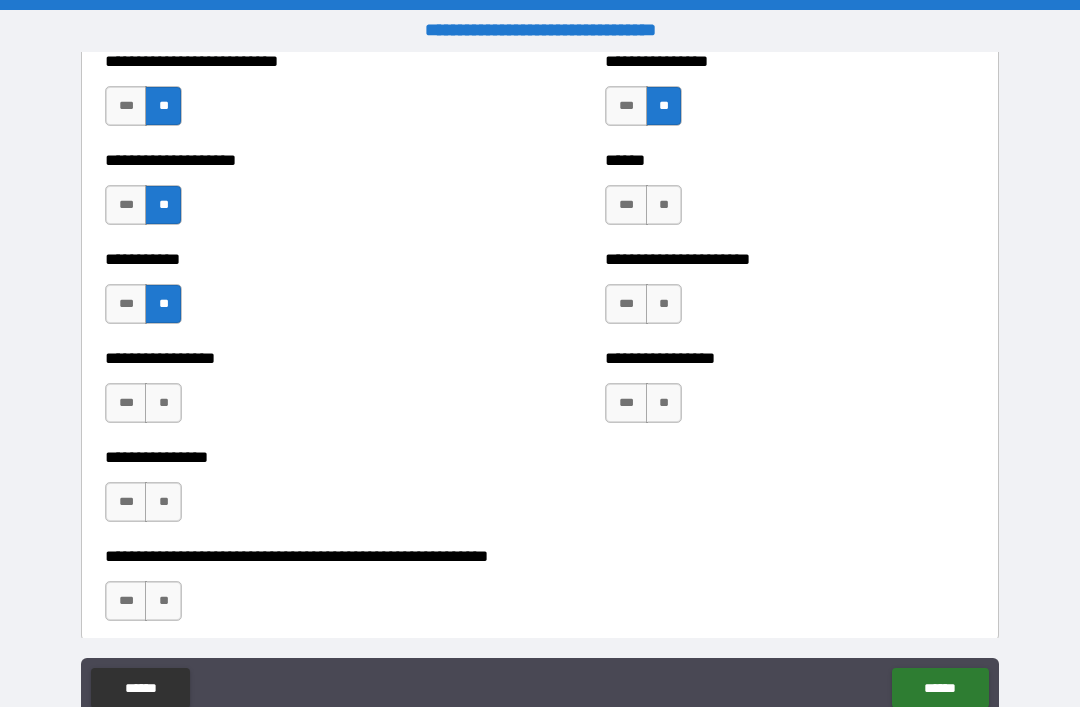 scroll, scrollTop: 5821, scrollLeft: 0, axis: vertical 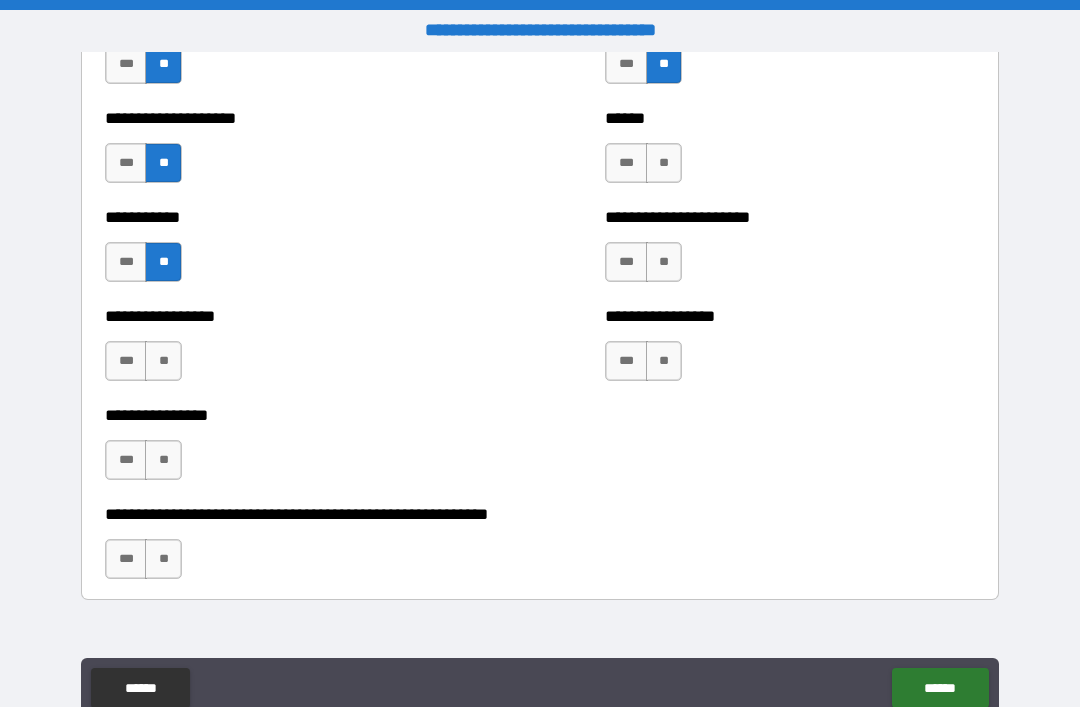 click on "**" at bounding box center [163, 559] 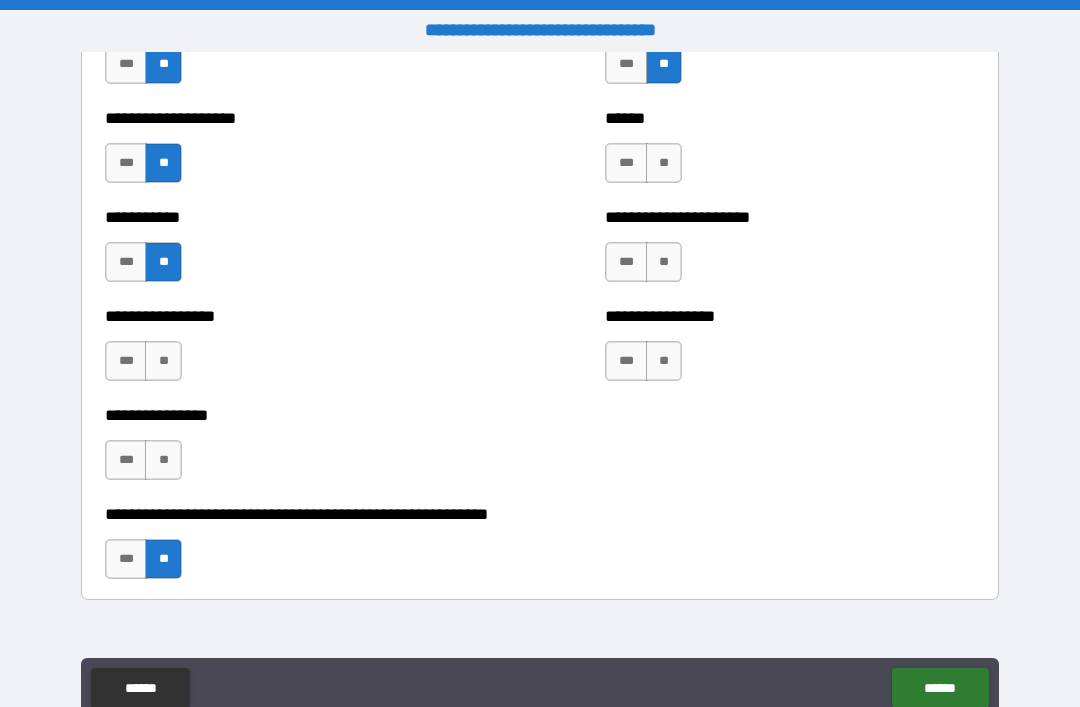click on "**" at bounding box center [664, 361] 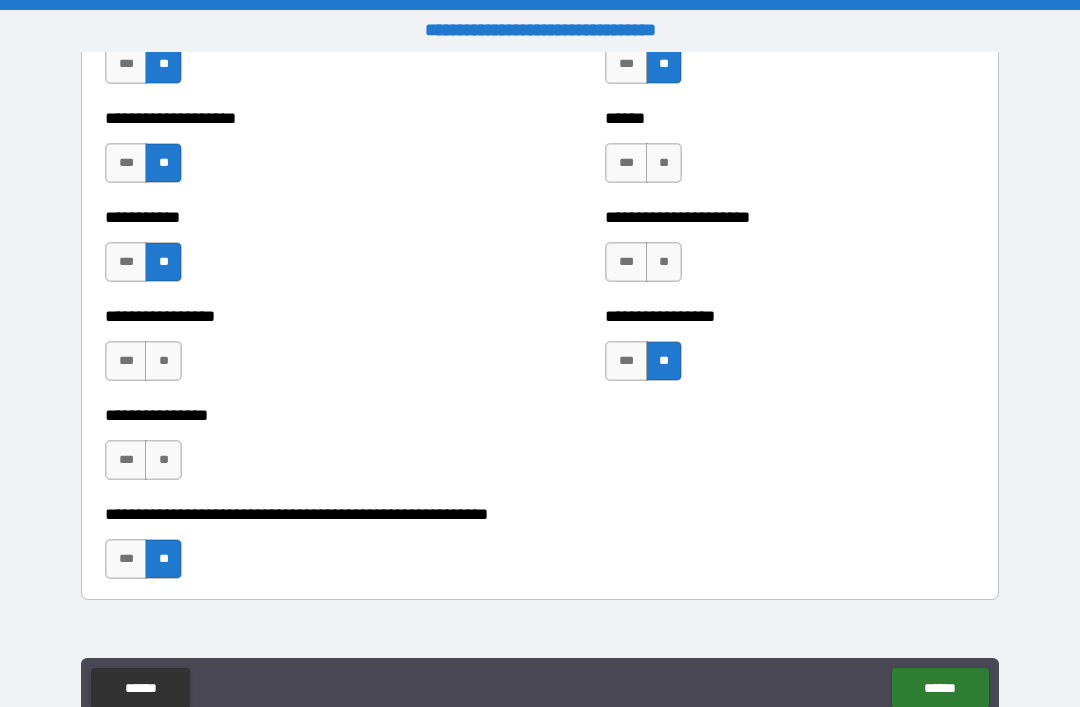 click on "**" at bounding box center (664, 262) 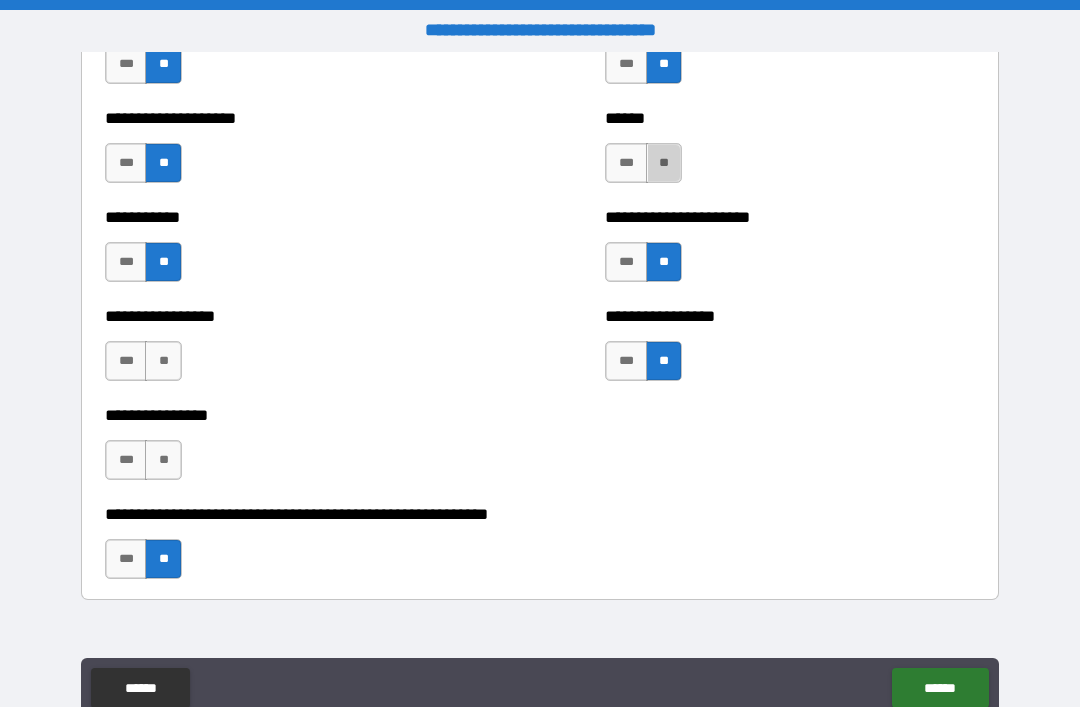 click on "**" at bounding box center (664, 163) 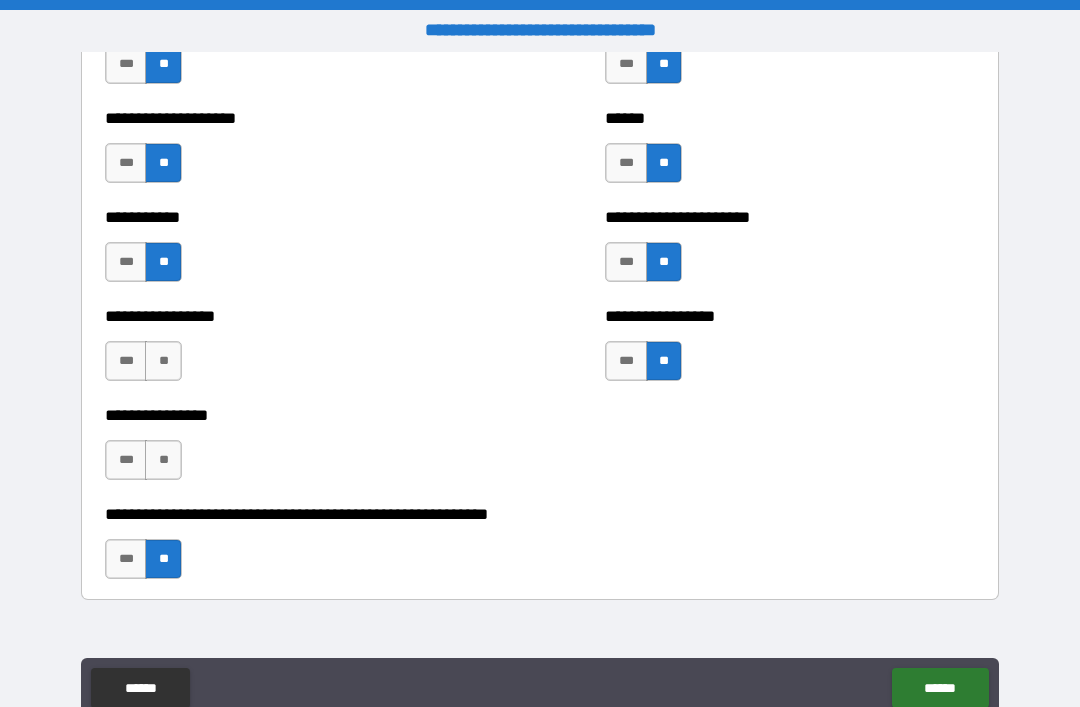 click on "**" at bounding box center [163, 460] 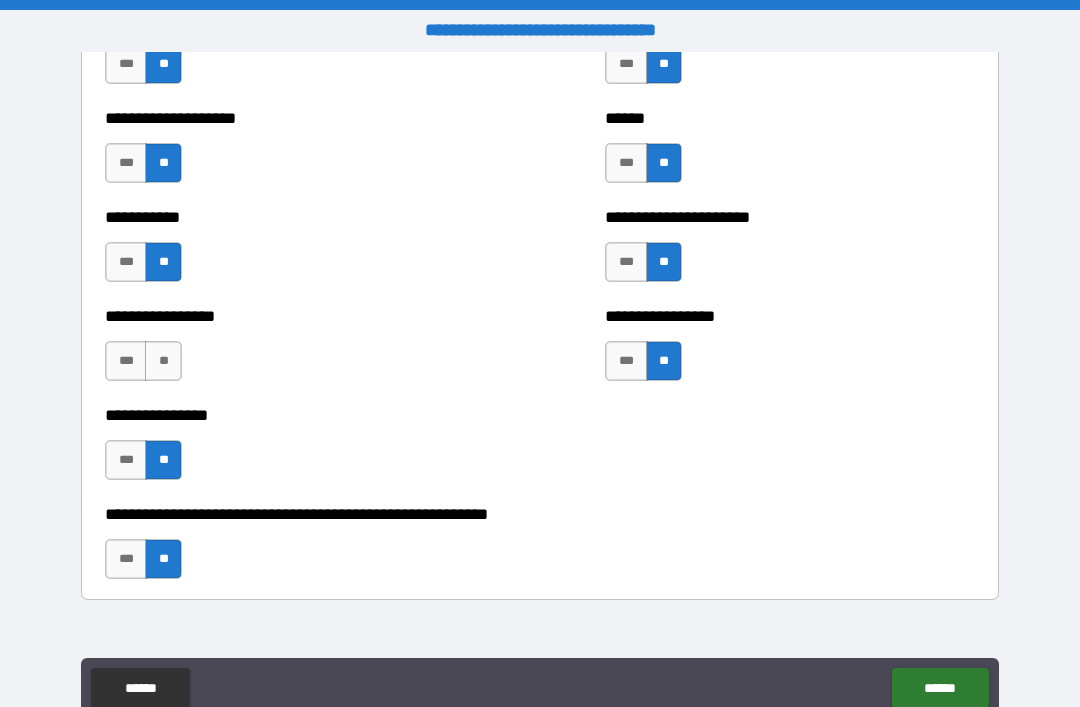 click on "**" at bounding box center [163, 361] 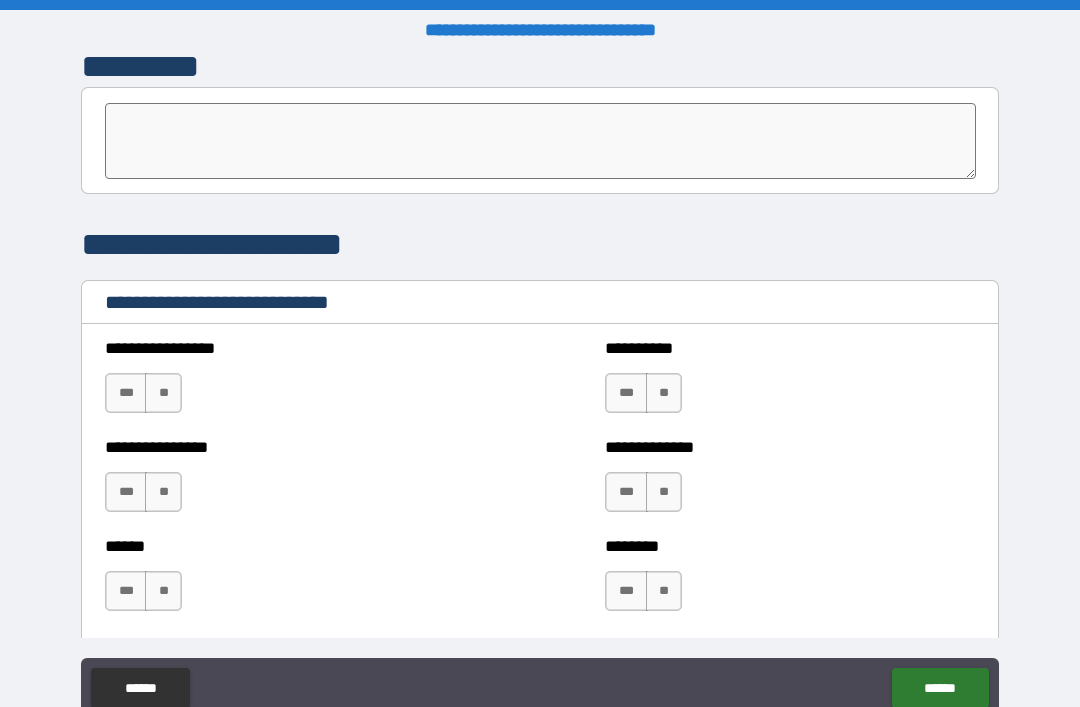 scroll, scrollTop: 6473, scrollLeft: 0, axis: vertical 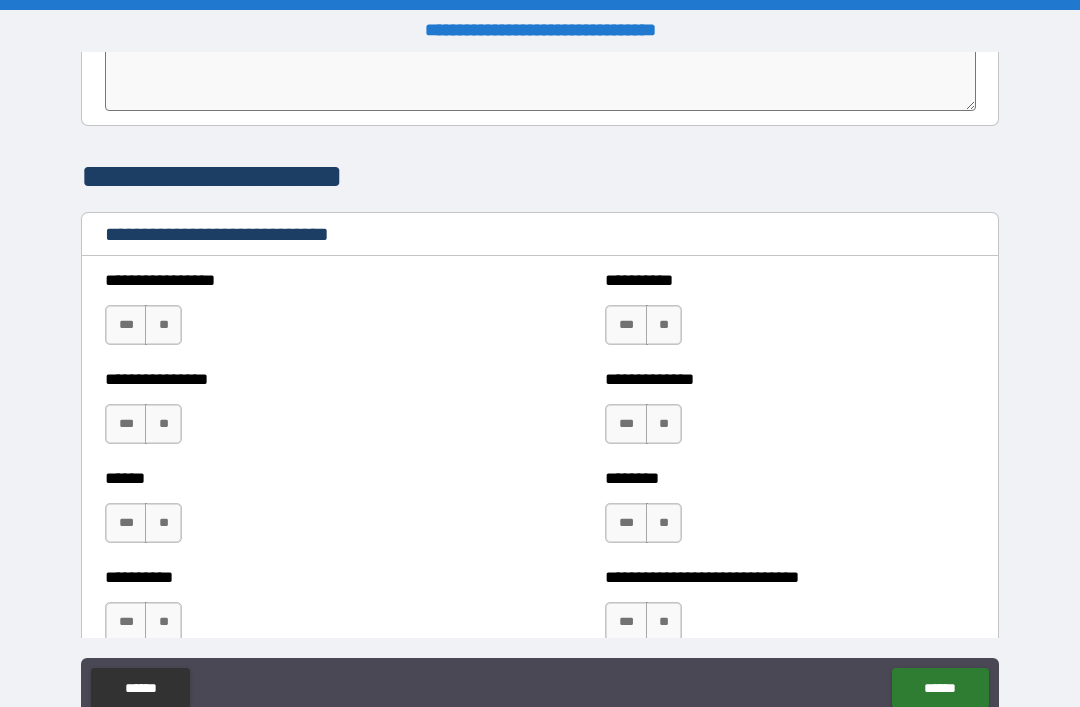 click on "**" at bounding box center [163, 325] 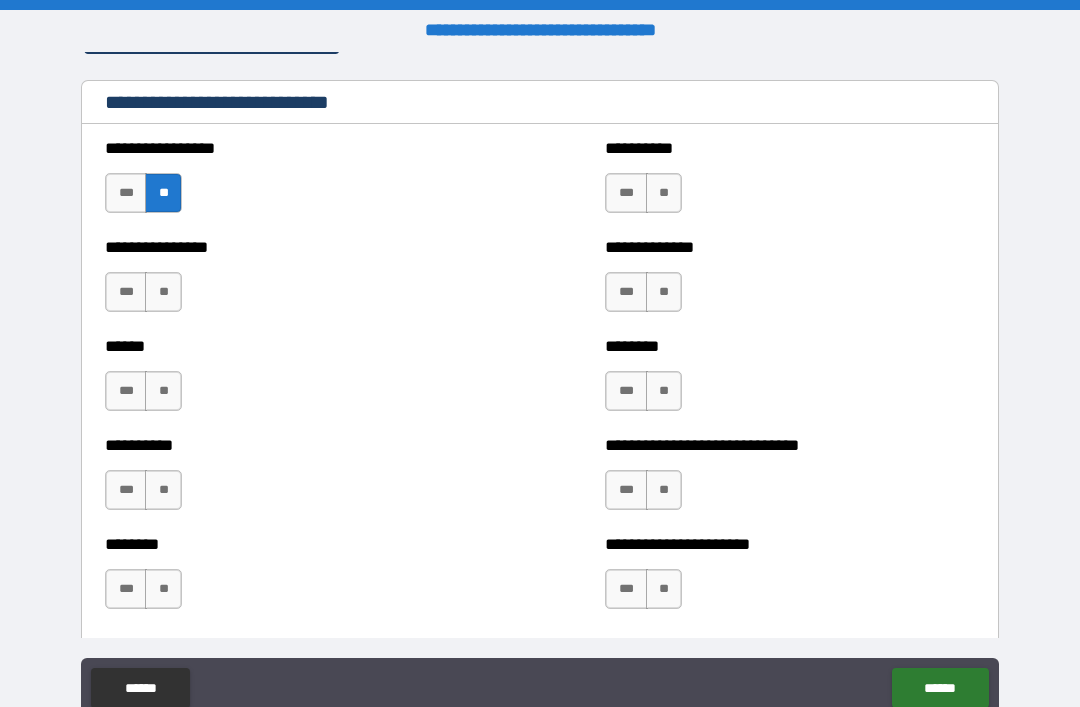 scroll, scrollTop: 6603, scrollLeft: 0, axis: vertical 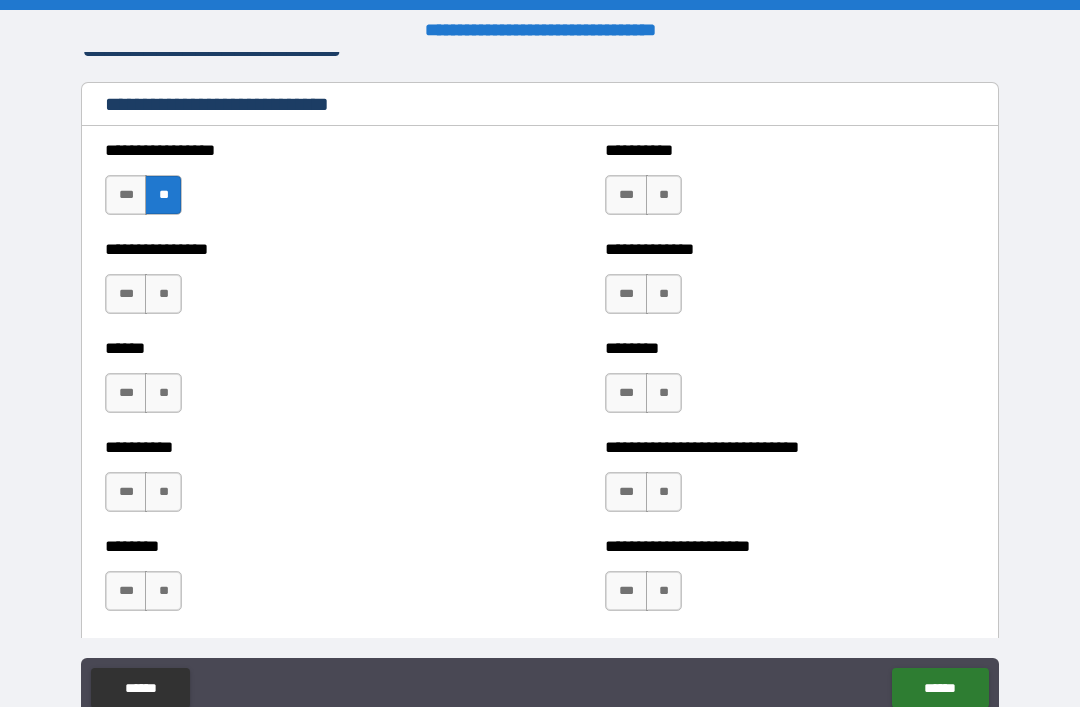 click on "***" at bounding box center (626, 393) 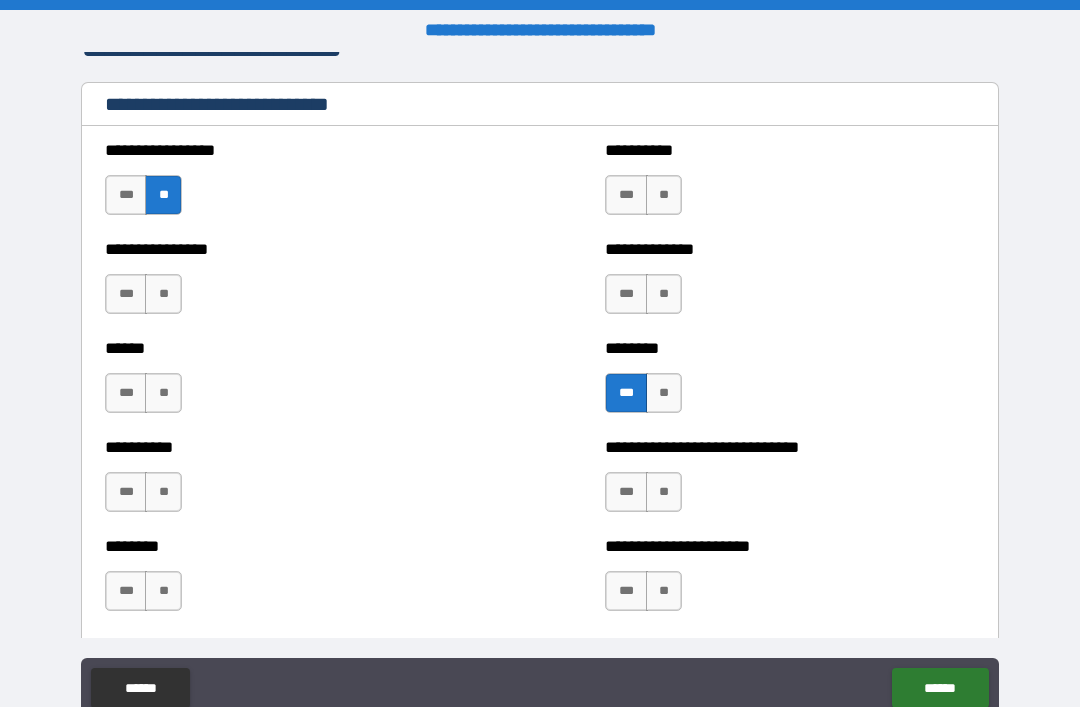 click on "****** *** **" at bounding box center [290, 383] 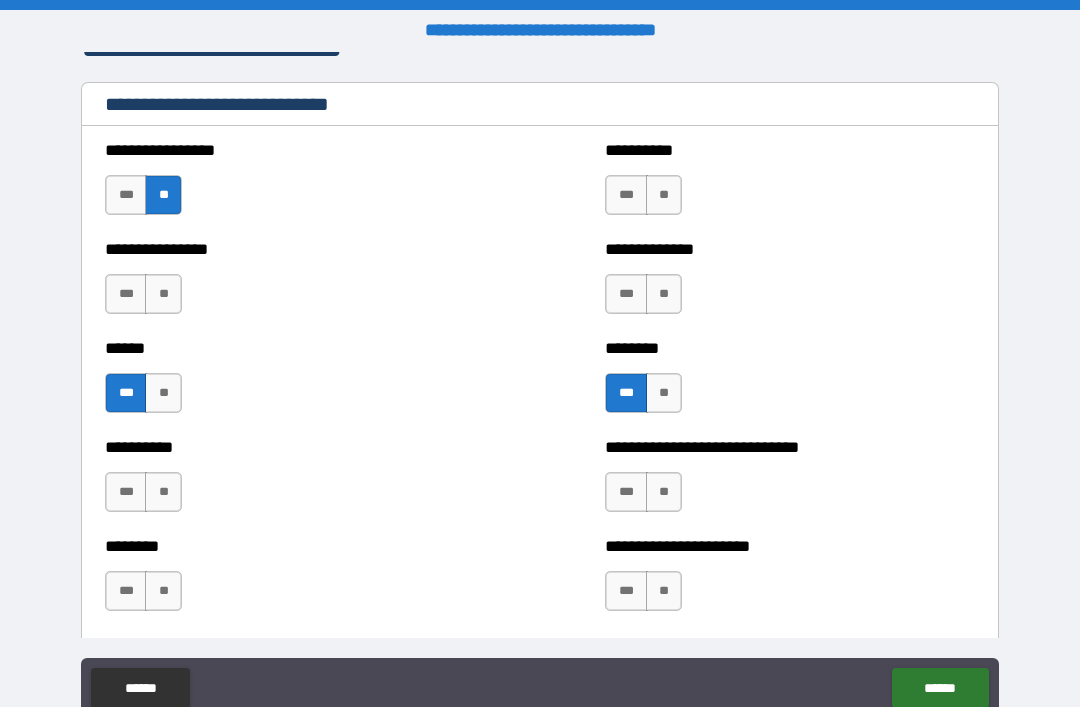click on "**" at bounding box center [163, 294] 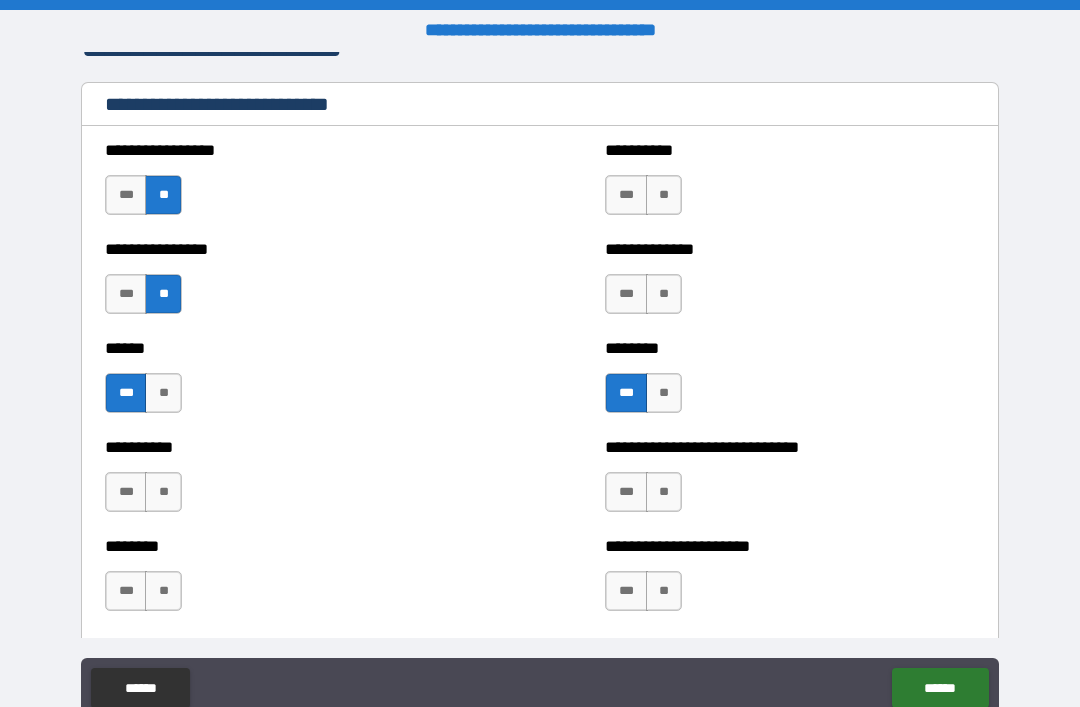 click on "**" at bounding box center (664, 195) 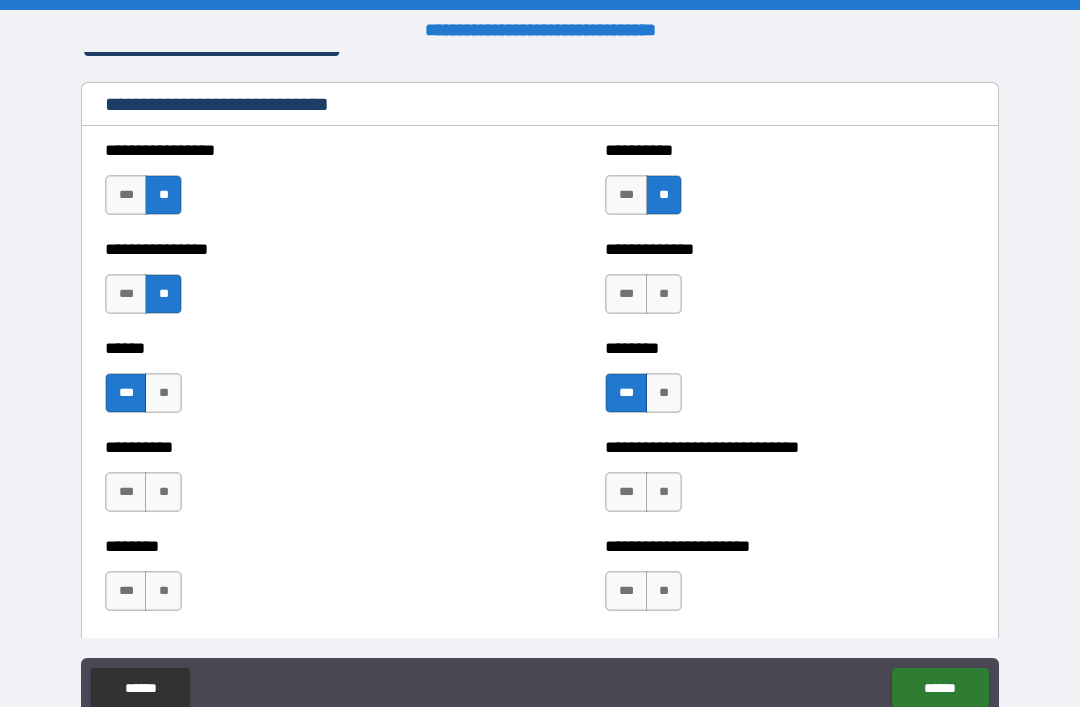 click on "**" at bounding box center [664, 294] 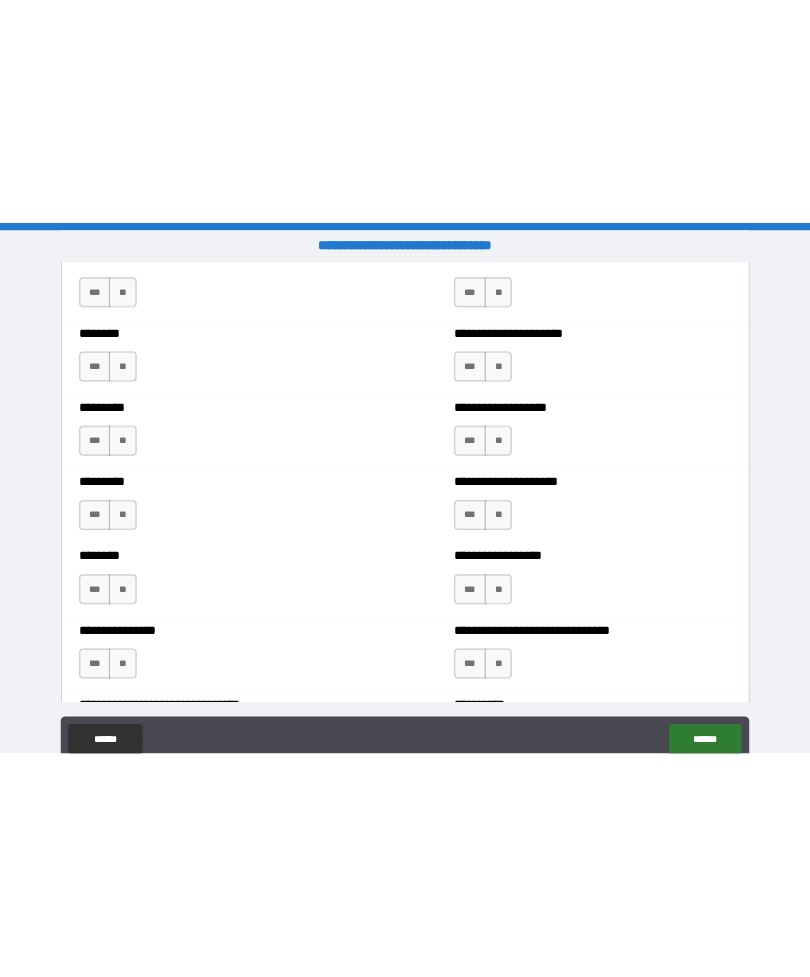 scroll, scrollTop: 7004, scrollLeft: 0, axis: vertical 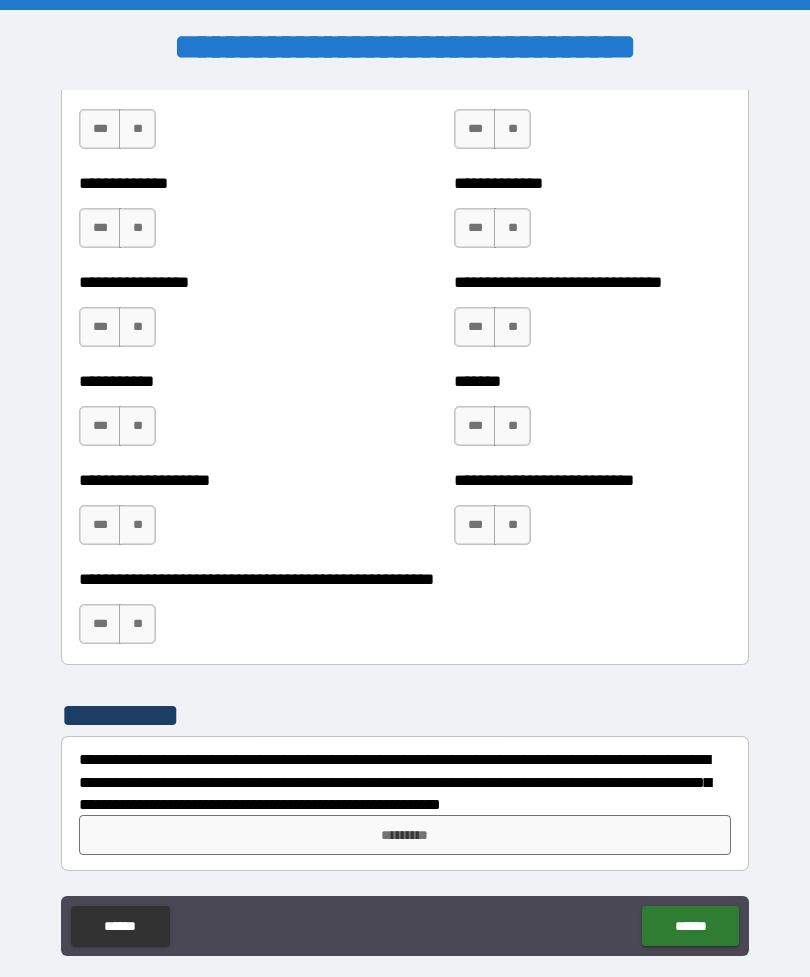 click on "**" at bounding box center (137, 624) 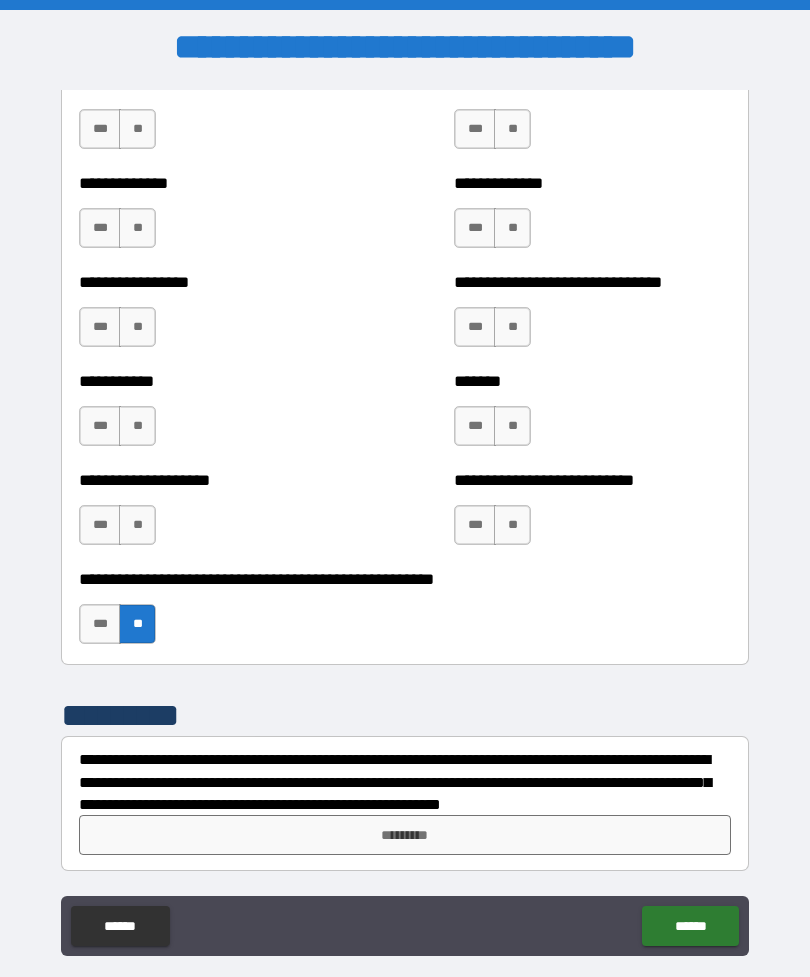 click on "**" at bounding box center (512, 525) 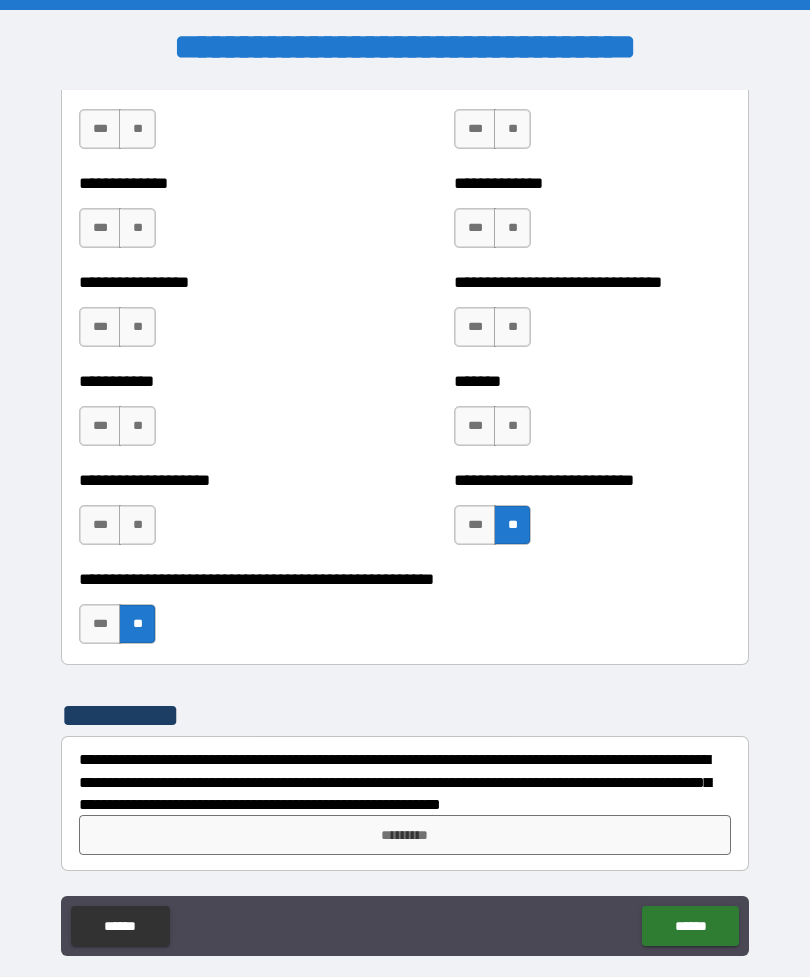 click on "******* *** **" at bounding box center [592, 416] 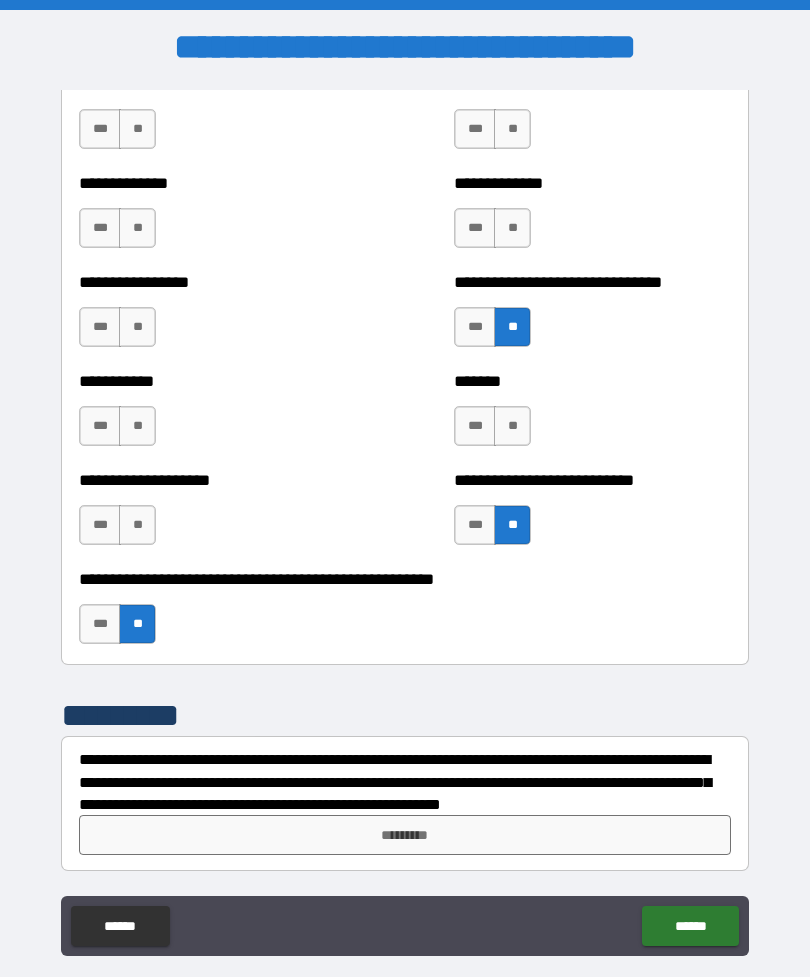 click on "**" at bounding box center (512, 426) 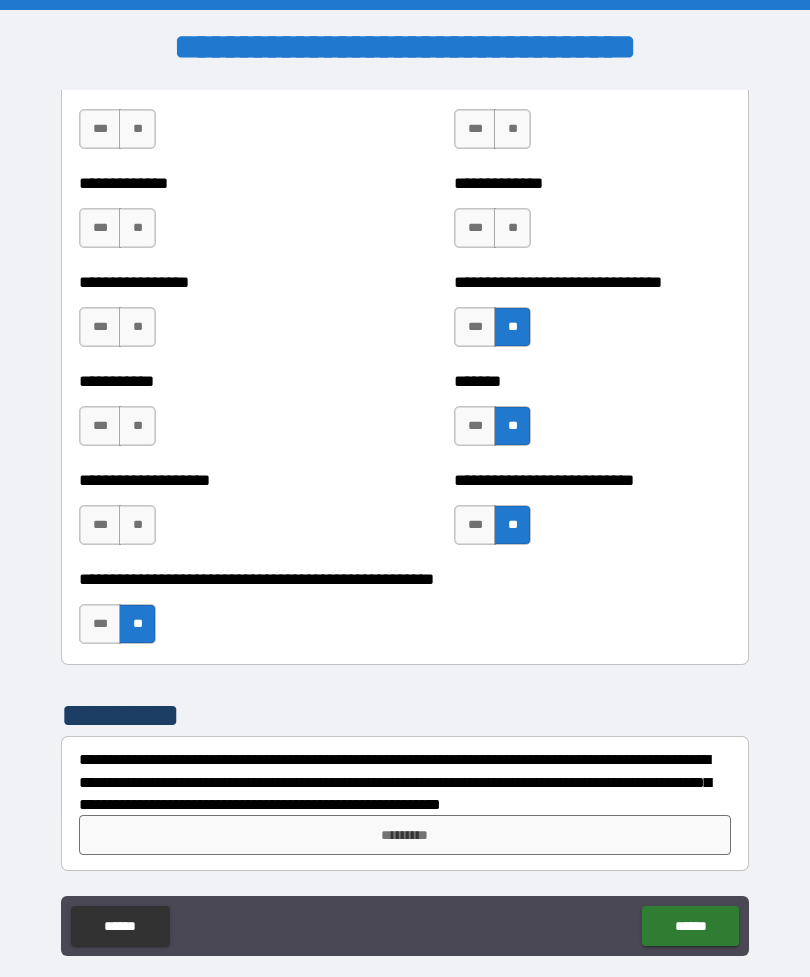 click on "**" at bounding box center (137, 426) 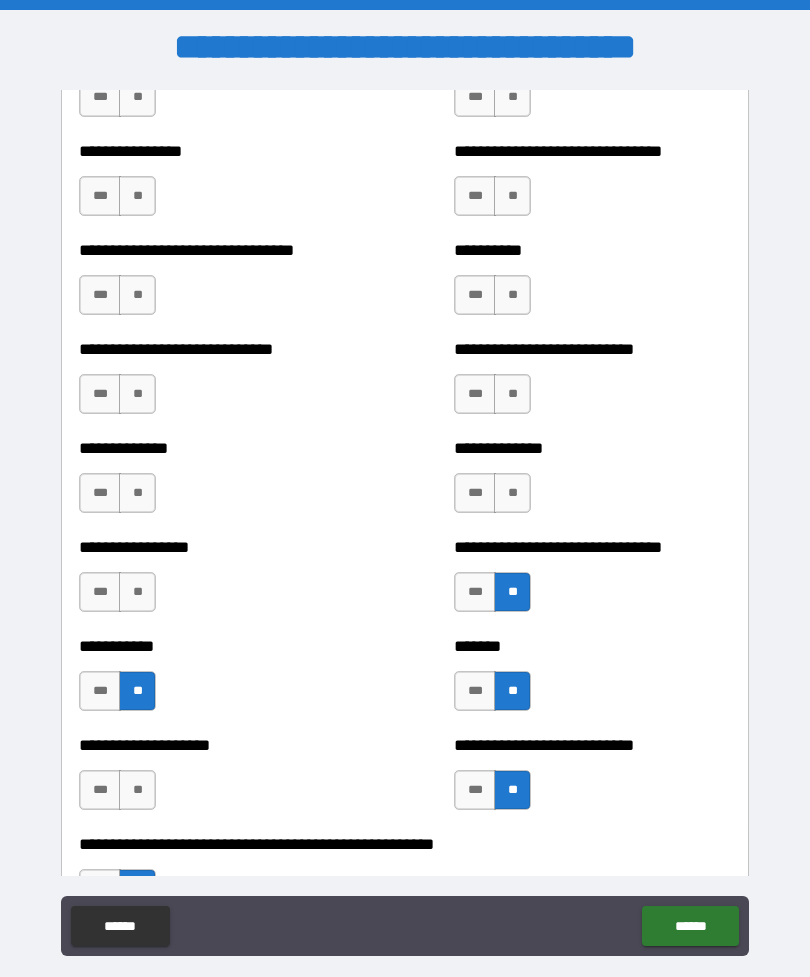 scroll, scrollTop: 7480, scrollLeft: 0, axis: vertical 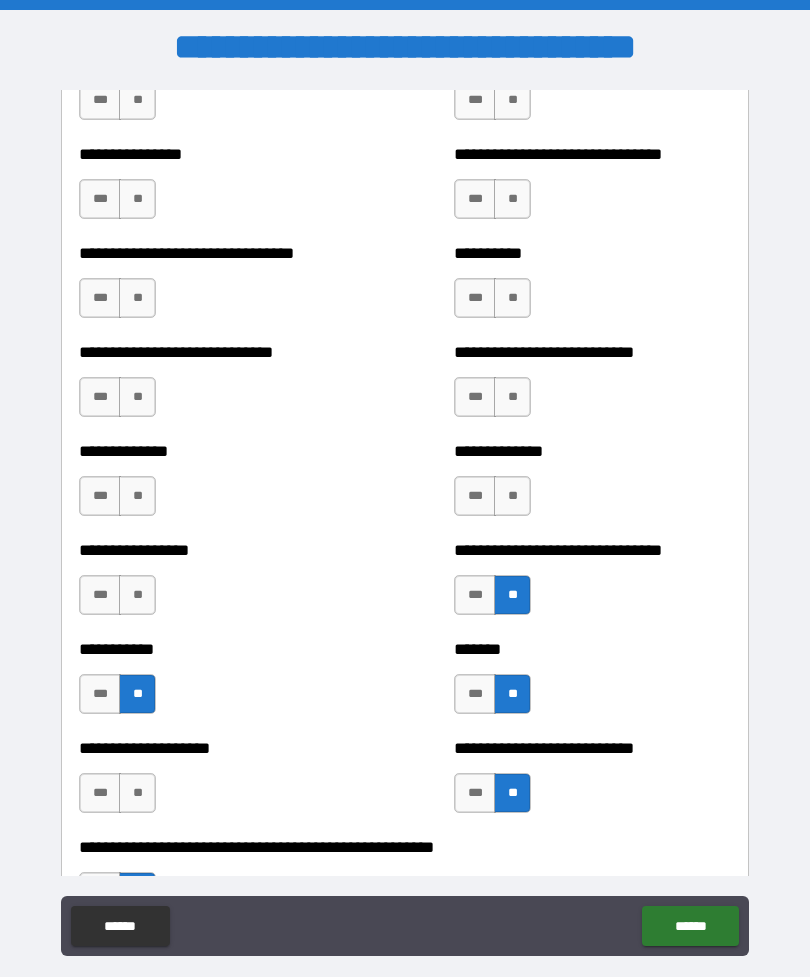 click on "**" at bounding box center (137, 496) 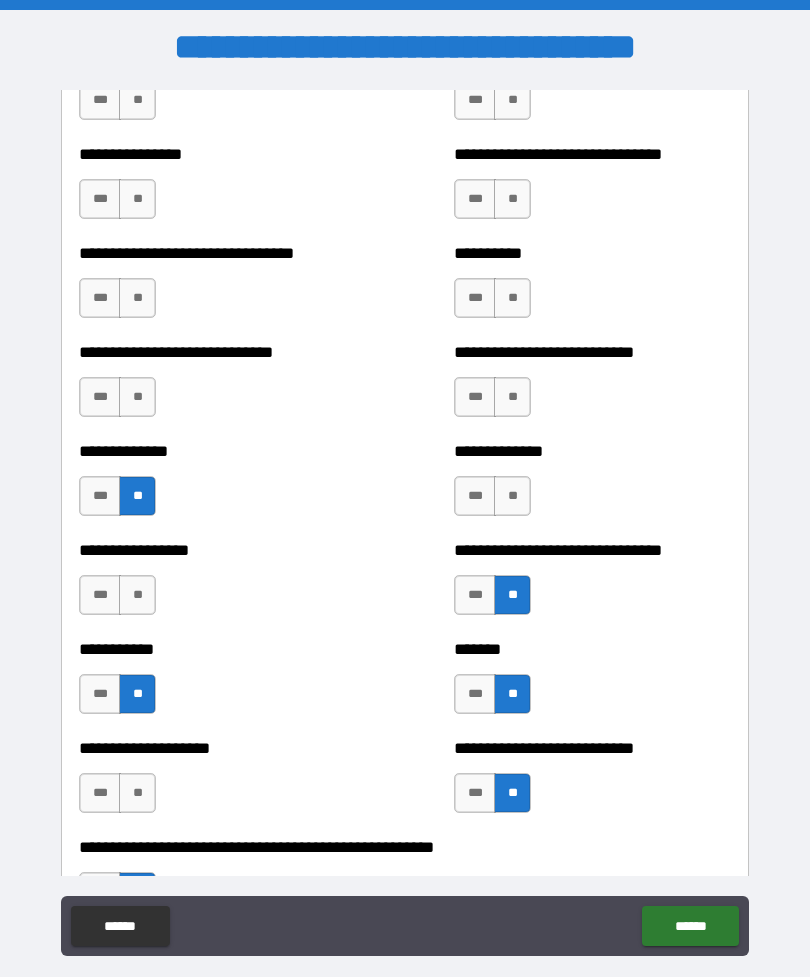 click on "**" at bounding box center (512, 496) 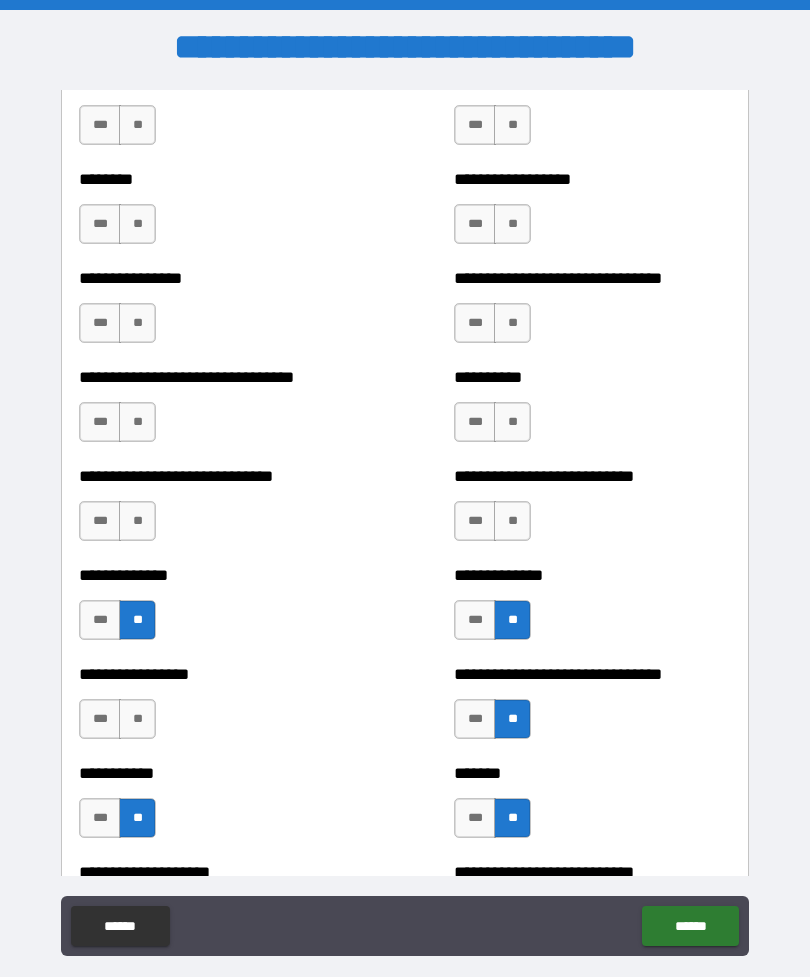 scroll, scrollTop: 7355, scrollLeft: 0, axis: vertical 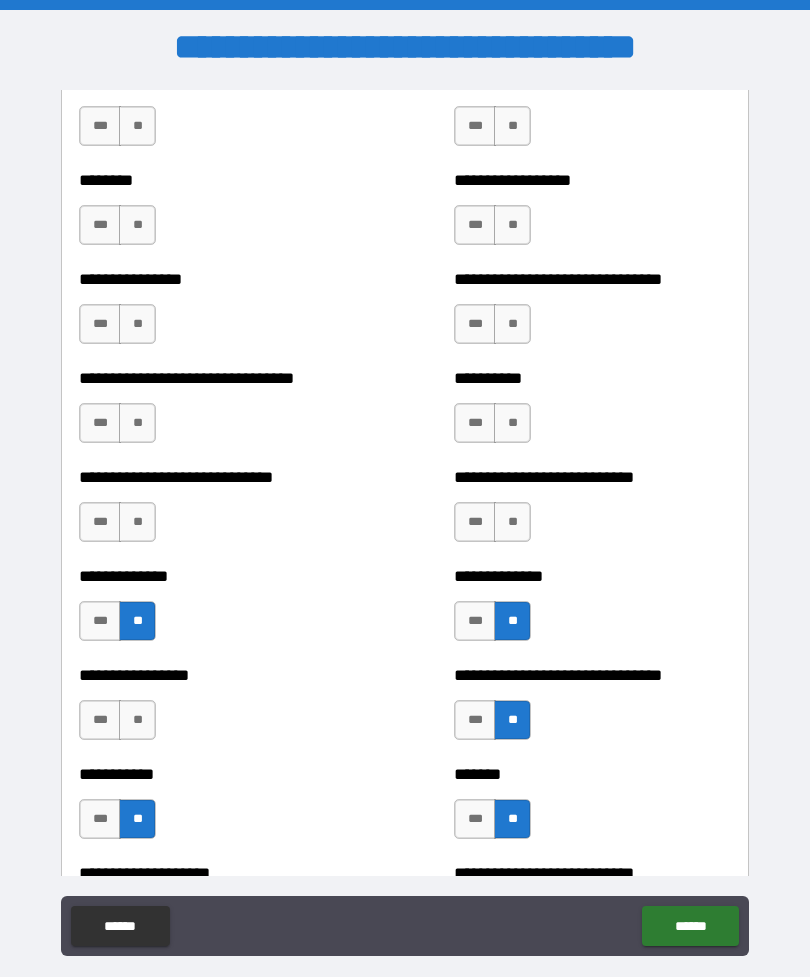 click on "**" at bounding box center [512, 522] 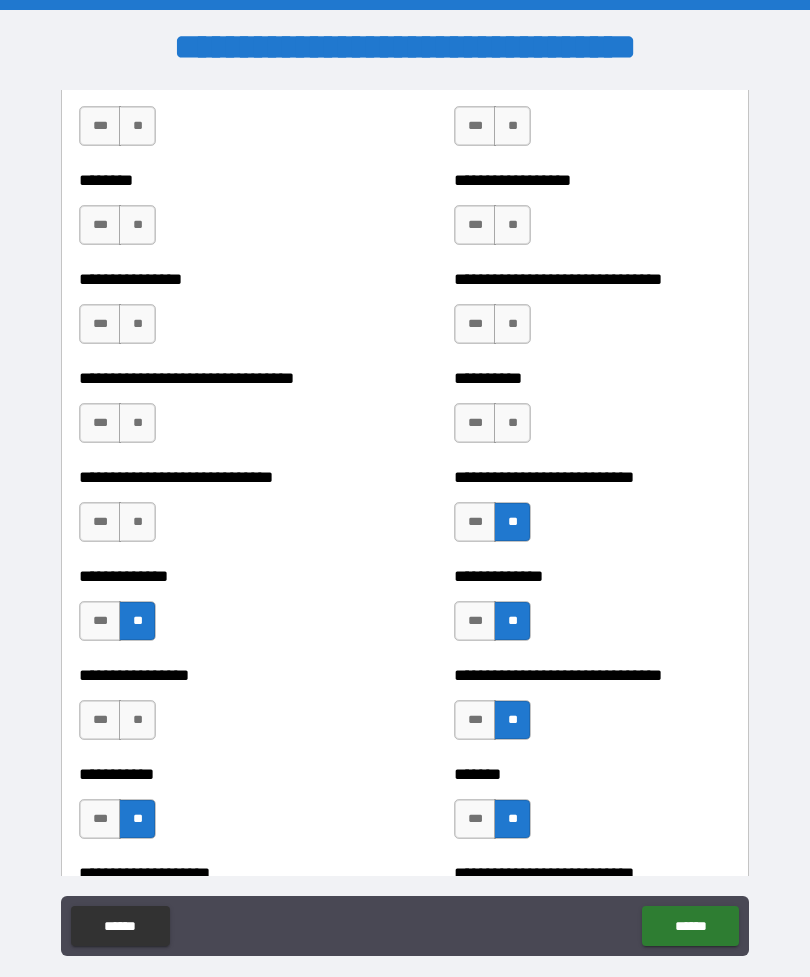 click on "**" at bounding box center (512, 423) 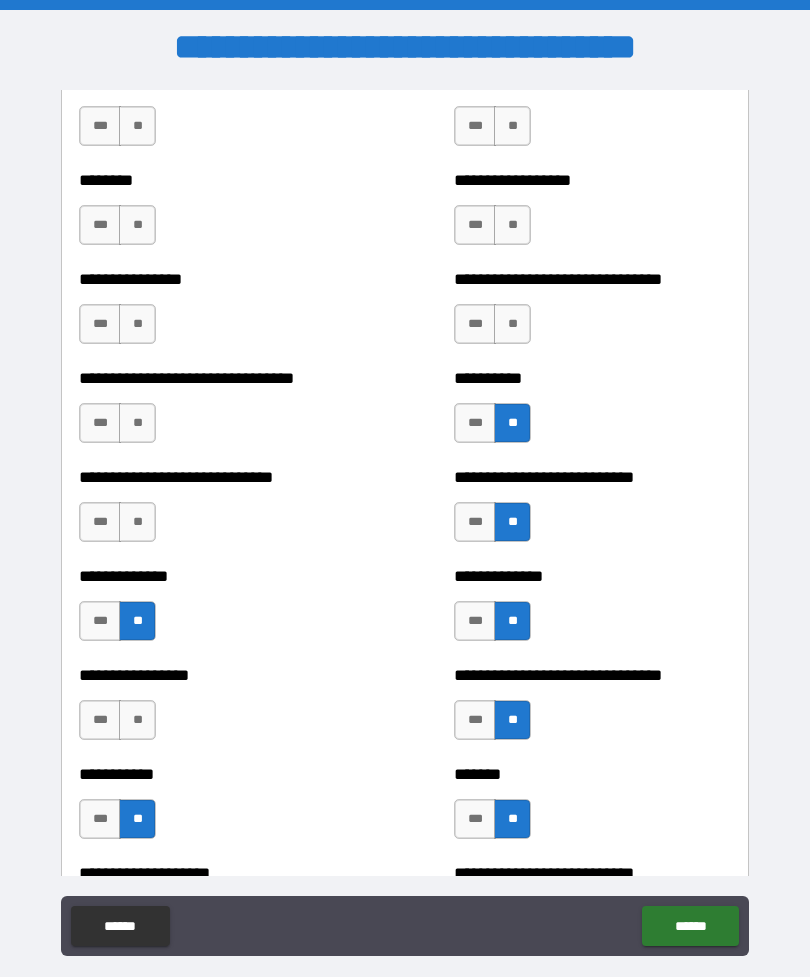 click on "**" at bounding box center [512, 324] 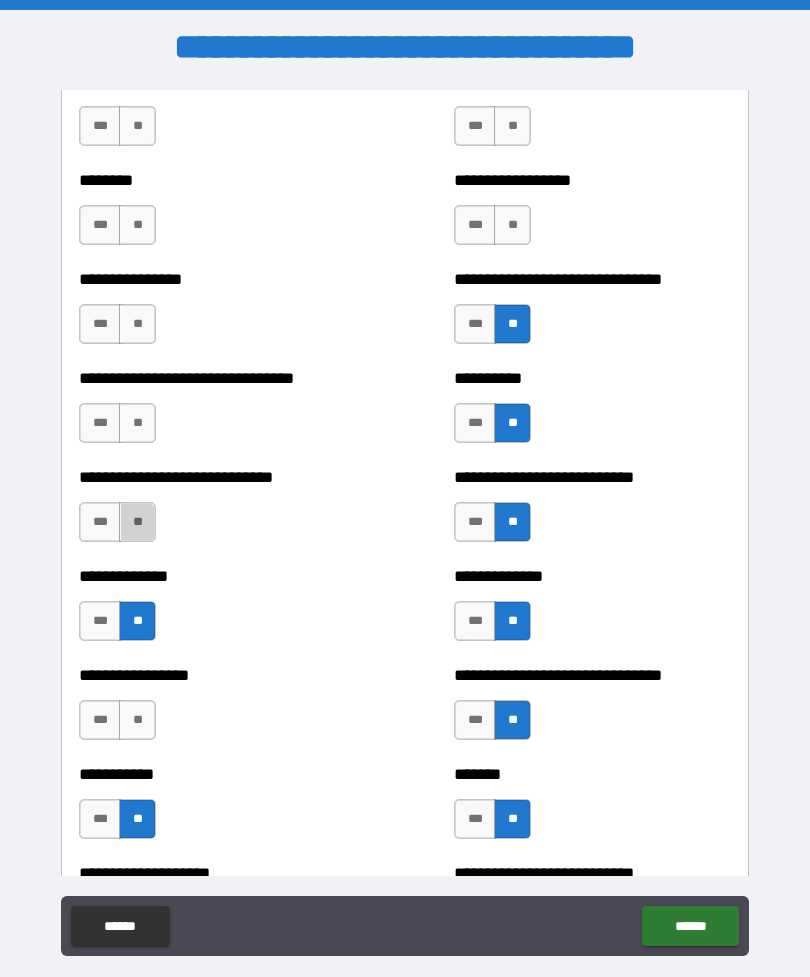 click on "**" at bounding box center (137, 522) 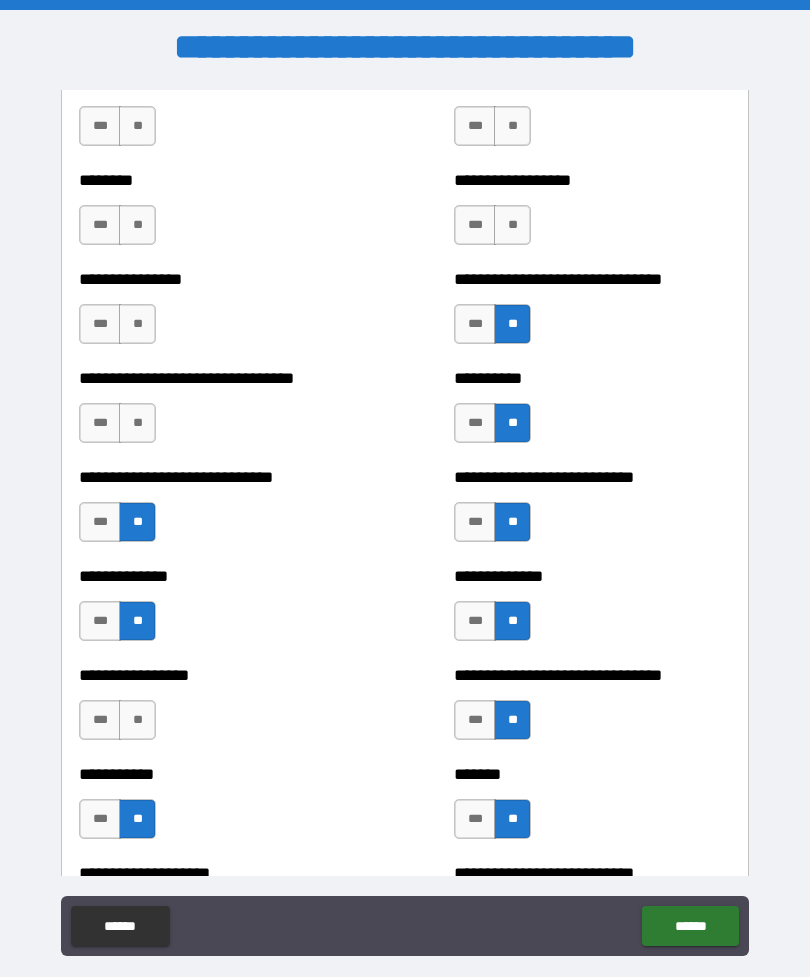 click on "**" at bounding box center [137, 423] 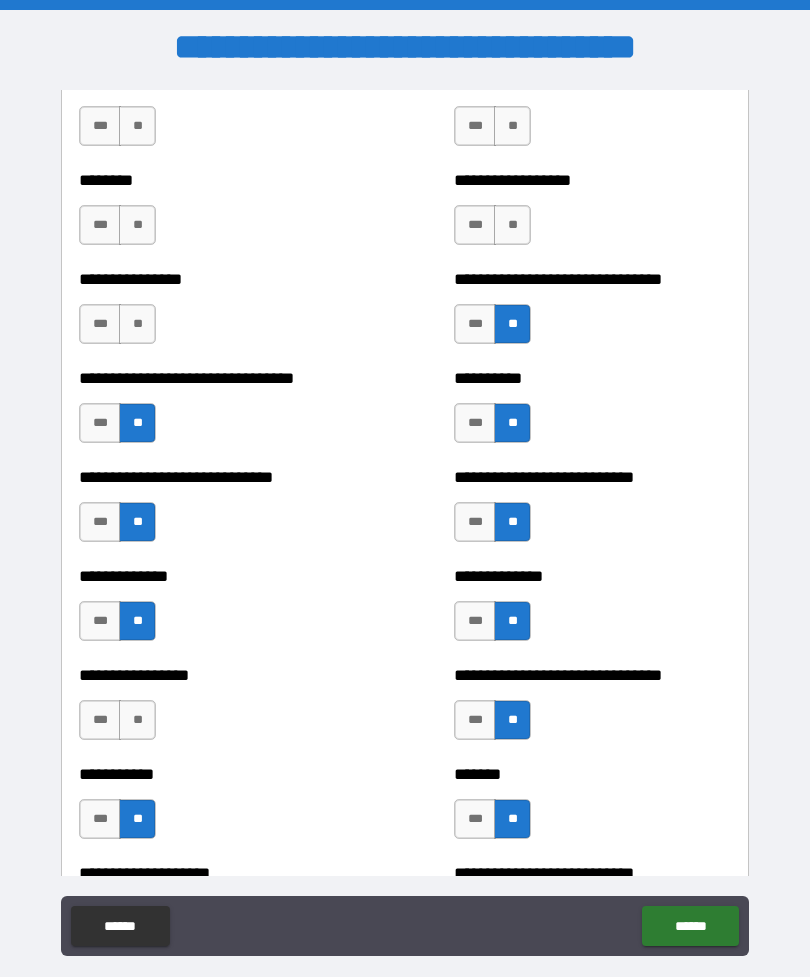 click on "**" at bounding box center (137, 324) 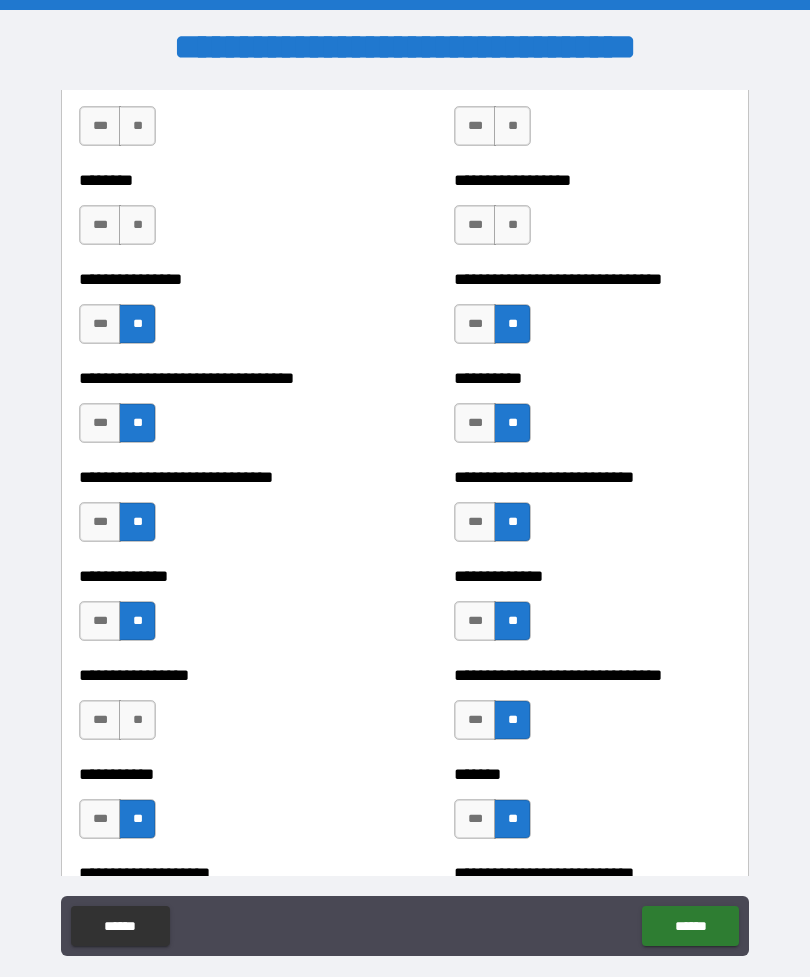 click on "**" at bounding box center (137, 225) 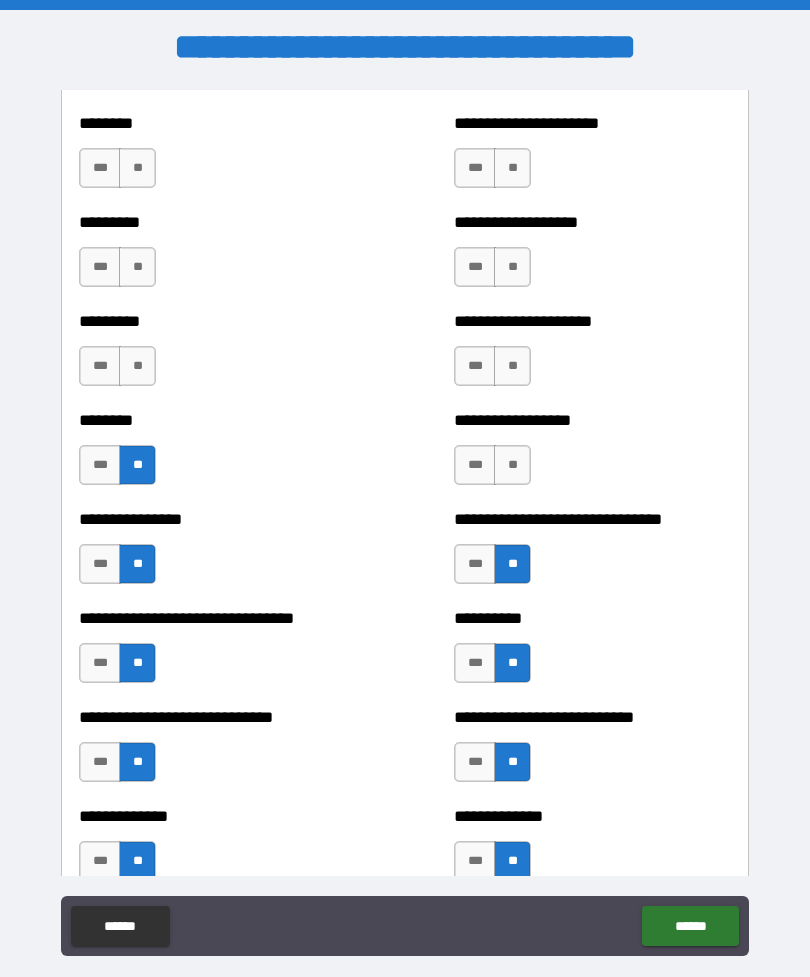 scroll, scrollTop: 7103, scrollLeft: 0, axis: vertical 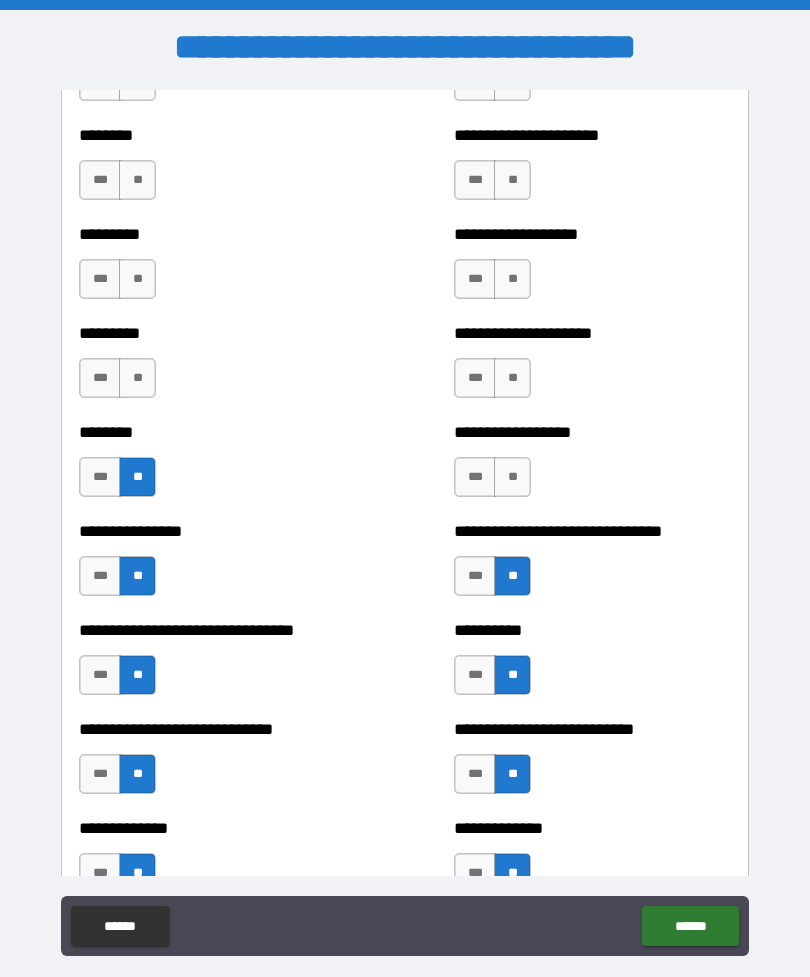 click on "**" at bounding box center (512, 477) 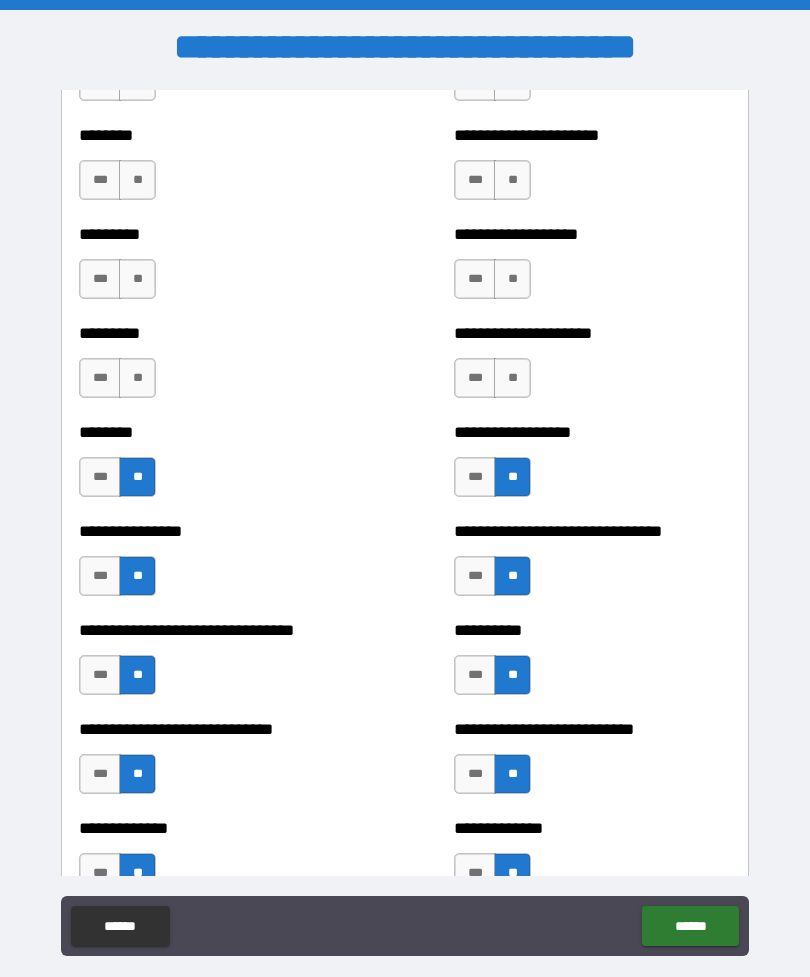 click on "**" at bounding box center (512, 378) 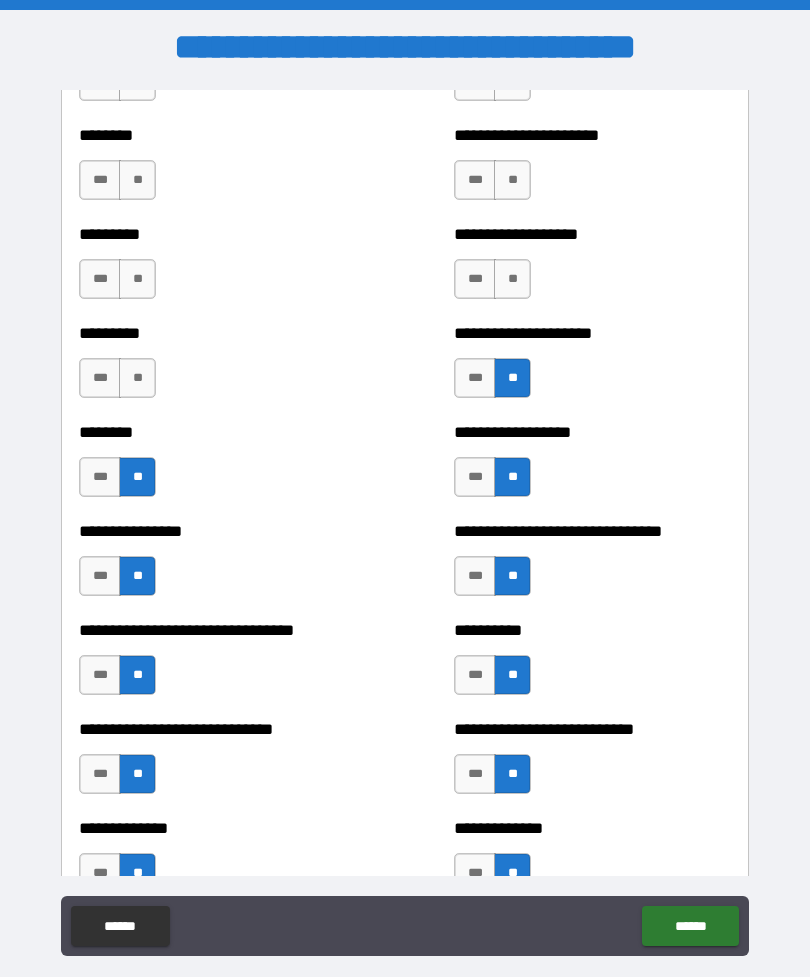 click on "***" at bounding box center [100, 378] 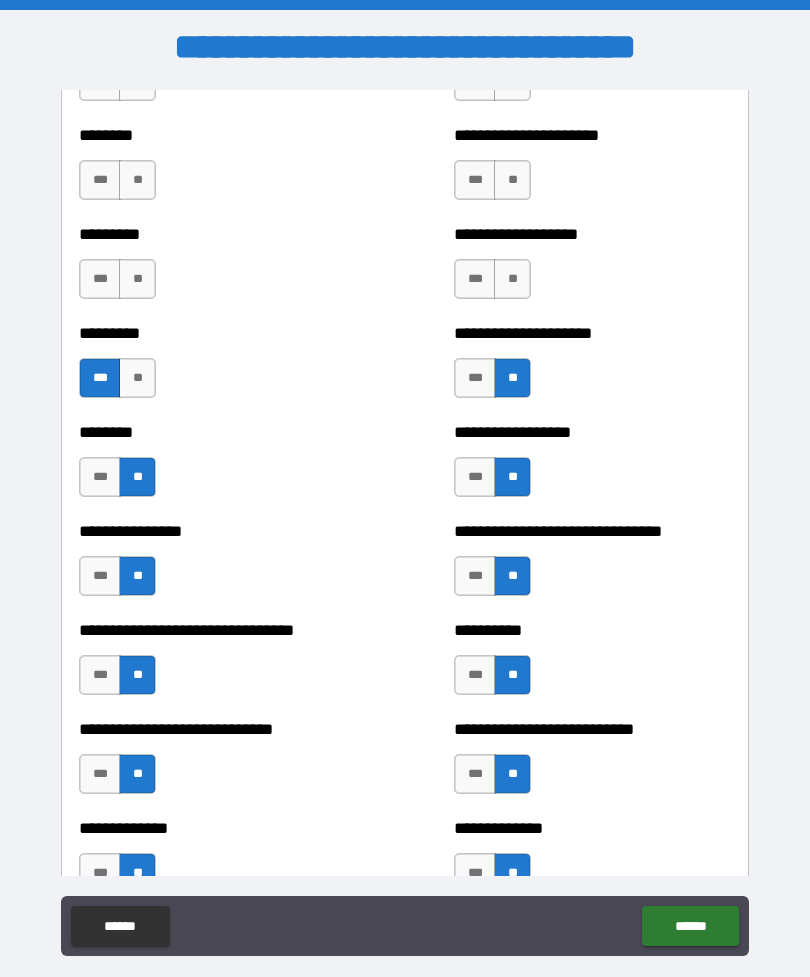 click on "**" at bounding box center (512, 279) 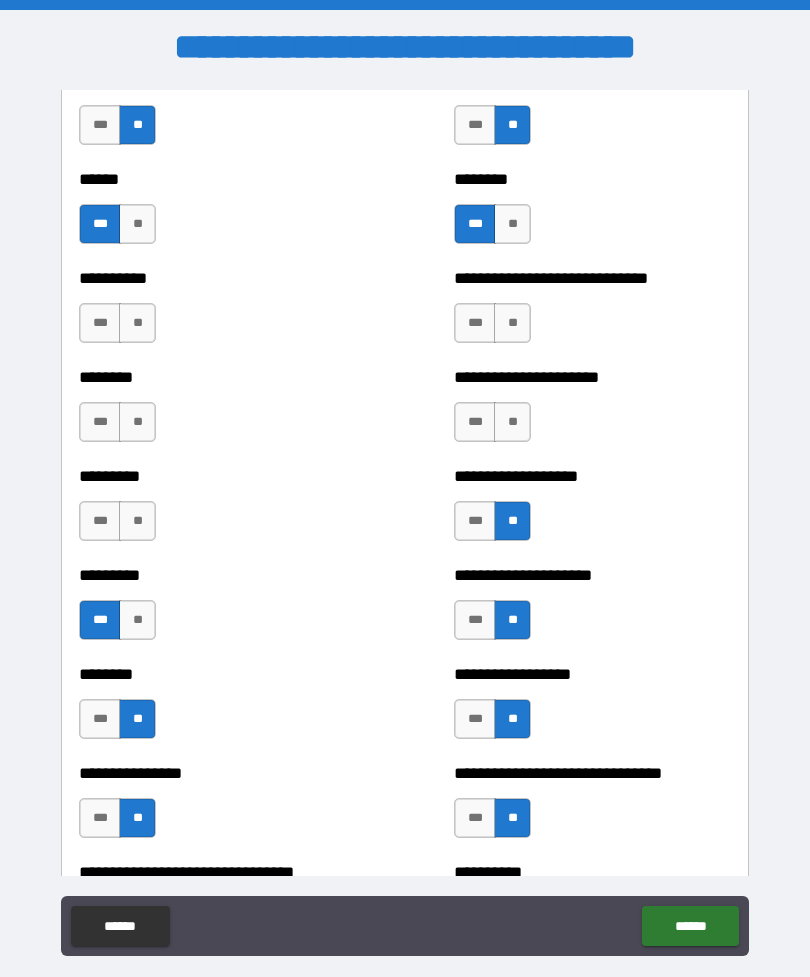 scroll, scrollTop: 6863, scrollLeft: 0, axis: vertical 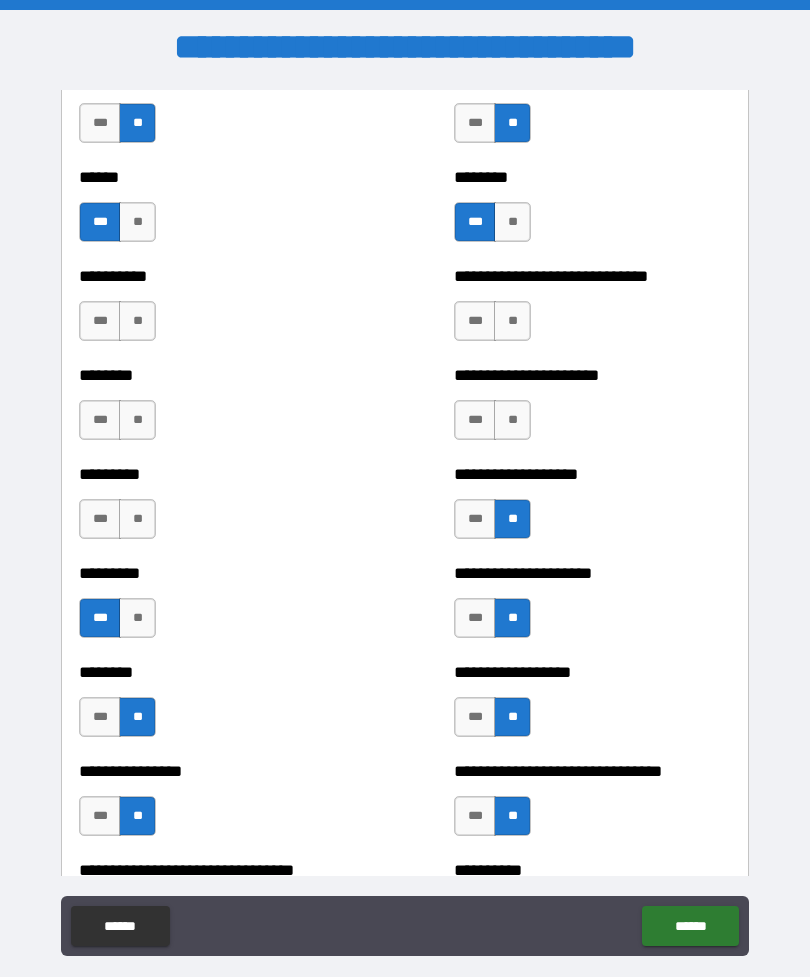 click on "**" at bounding box center [512, 420] 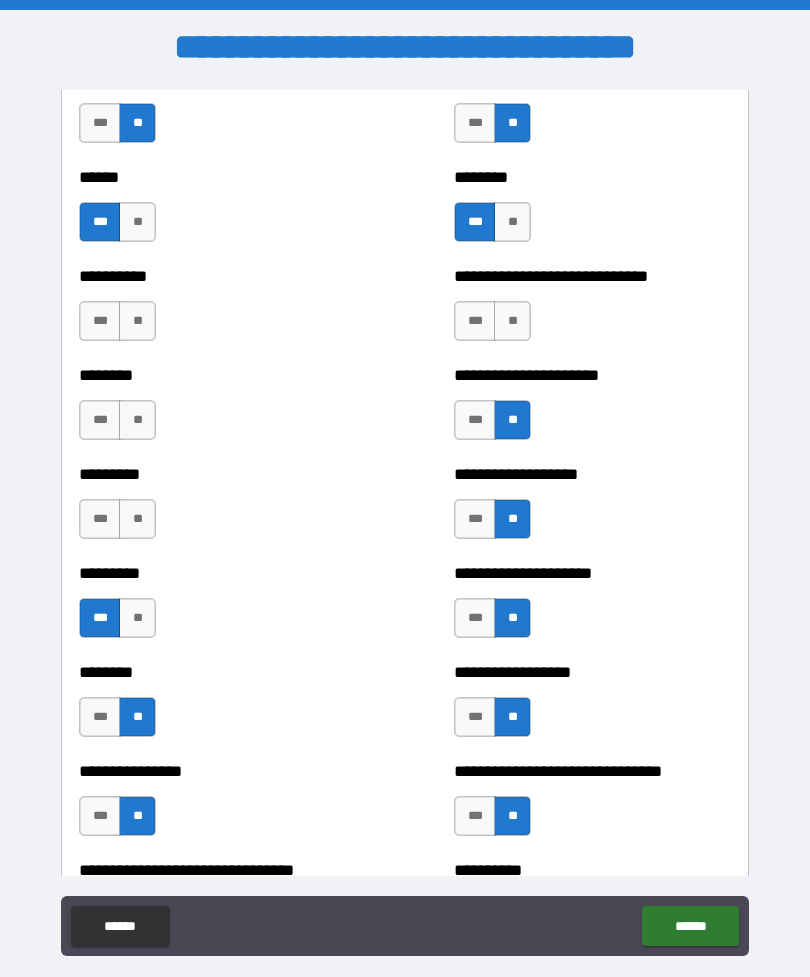 click on "**" at bounding box center (512, 321) 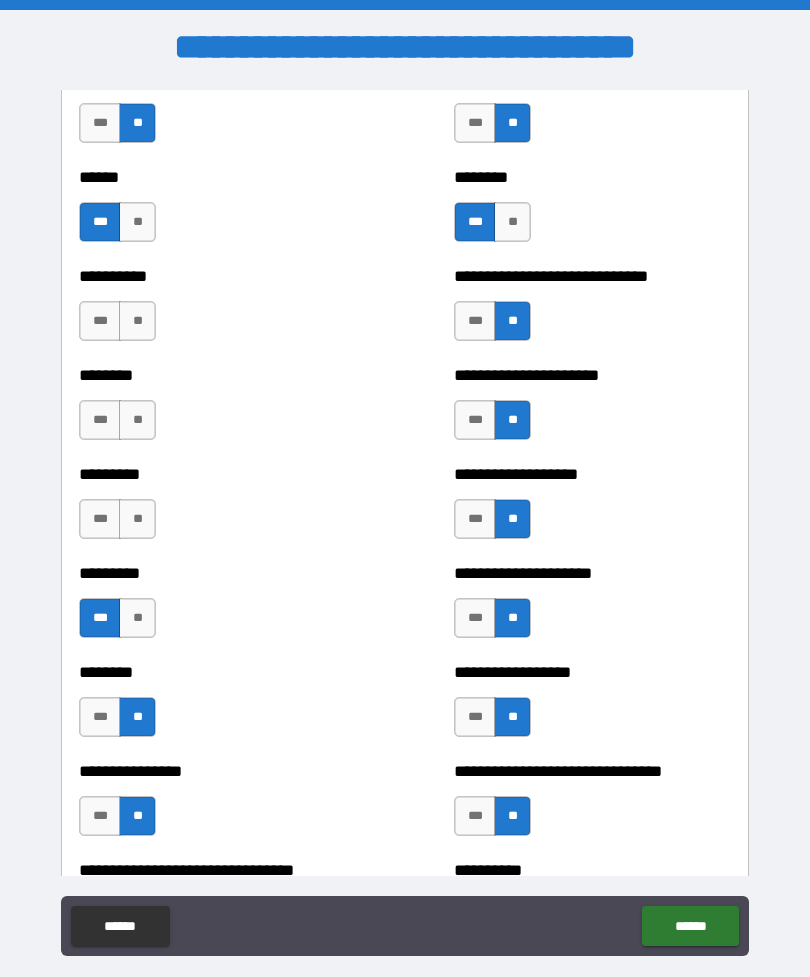 click on "**" at bounding box center [137, 321] 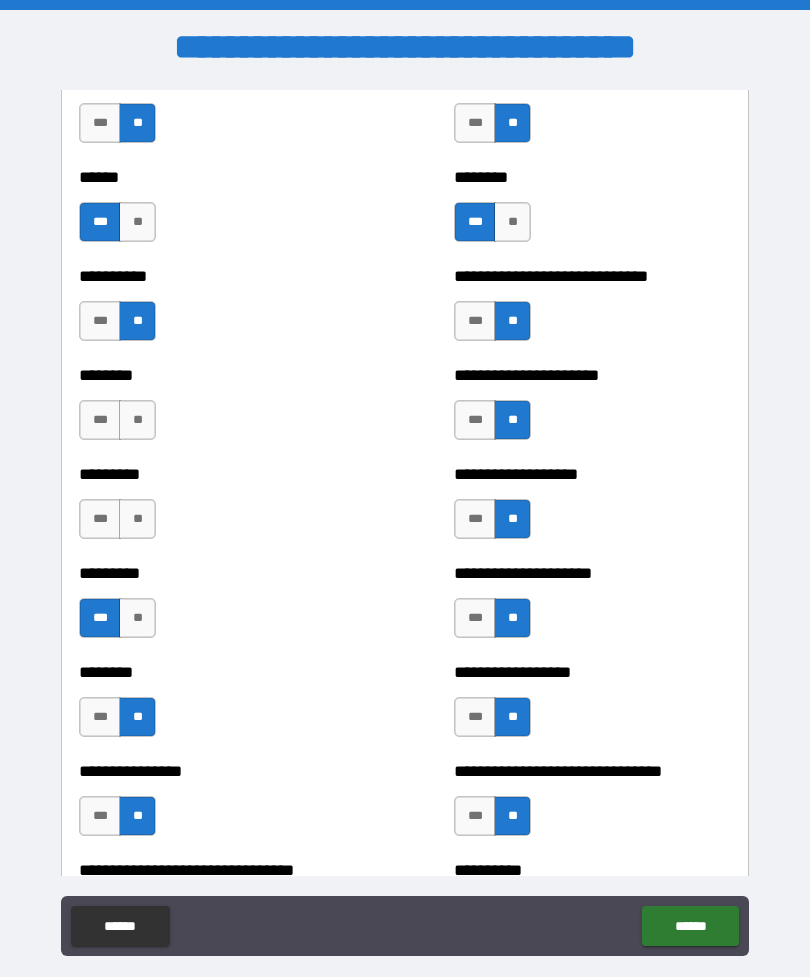 click on "**" at bounding box center [137, 420] 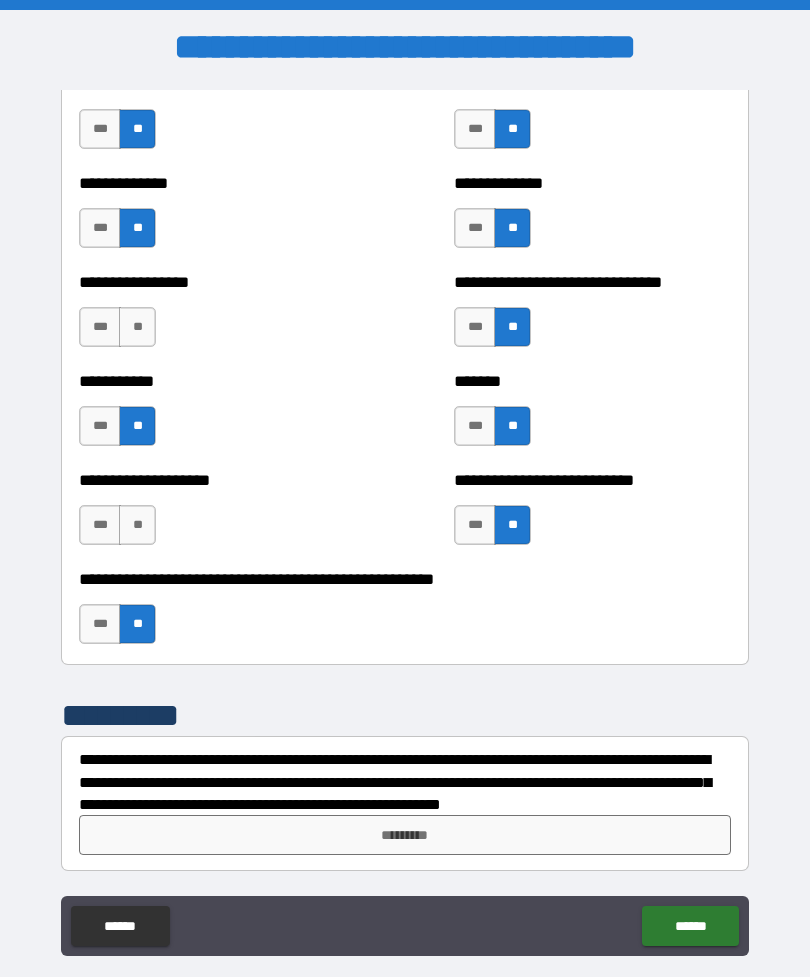 click on "*********" at bounding box center [405, 835] 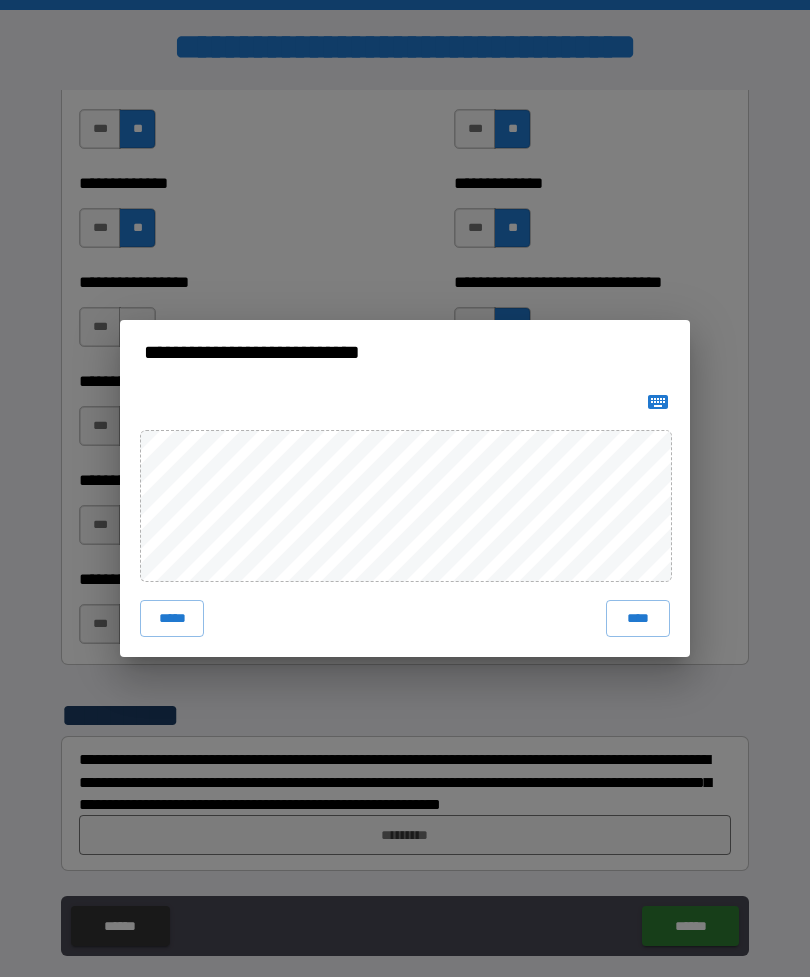 scroll, scrollTop: 7748, scrollLeft: 0, axis: vertical 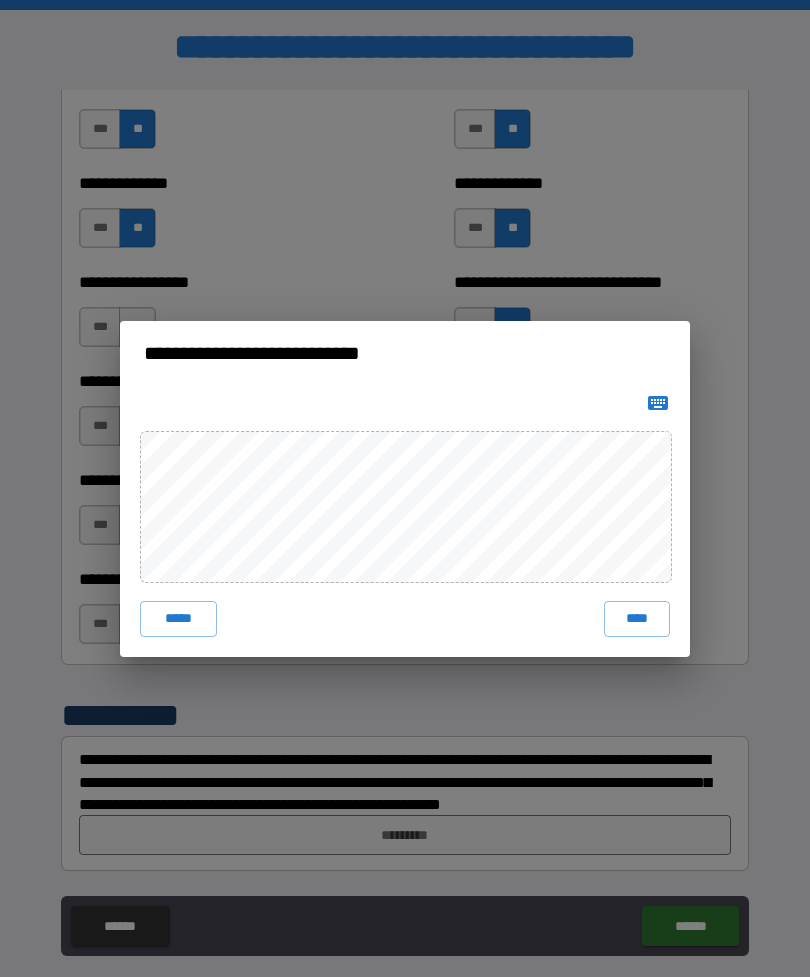 click on "****" at bounding box center (637, 619) 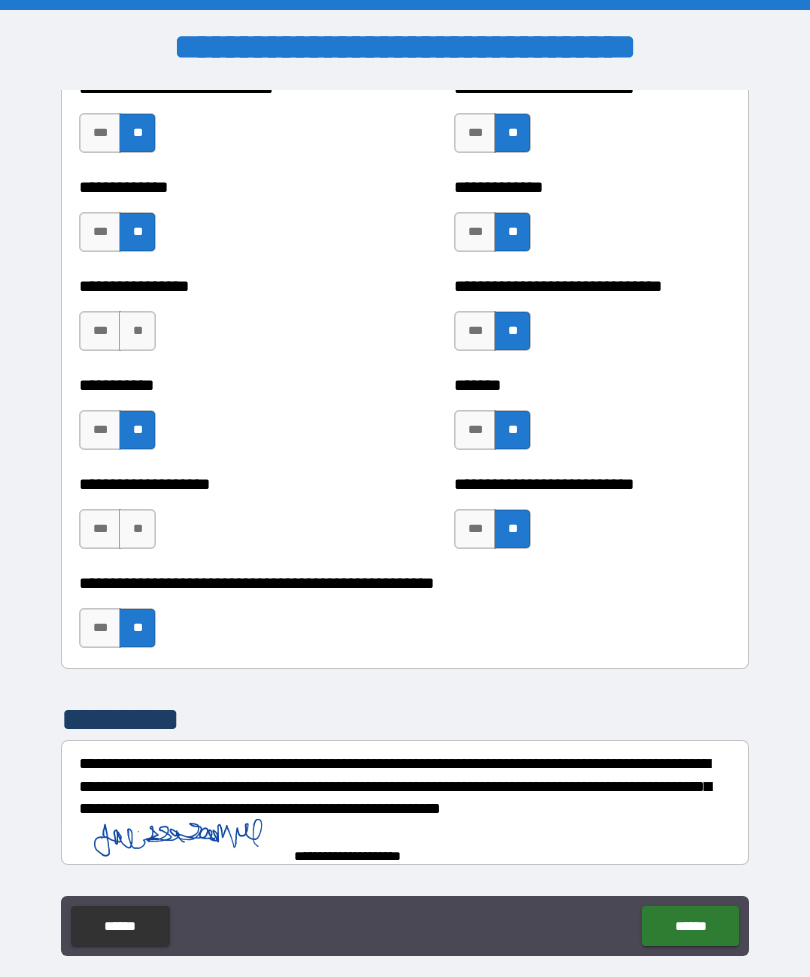 scroll, scrollTop: 7738, scrollLeft: 0, axis: vertical 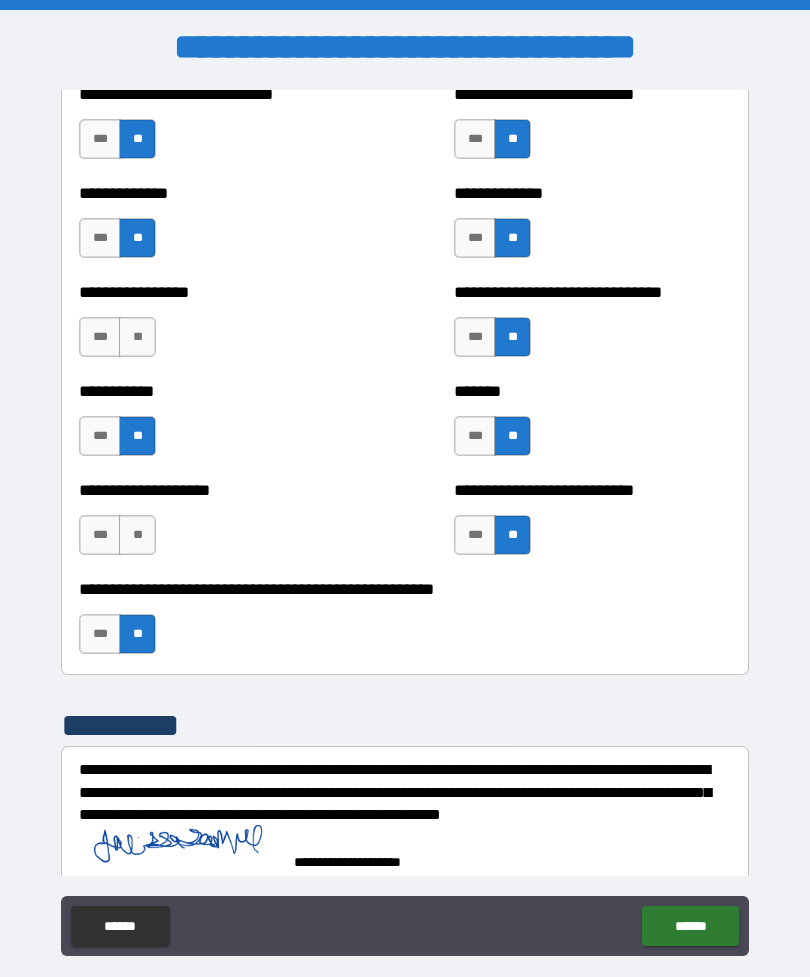 click on "******" 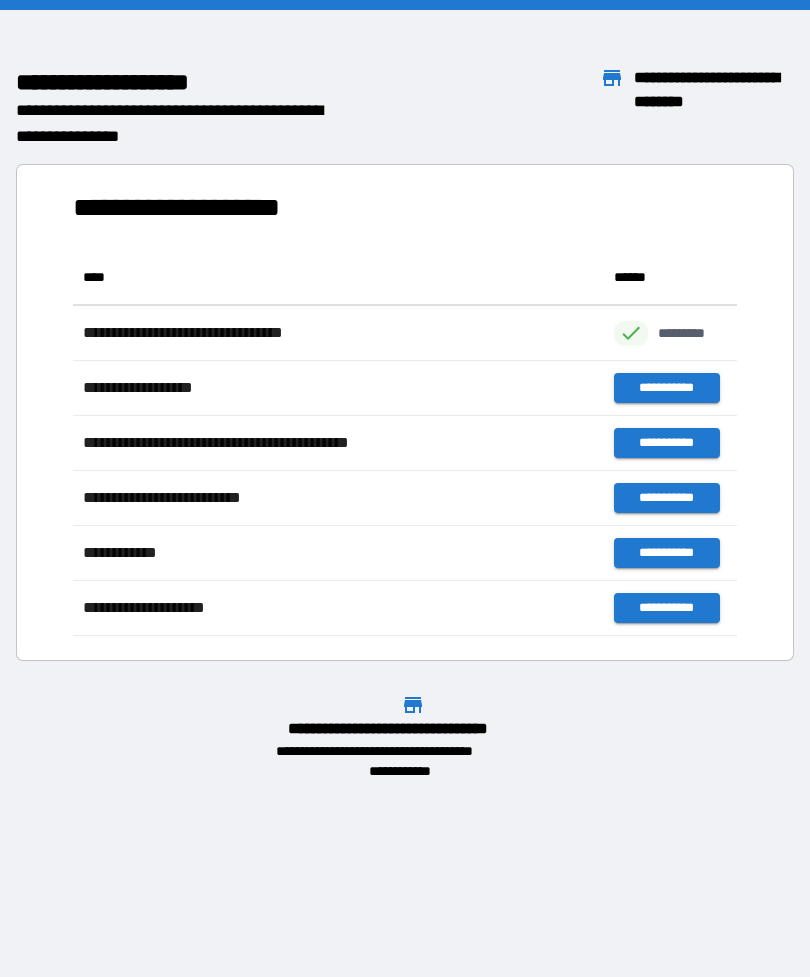 scroll, scrollTop: 1, scrollLeft: 1, axis: both 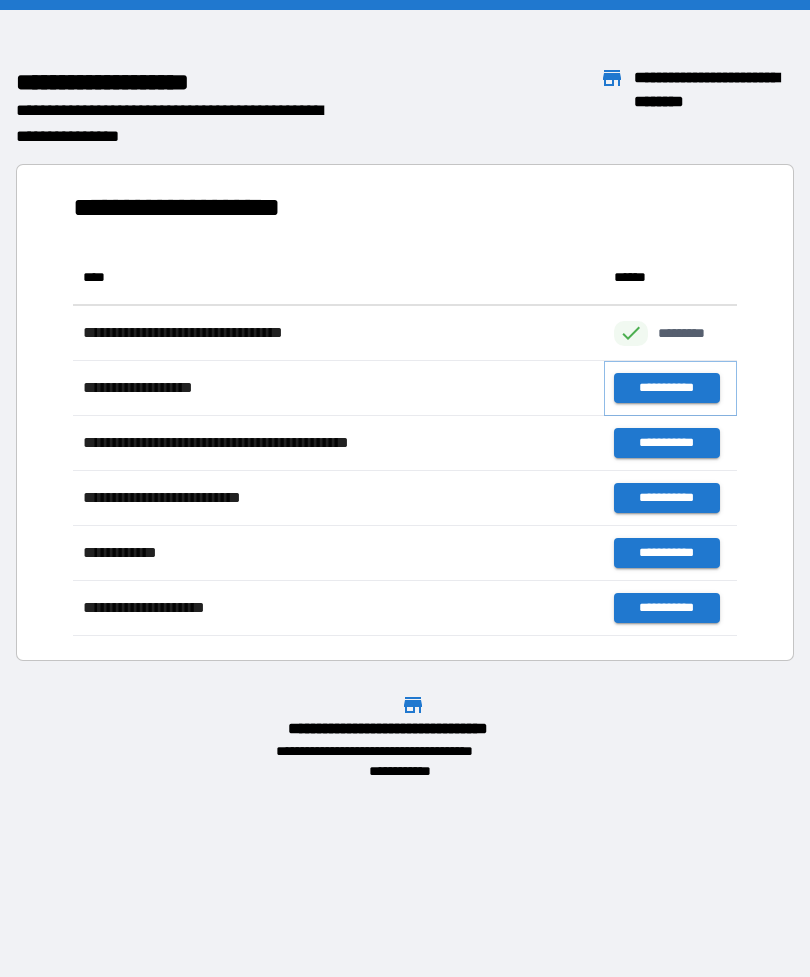 click on "**********" at bounding box center [666, 388] 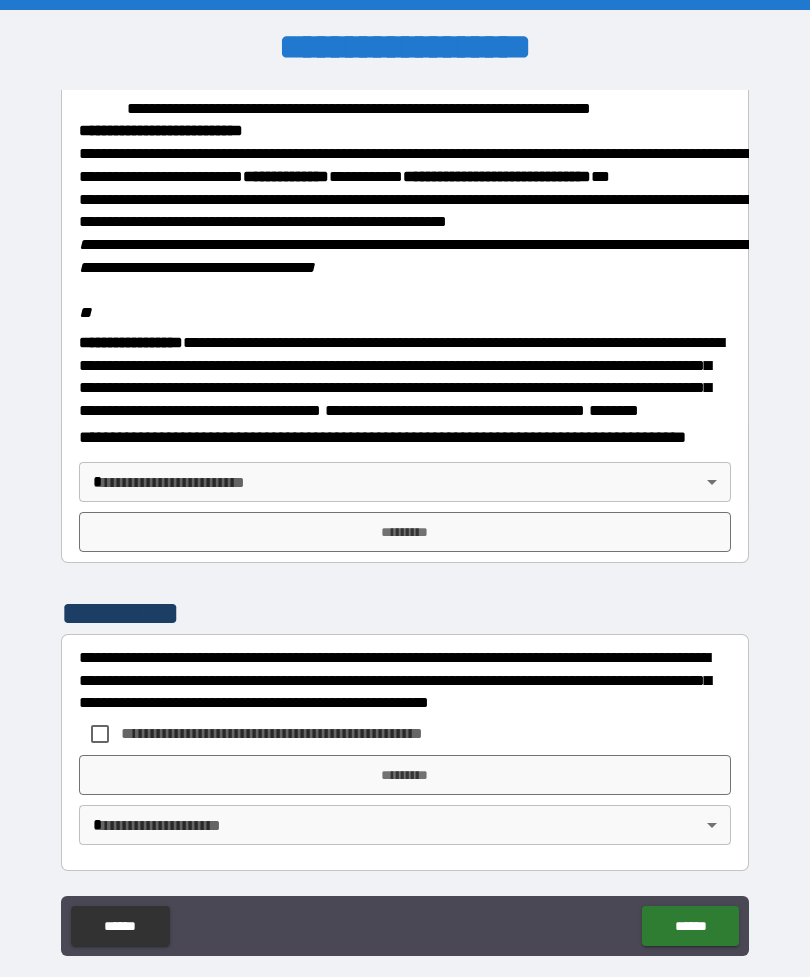 scroll, scrollTop: 2323, scrollLeft: 0, axis: vertical 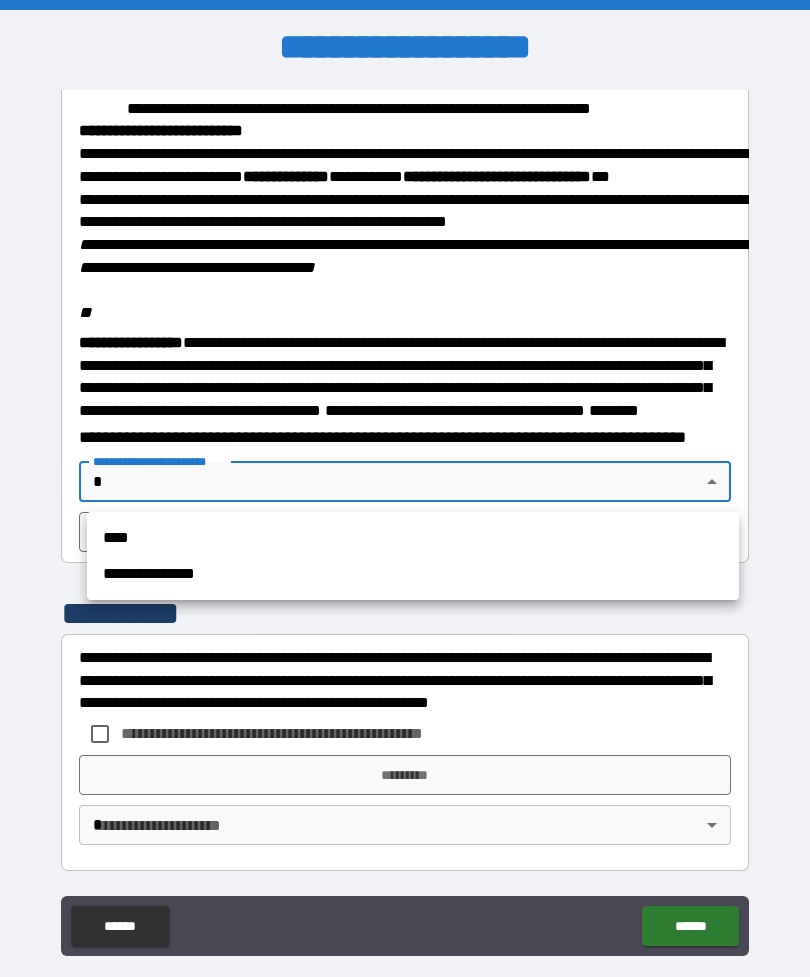 click on "****" at bounding box center [413, 538] 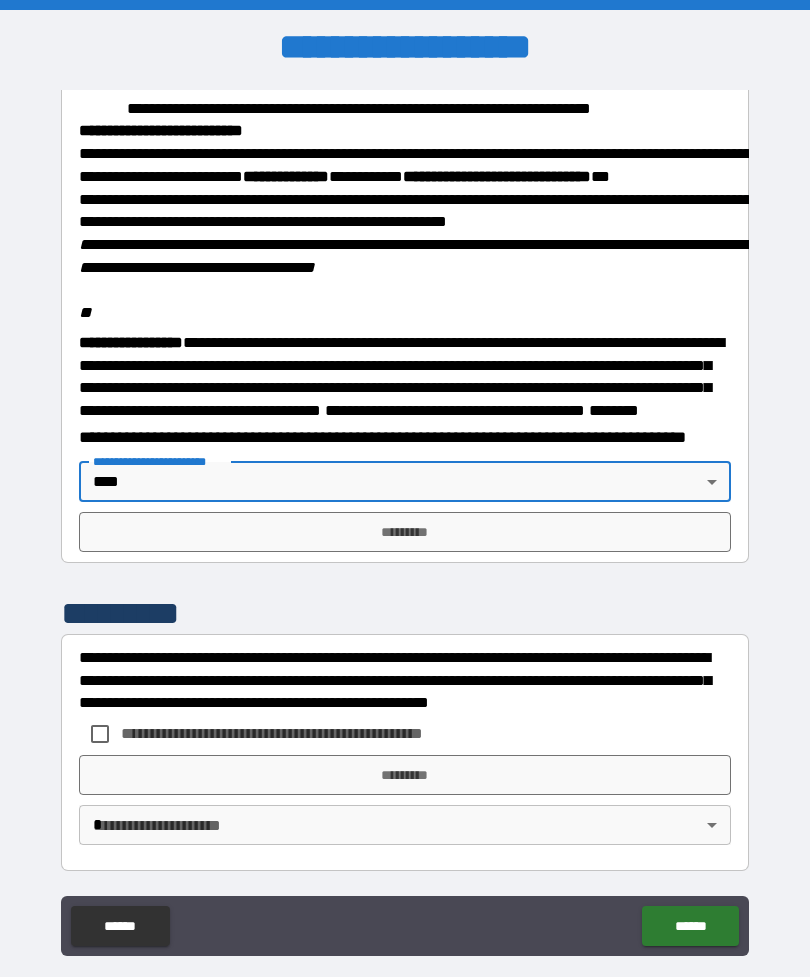 click on "*********" at bounding box center (405, 532) 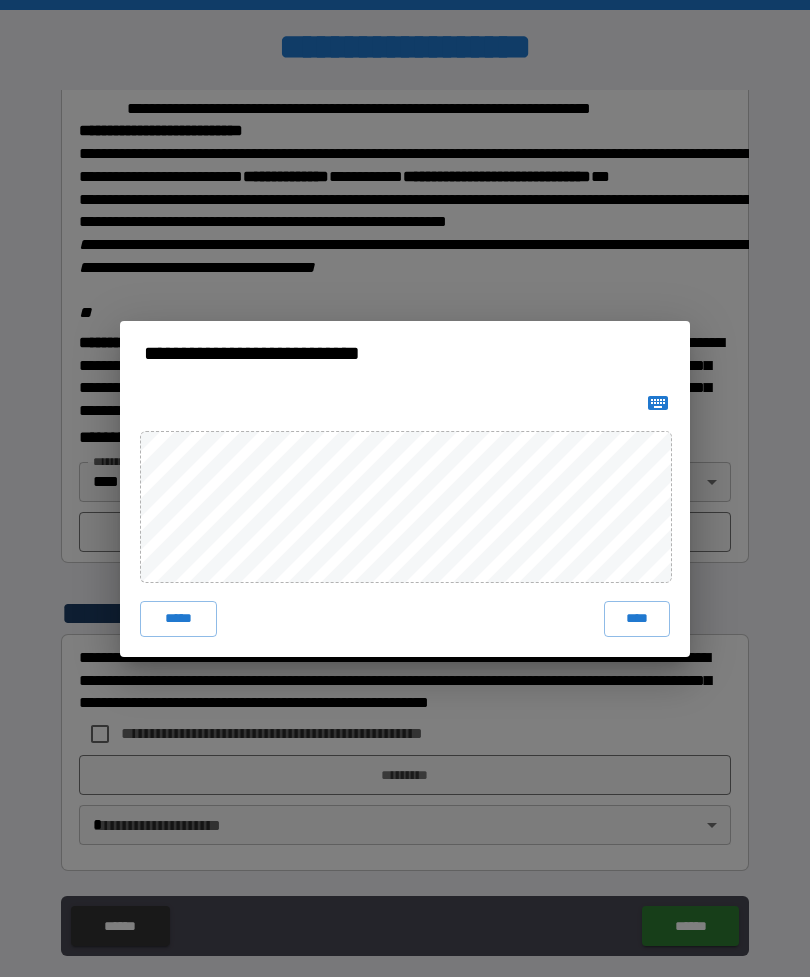 click on "****" at bounding box center [637, 619] 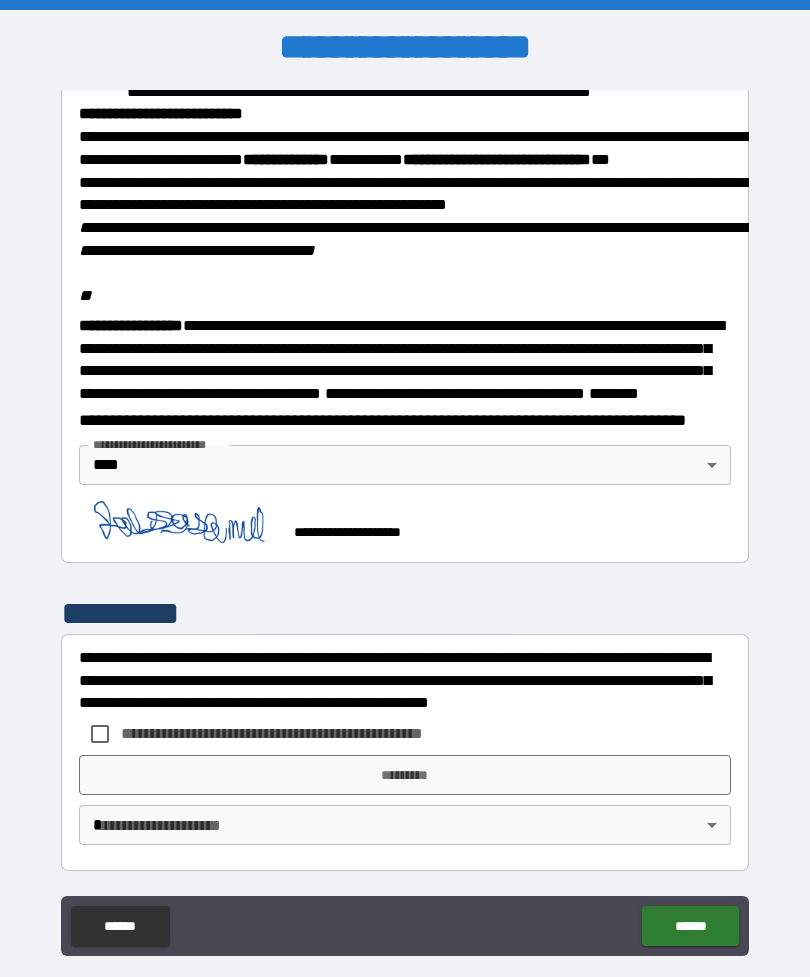 scroll, scrollTop: 2340, scrollLeft: 0, axis: vertical 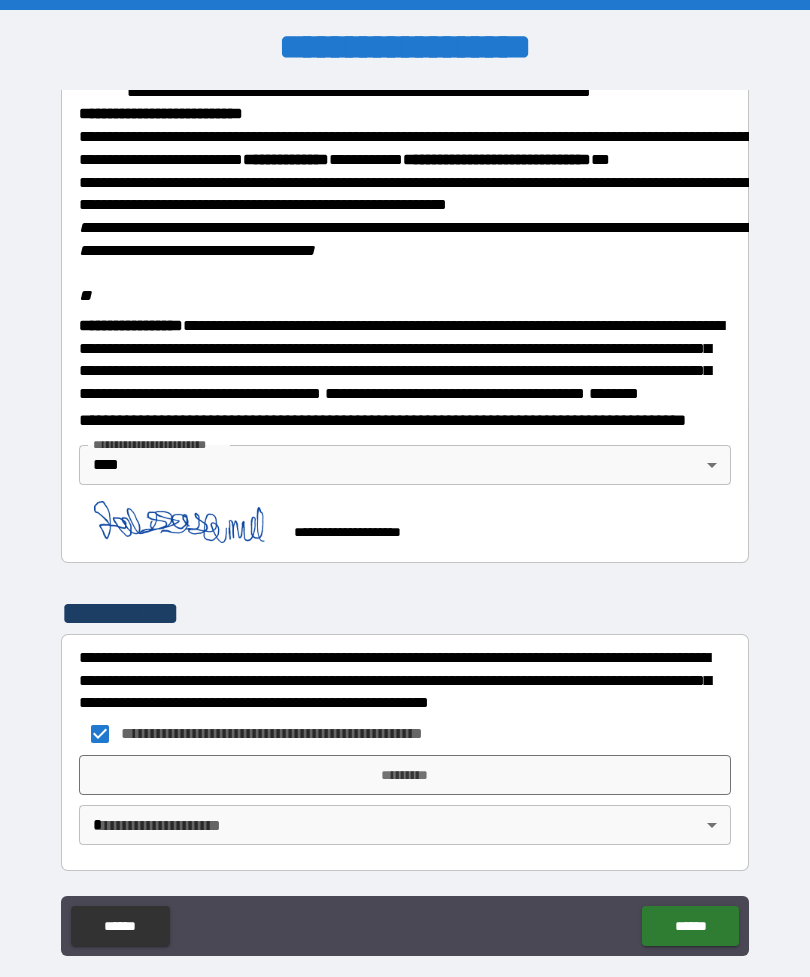 click on "**********" at bounding box center [405, 520] 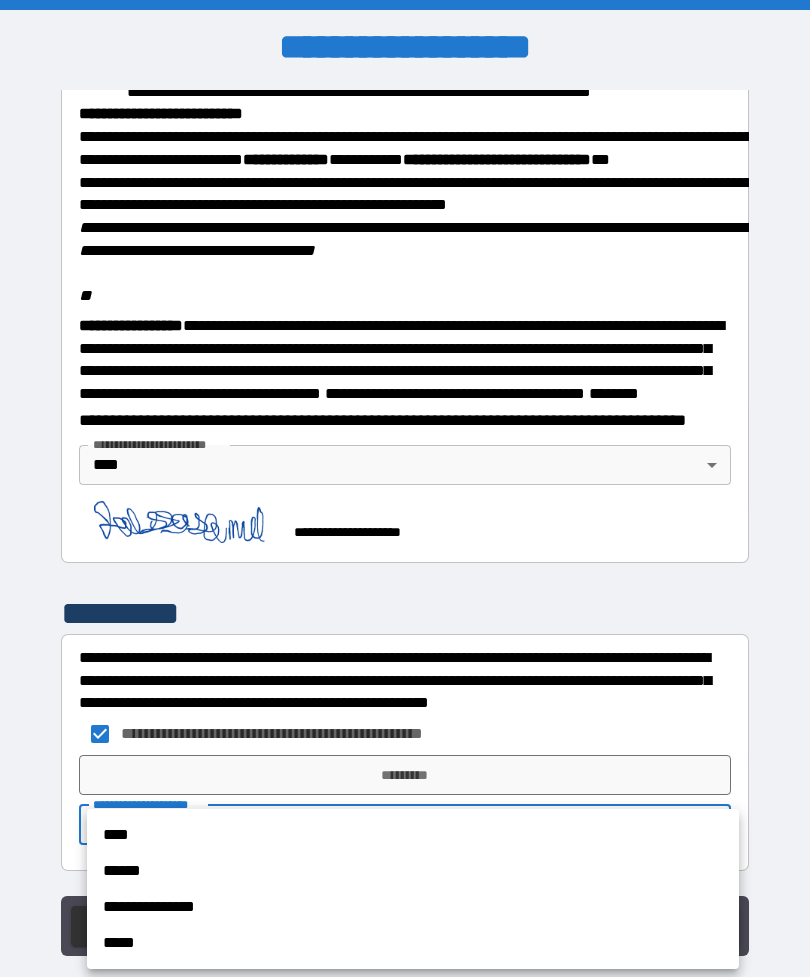 click on "****" at bounding box center [413, 835] 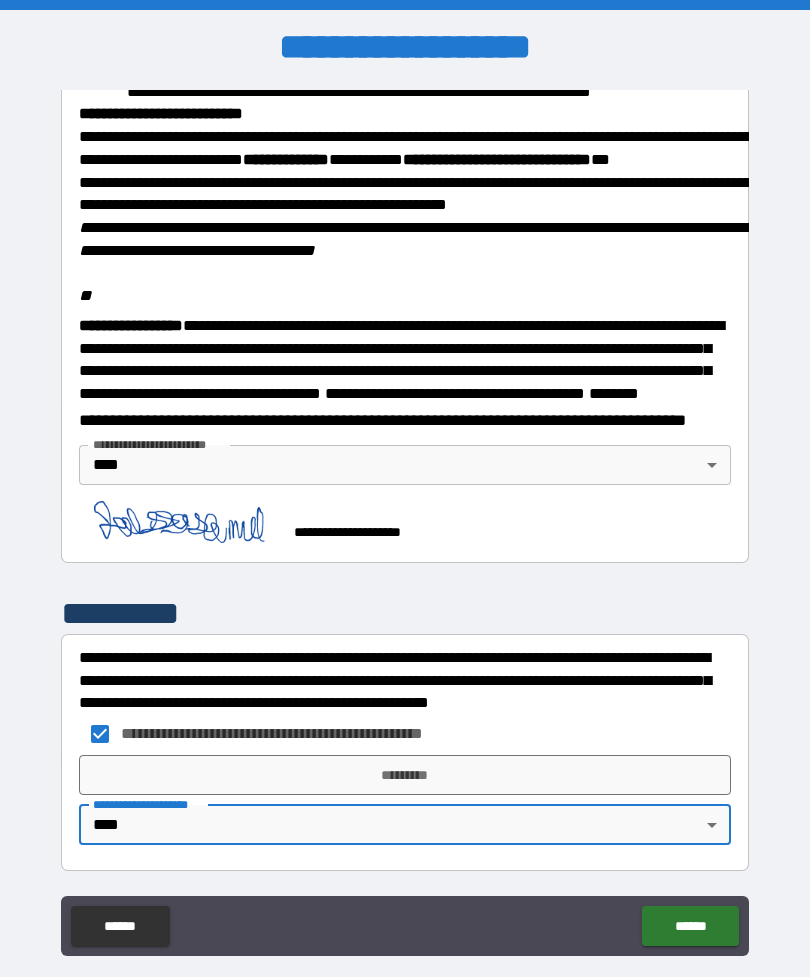 type on "****" 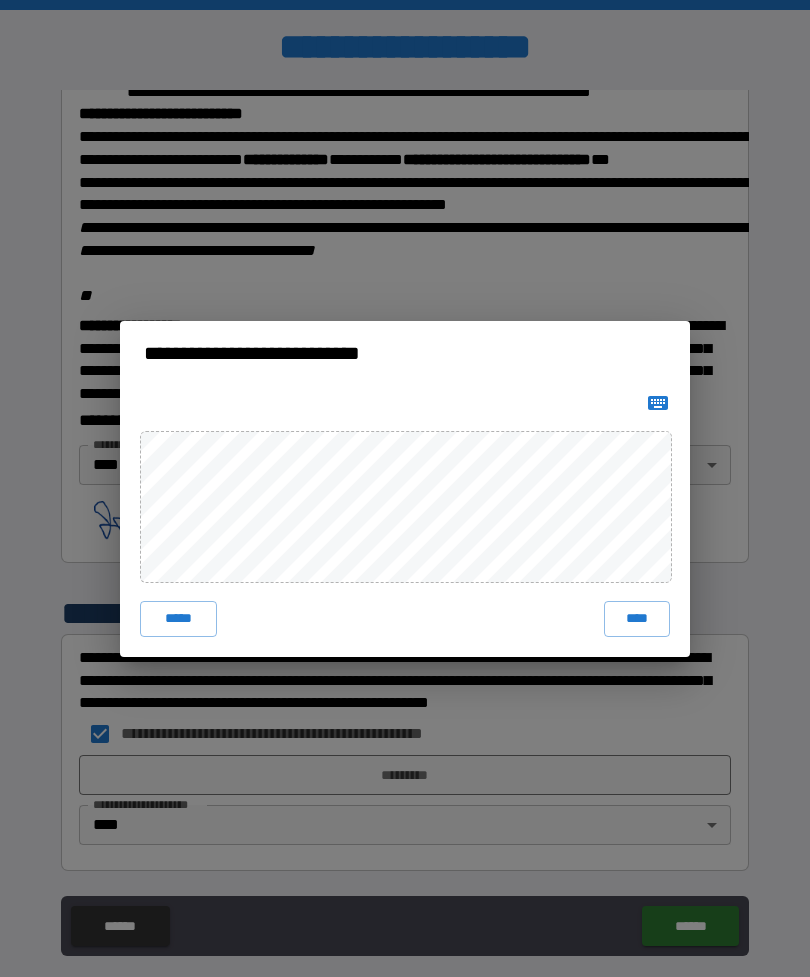 click on "****" at bounding box center (637, 619) 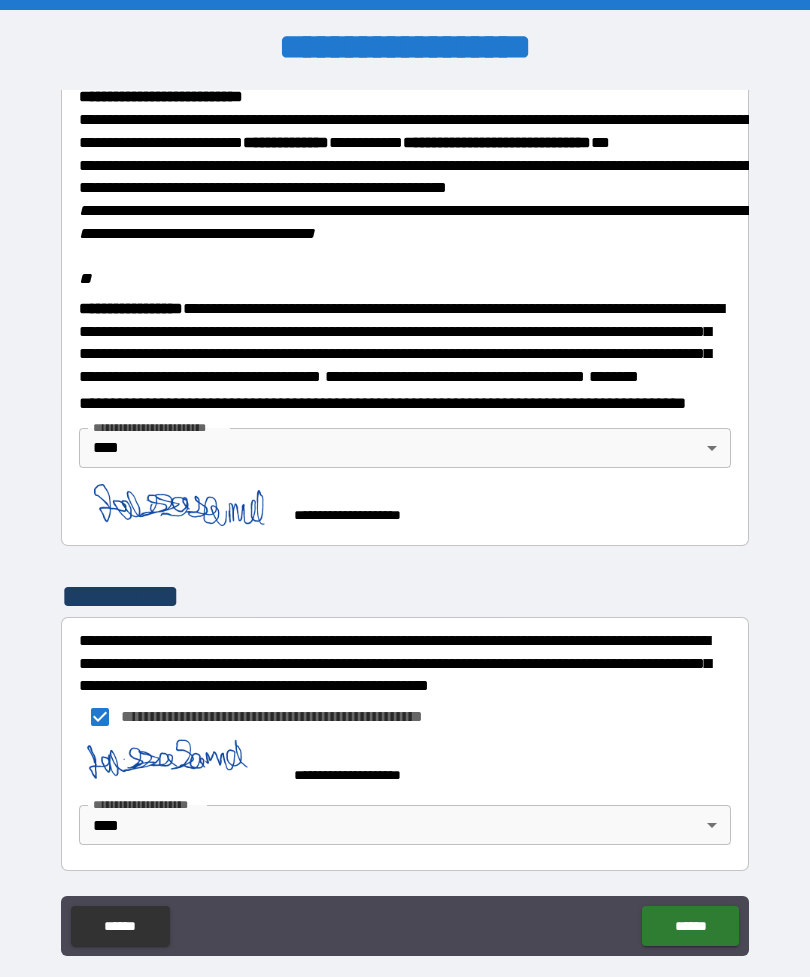 click on "******" at bounding box center [690, 926] 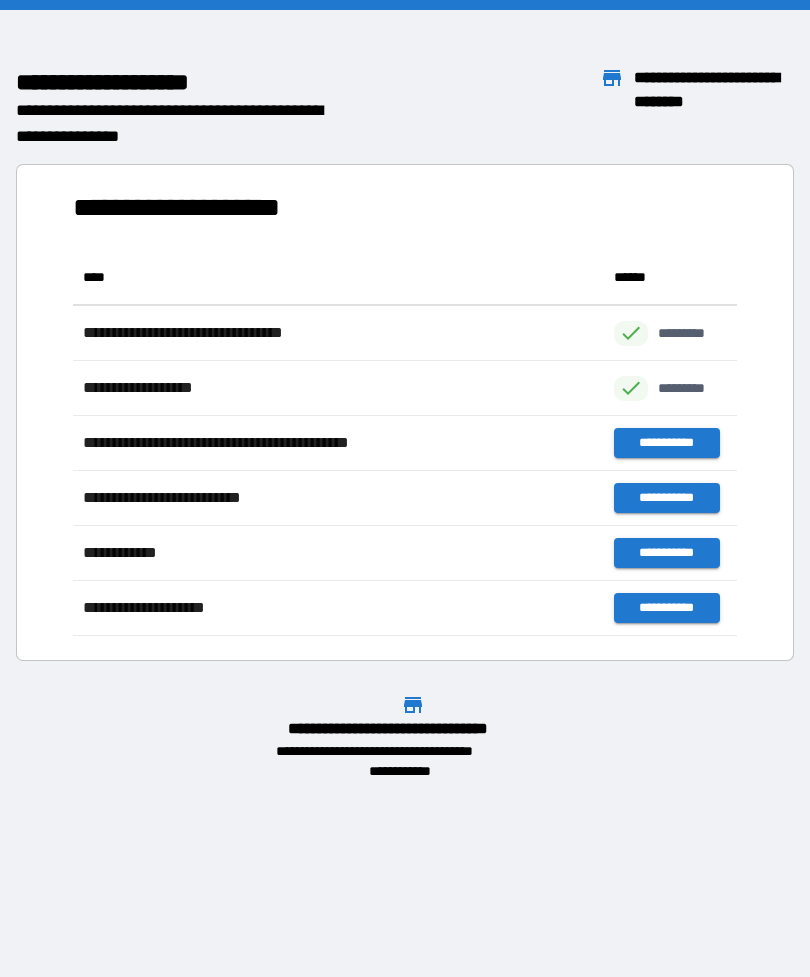 scroll, scrollTop: 1, scrollLeft: 1, axis: both 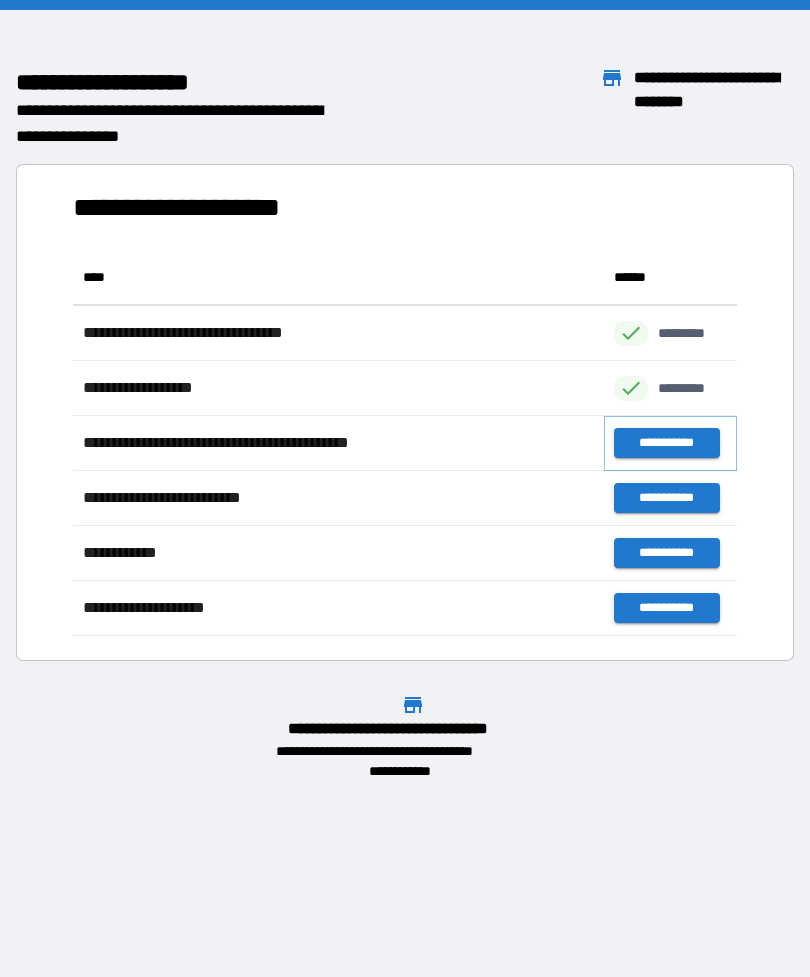 click on "**********" at bounding box center [666, 443] 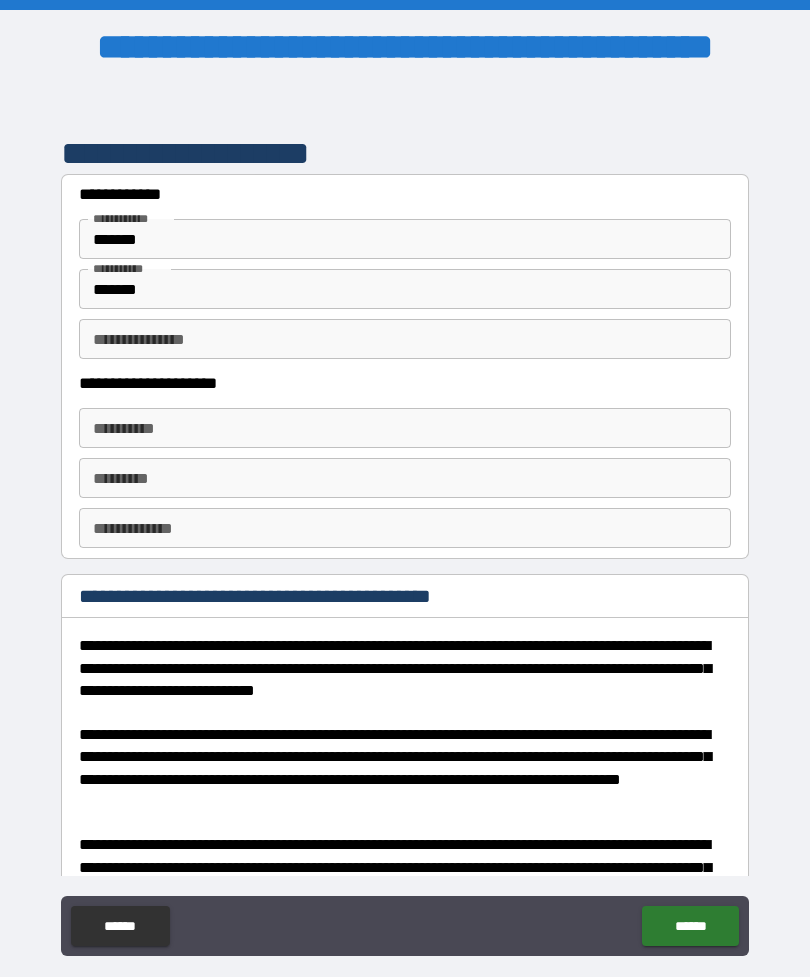 click on "**********" at bounding box center [405, 339] 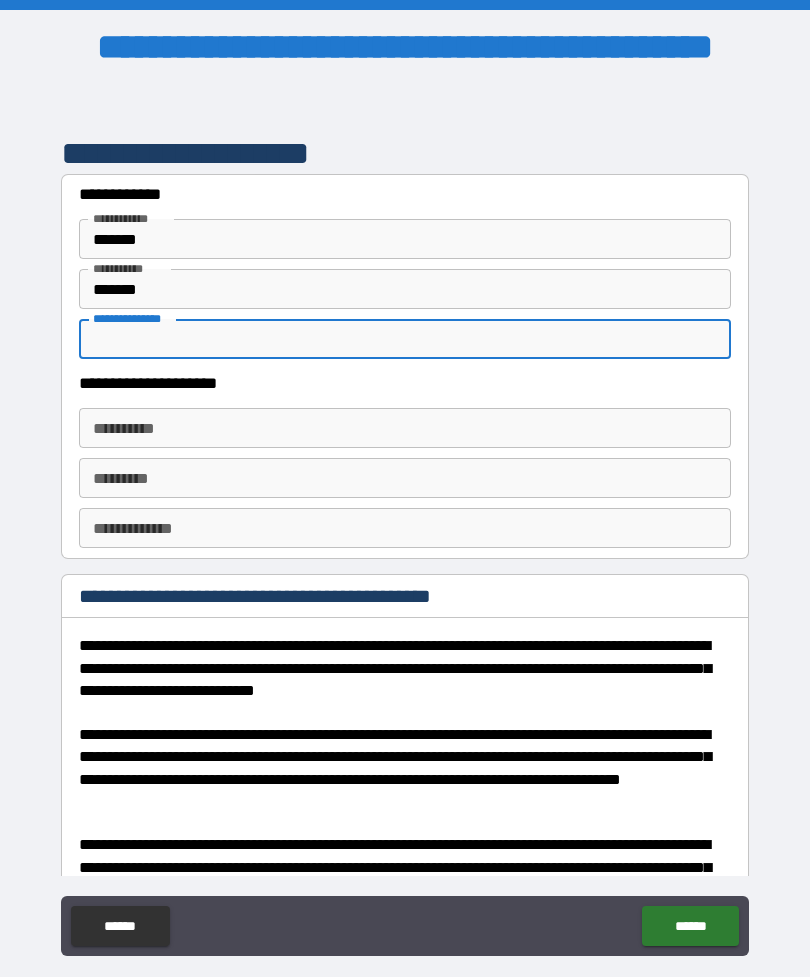 type on "*" 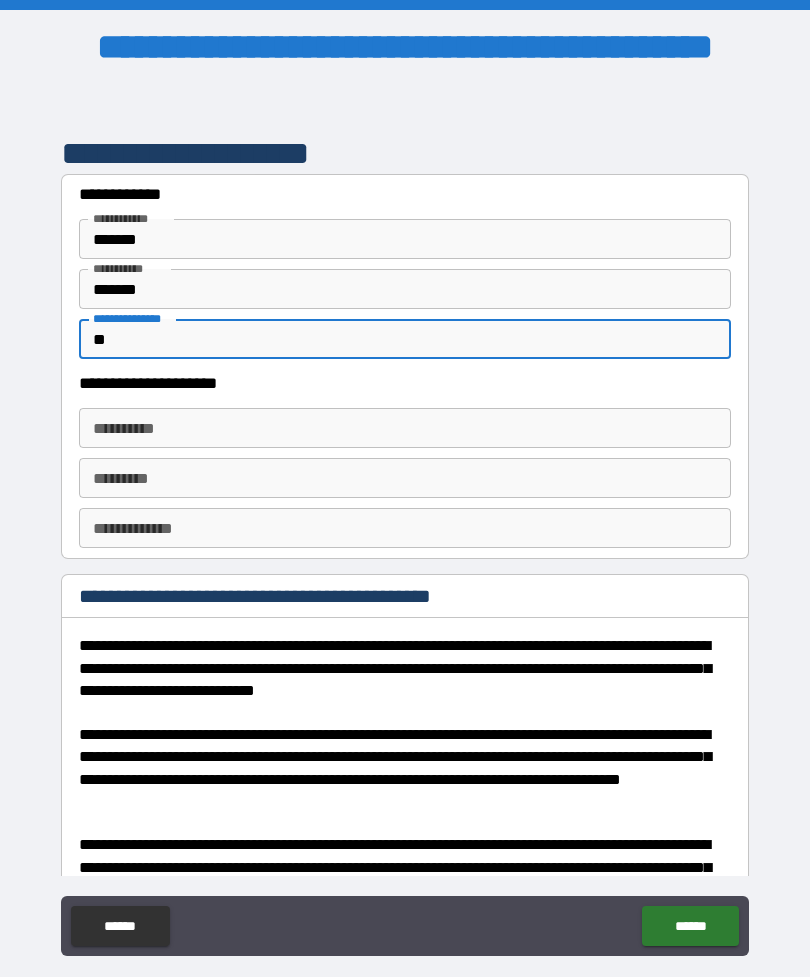 type on "*" 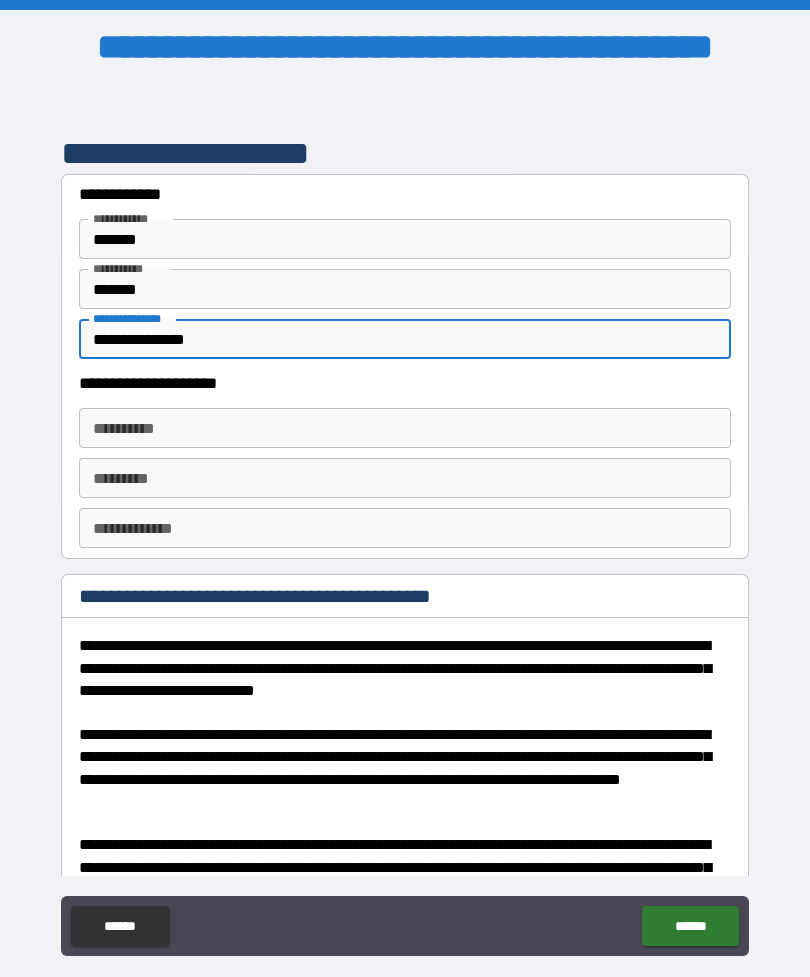 type on "**********" 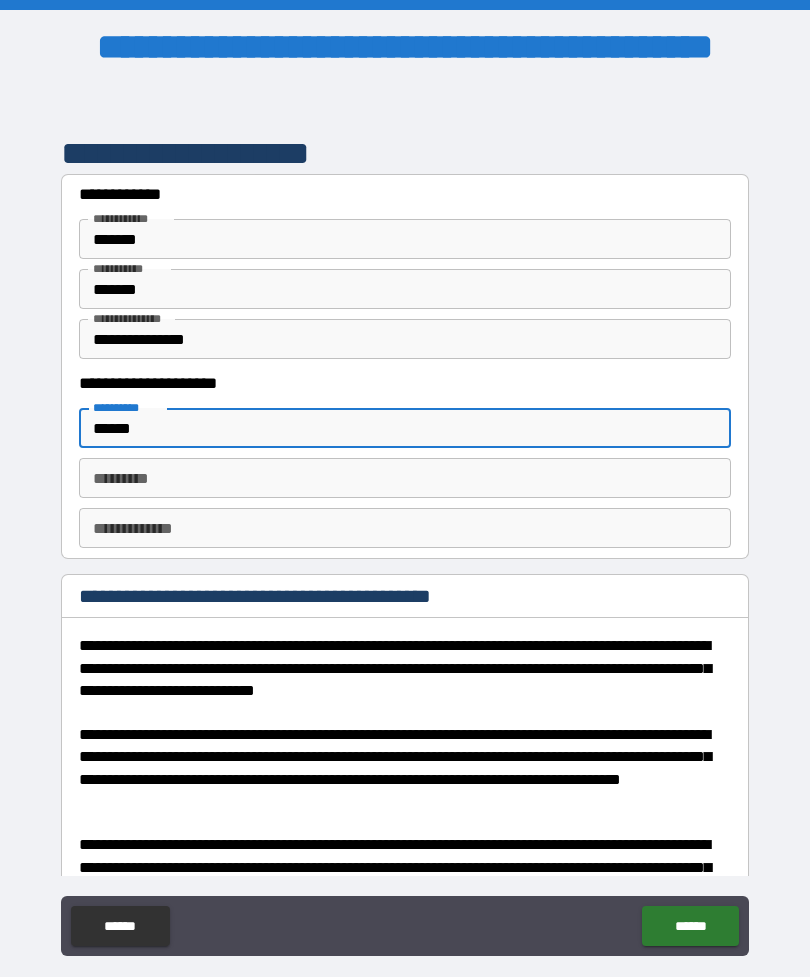 type on "******" 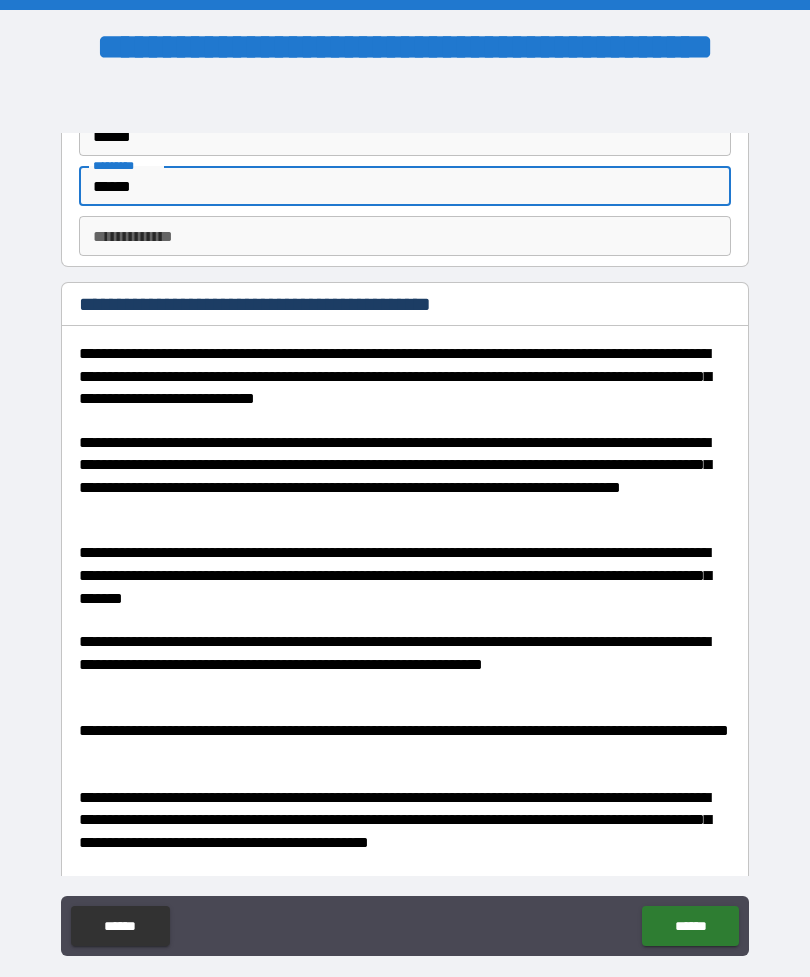 scroll, scrollTop: 293, scrollLeft: 0, axis: vertical 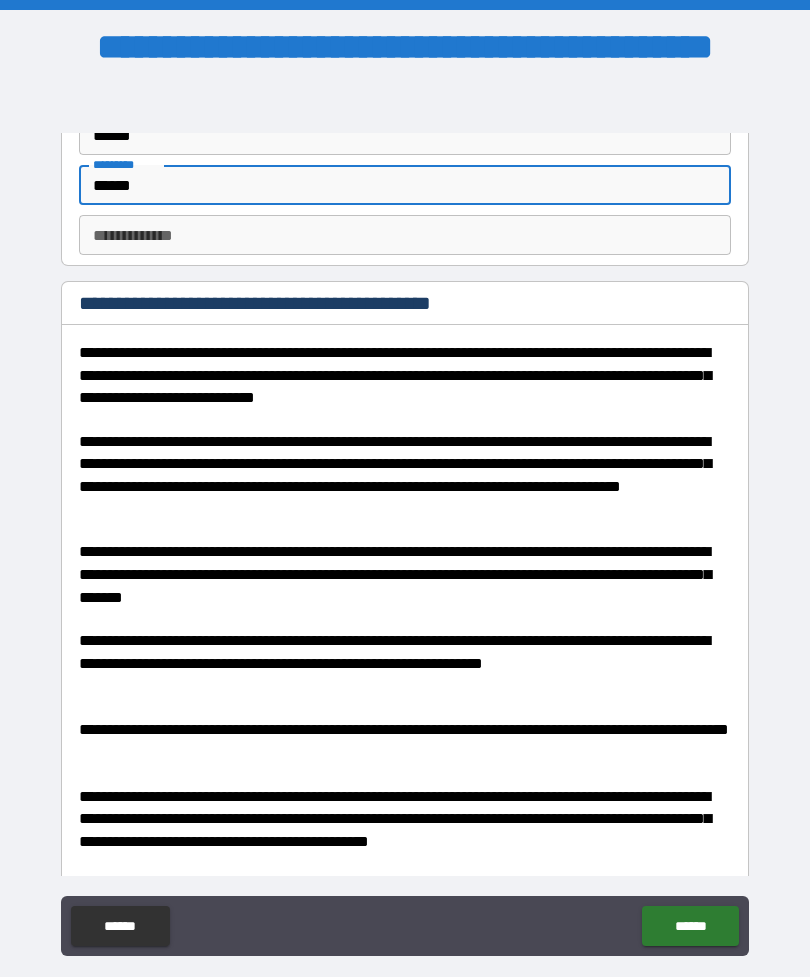 type on "******" 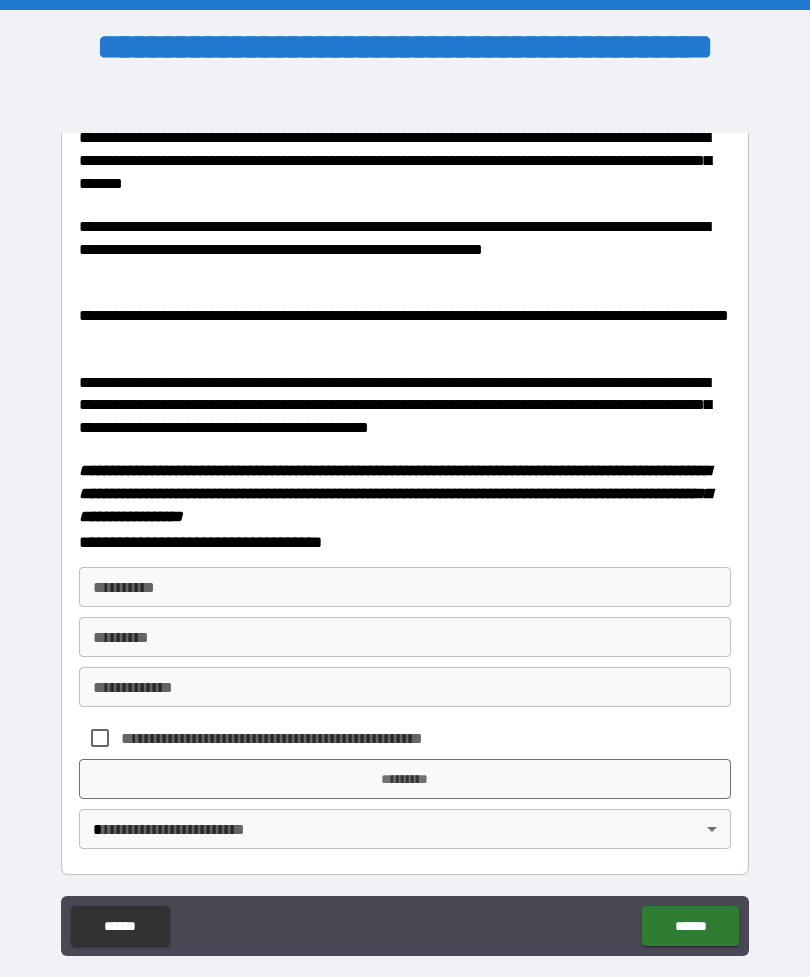 scroll, scrollTop: 705, scrollLeft: 0, axis: vertical 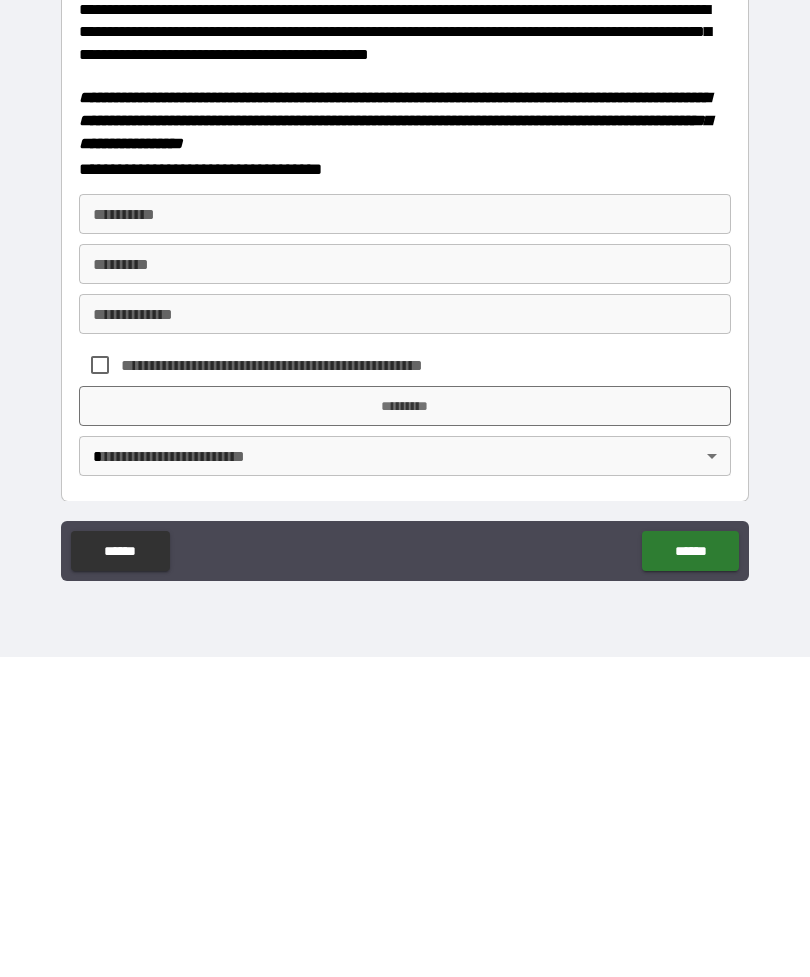 type on "**********" 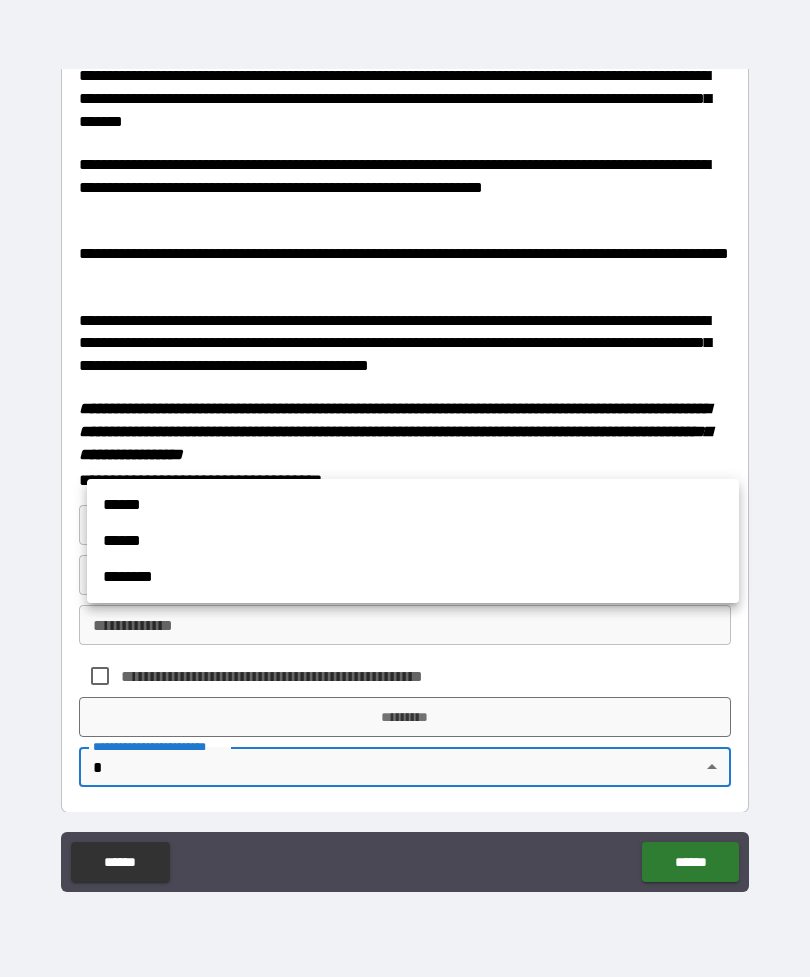 click at bounding box center [405, 488] 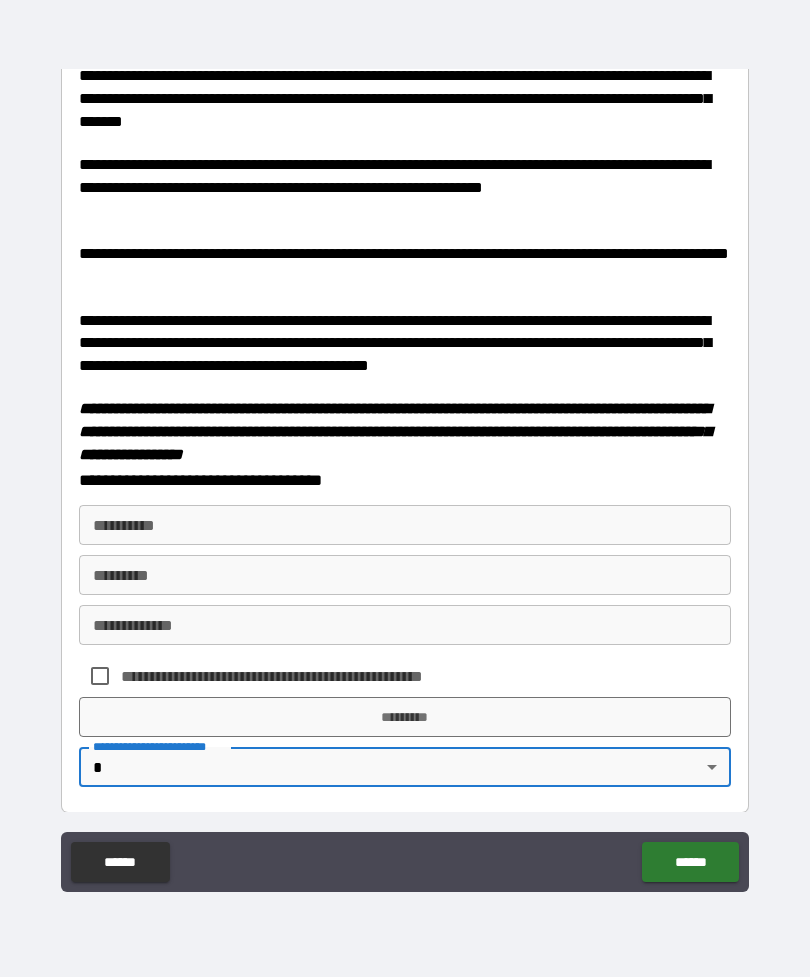 click on "**********" at bounding box center [405, 525] 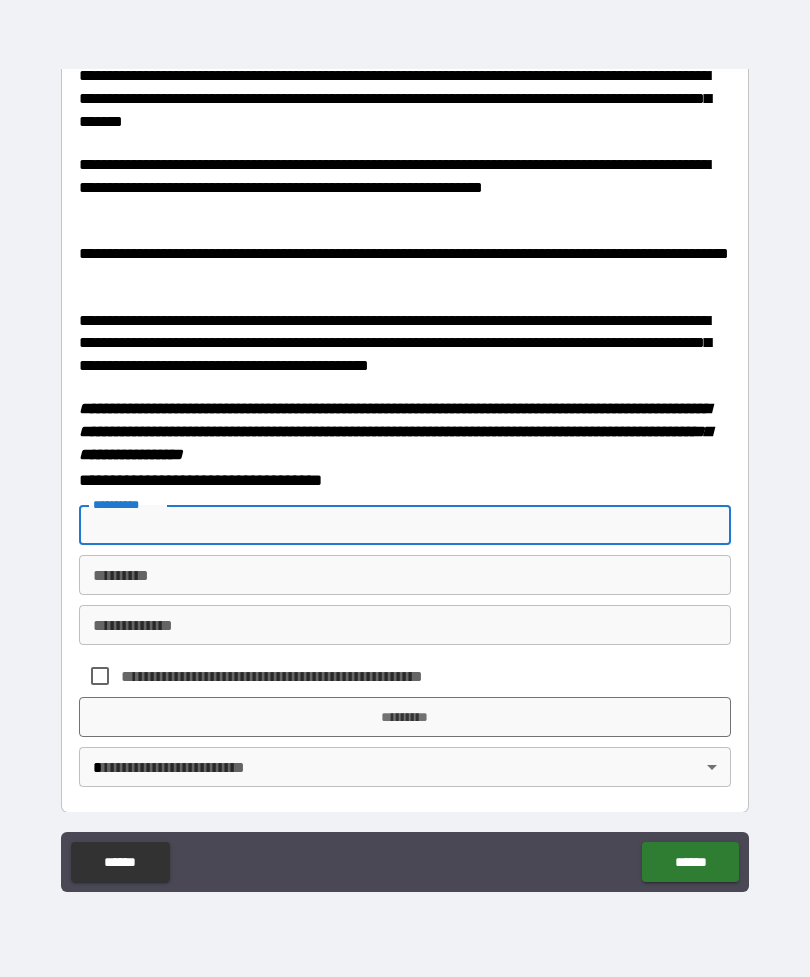 click on "**********" at bounding box center [405, 525] 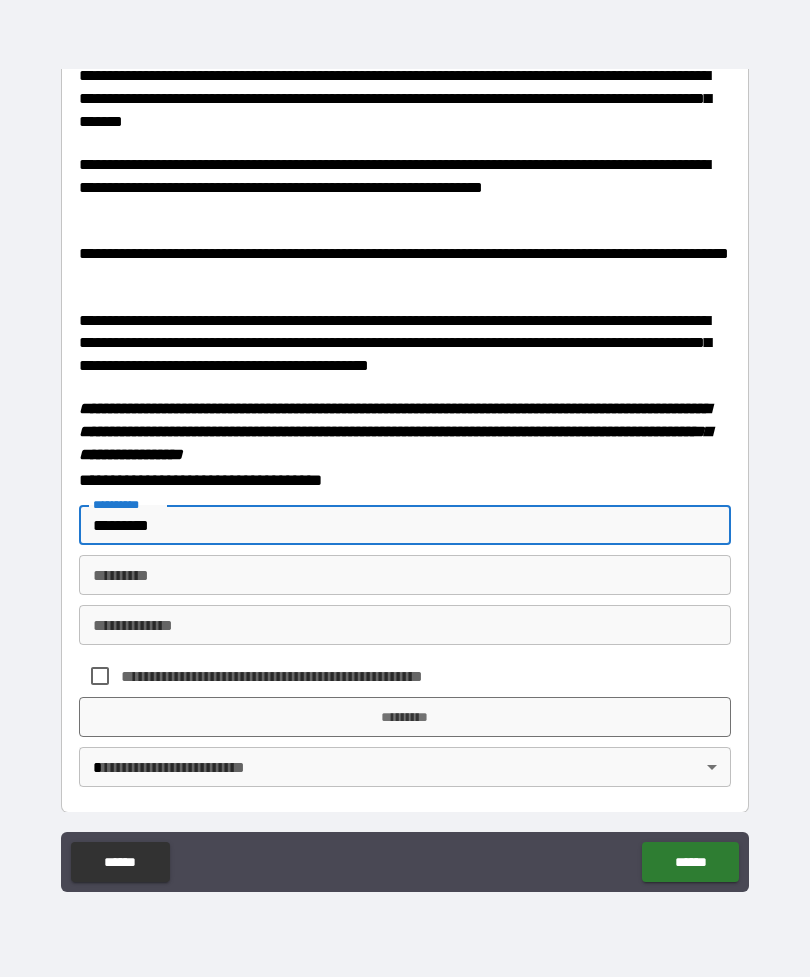 type on "********" 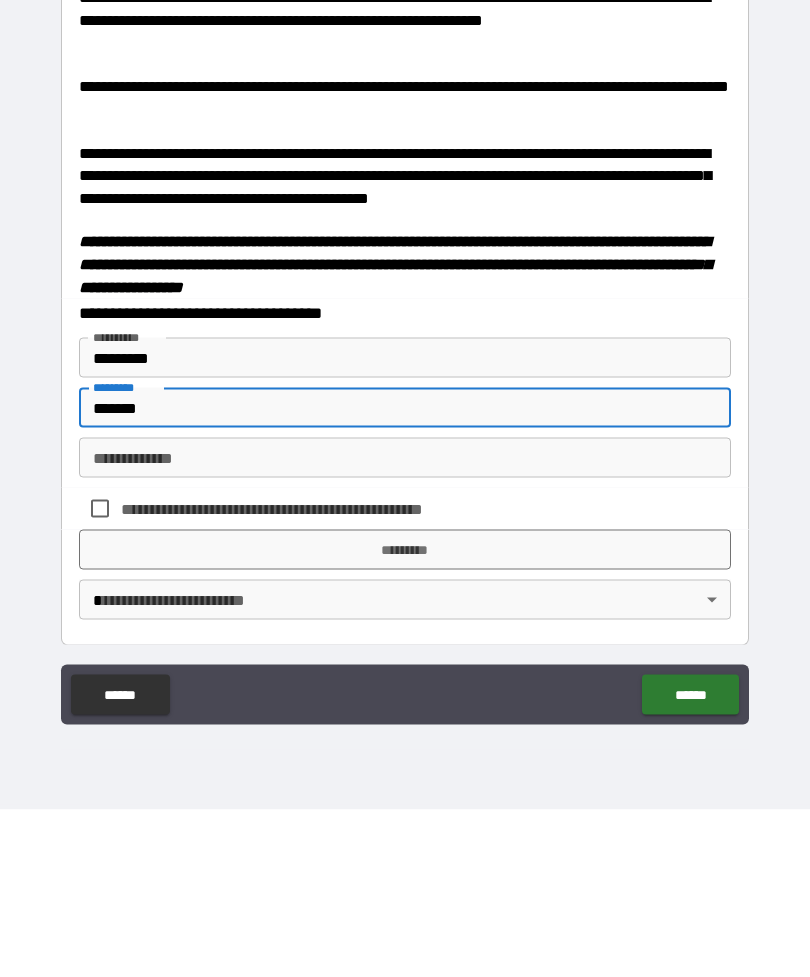 type on "******" 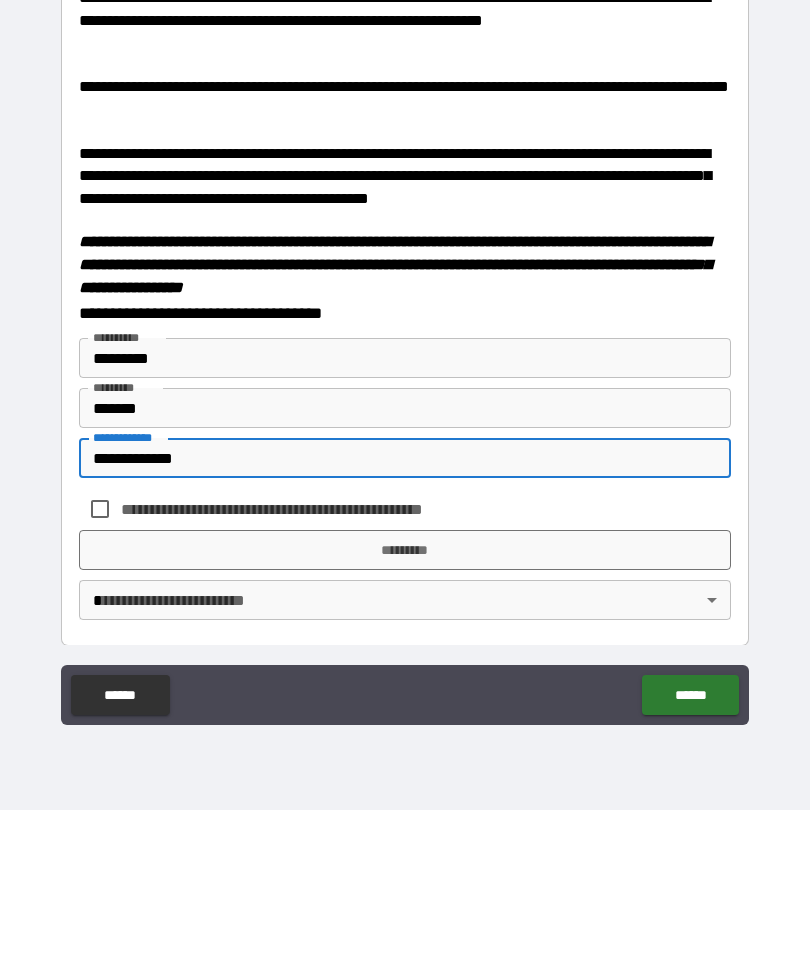 type on "**********" 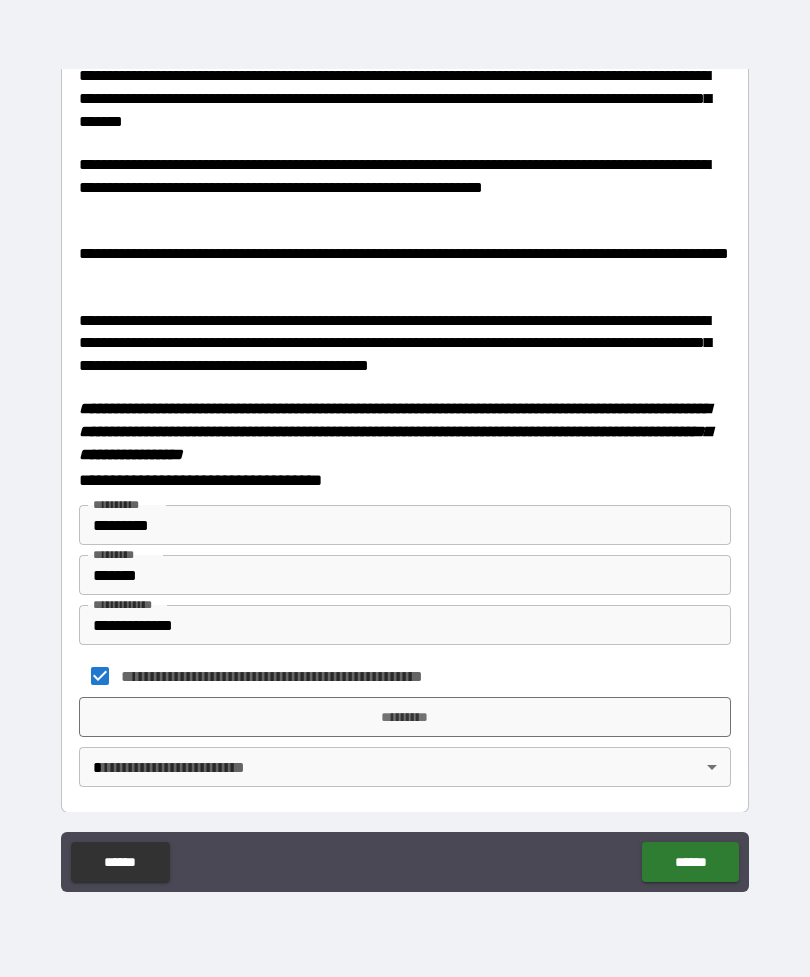 click on "*********" at bounding box center [405, 717] 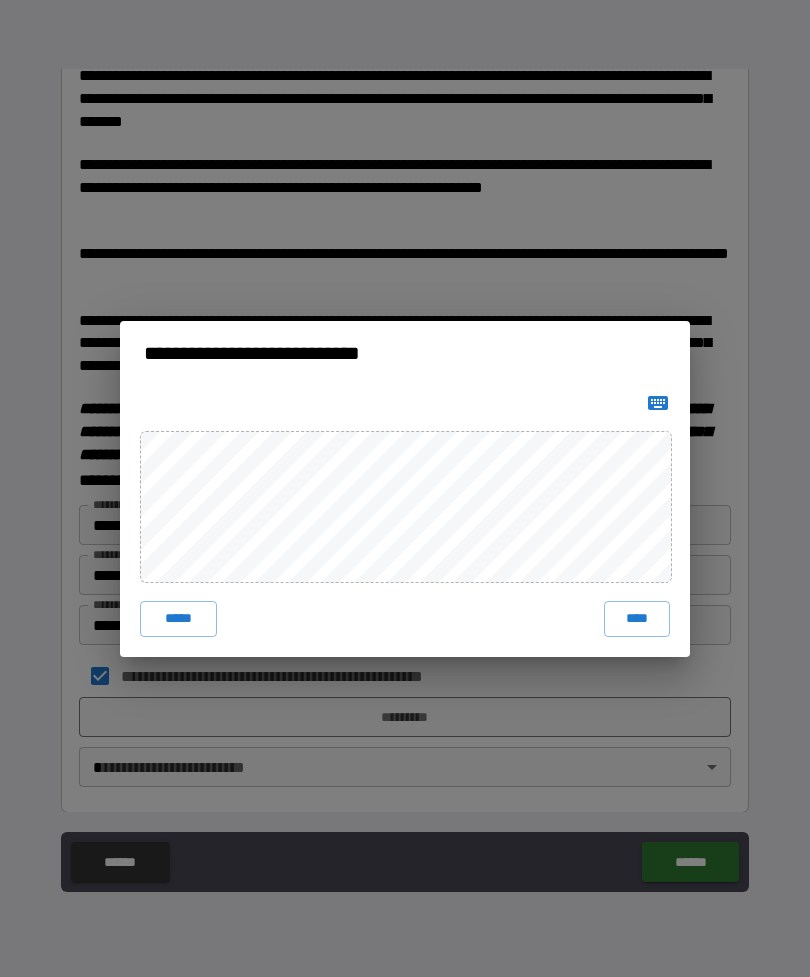 click on "****" at bounding box center [637, 619] 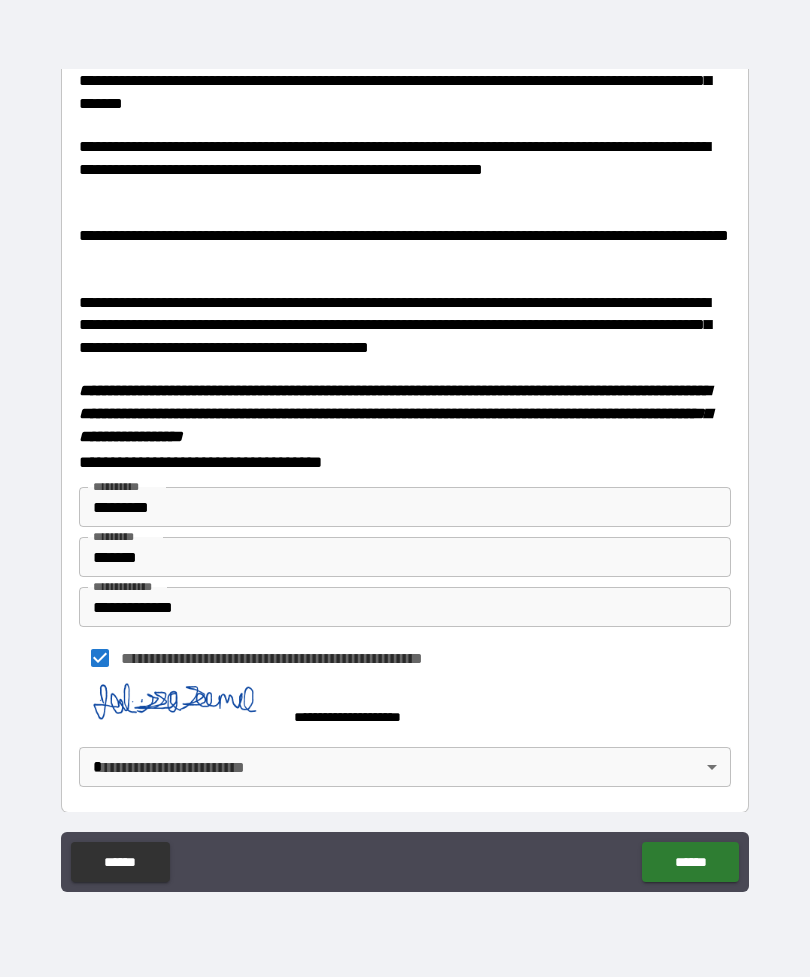 scroll, scrollTop: 722, scrollLeft: 0, axis: vertical 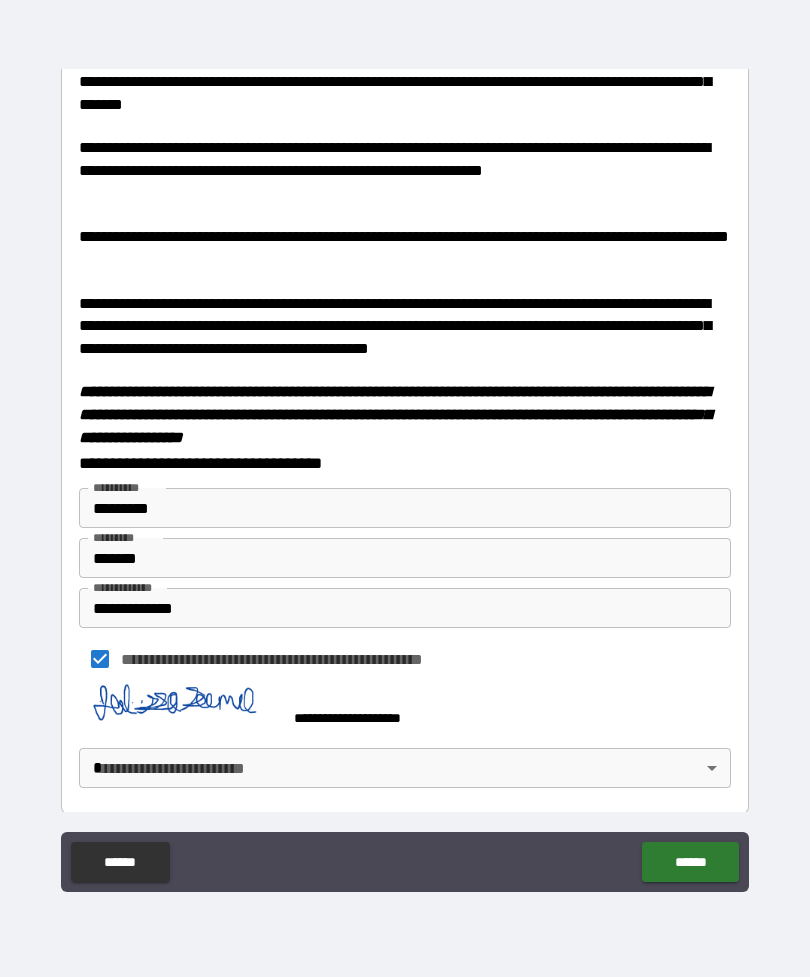 click on "**********" at bounding box center [405, 456] 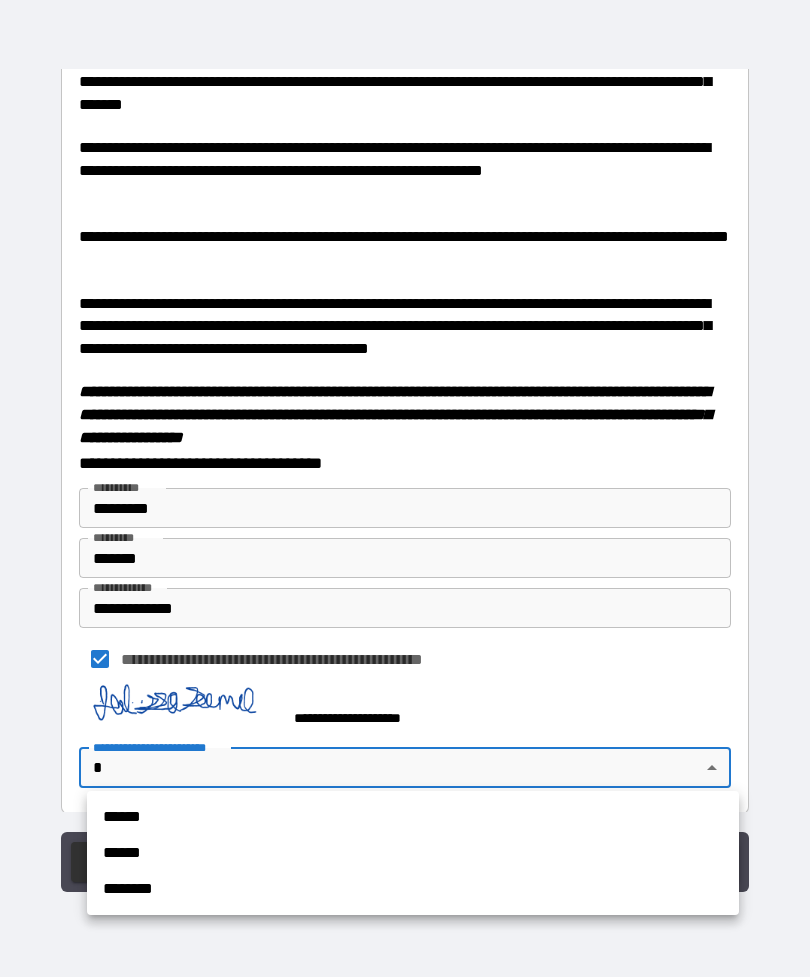 click at bounding box center [405, 488] 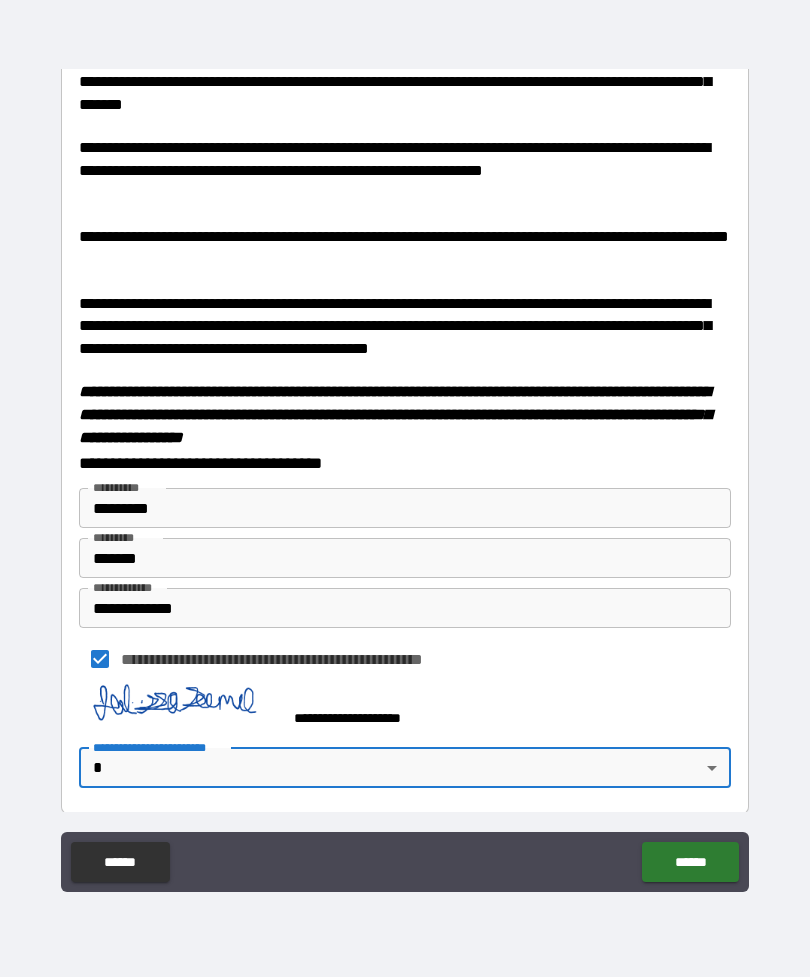 scroll, scrollTop: 722, scrollLeft: 0, axis: vertical 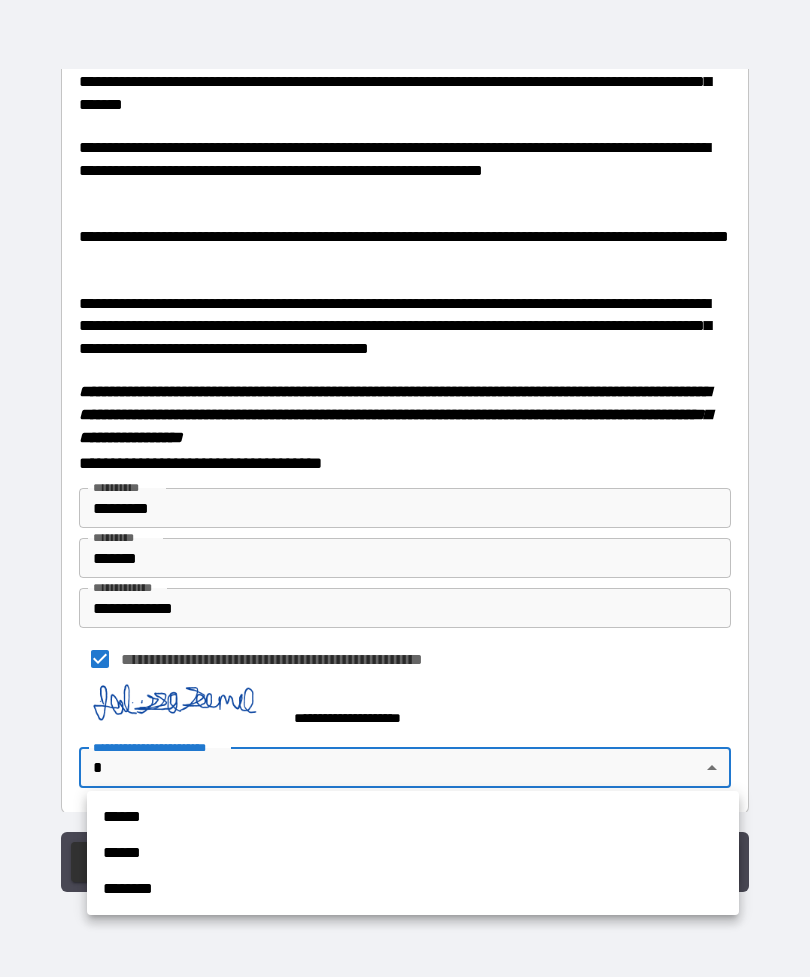click on "******" at bounding box center [413, 817] 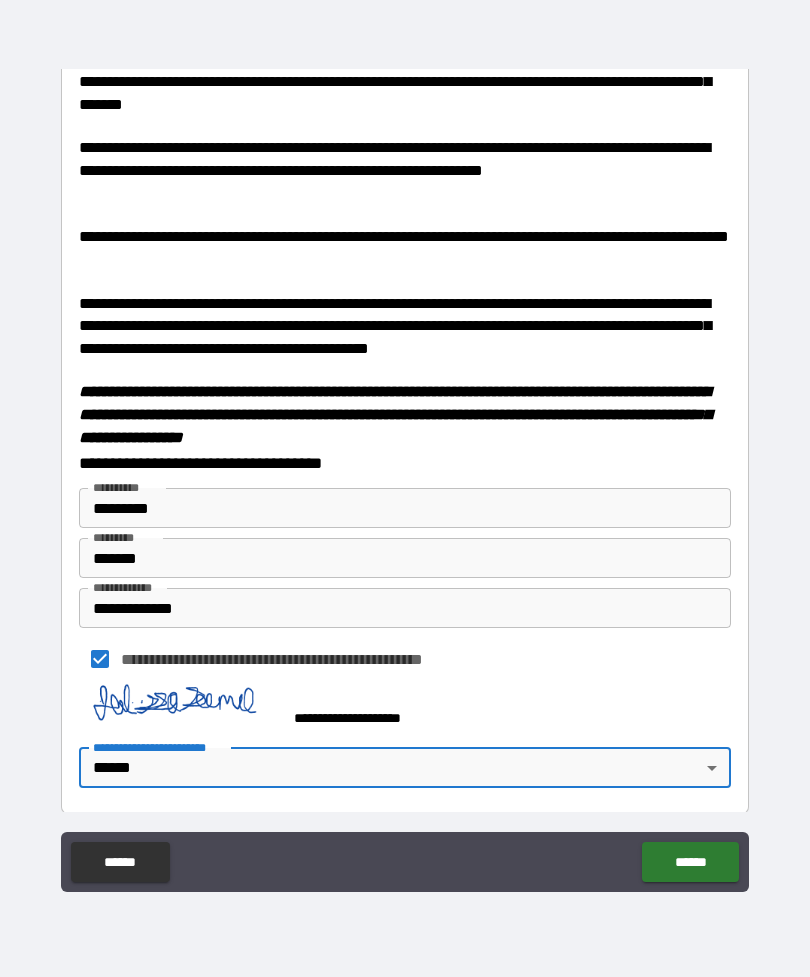 click on "******" at bounding box center [690, 862] 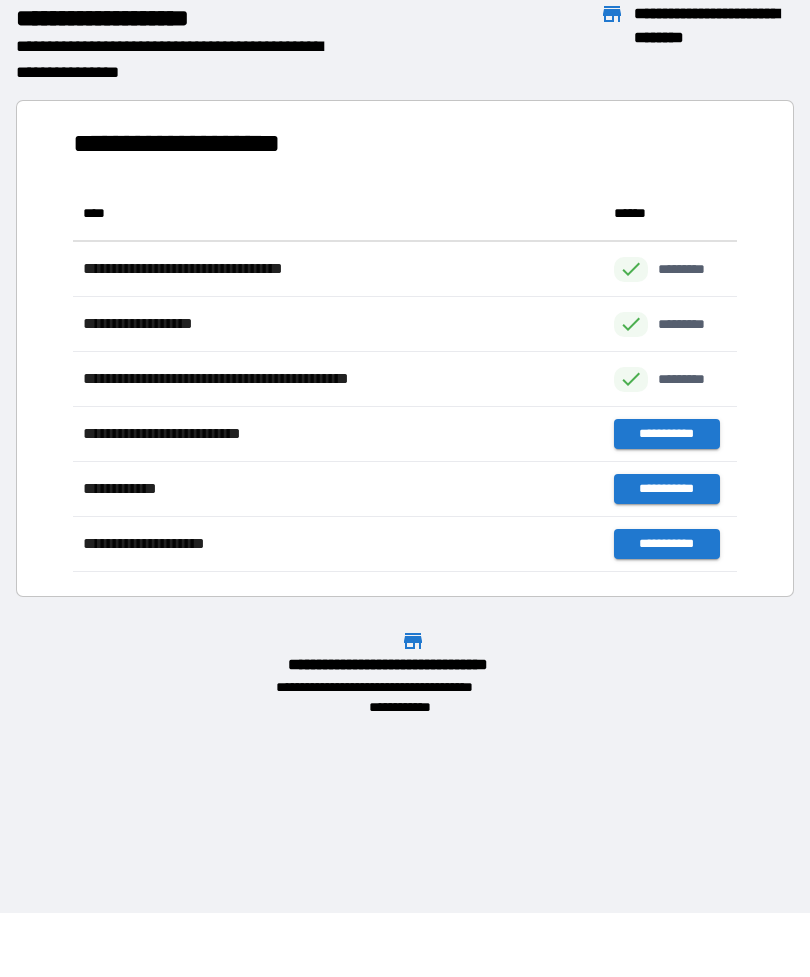 scroll, scrollTop: 1, scrollLeft: 1, axis: both 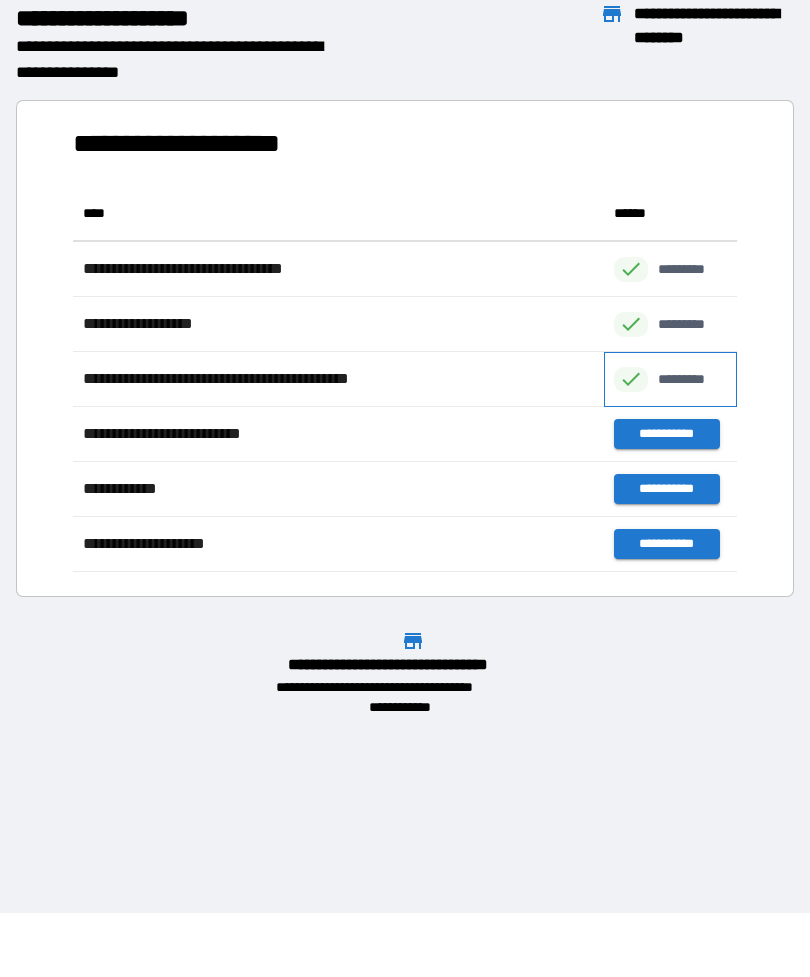 click on "*********" at bounding box center (692, 379) 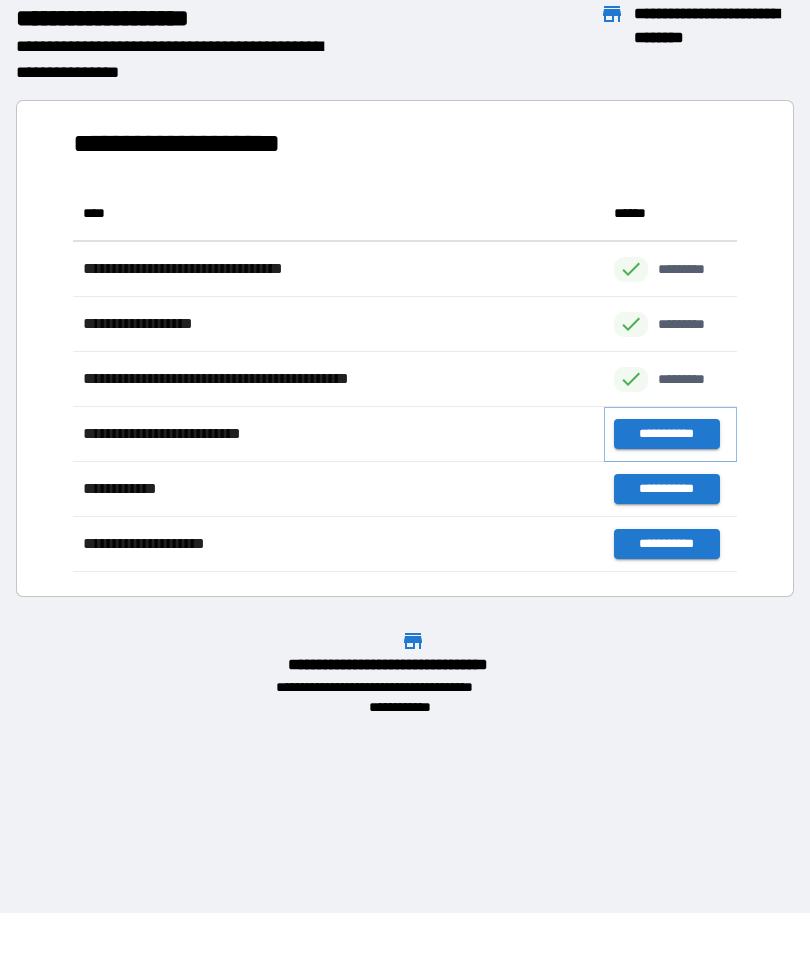 click on "**********" at bounding box center [666, 434] 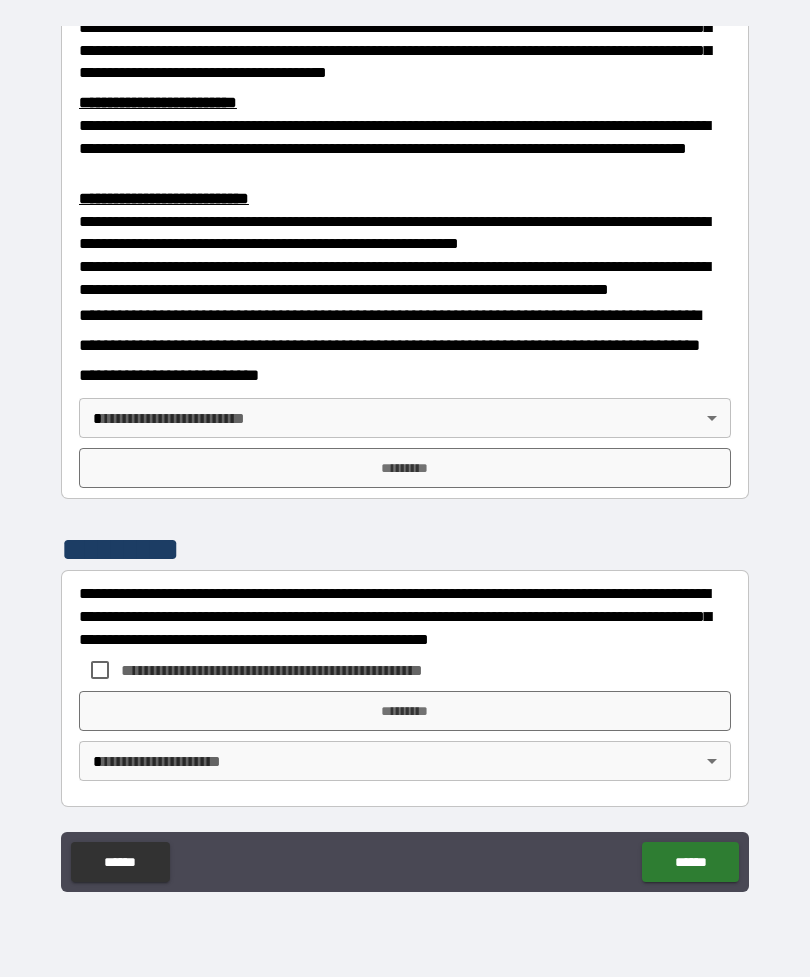 scroll, scrollTop: 660, scrollLeft: 0, axis: vertical 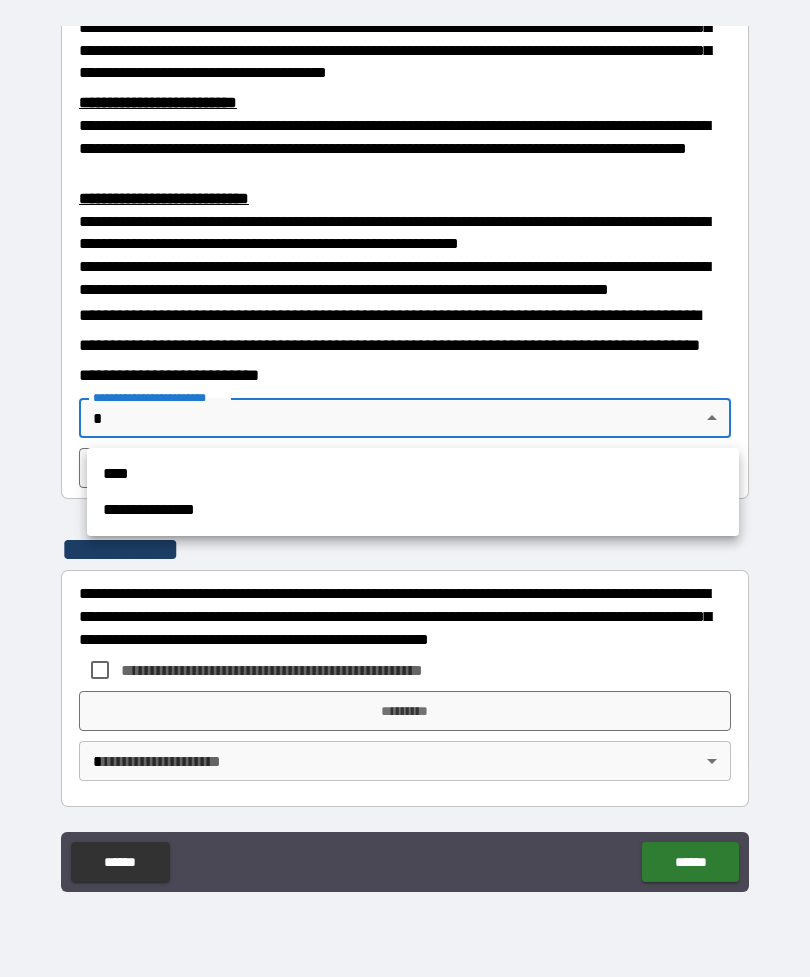 click at bounding box center [405, 488] 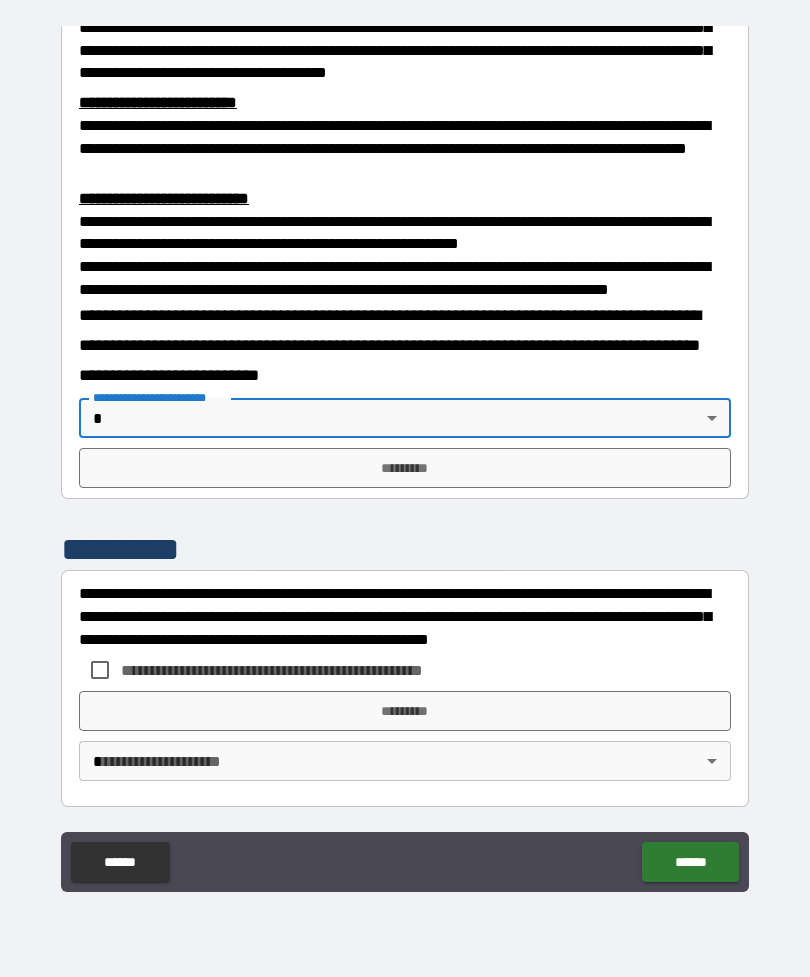 click on "**********" at bounding box center [405, 456] 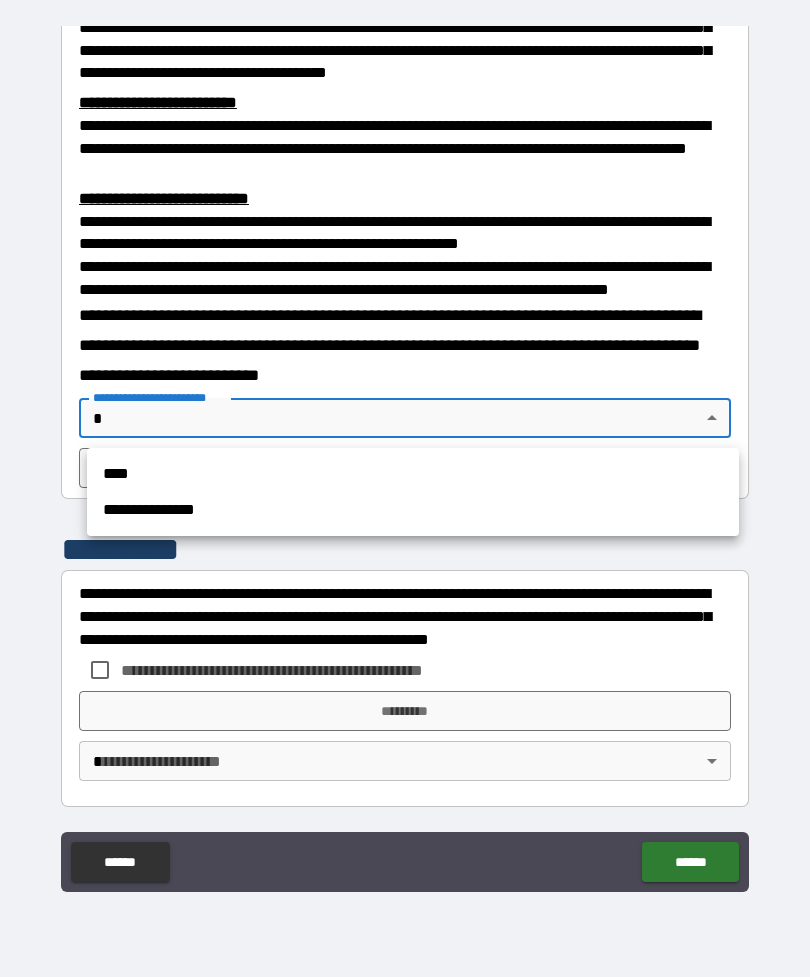 click on "****" at bounding box center [413, 474] 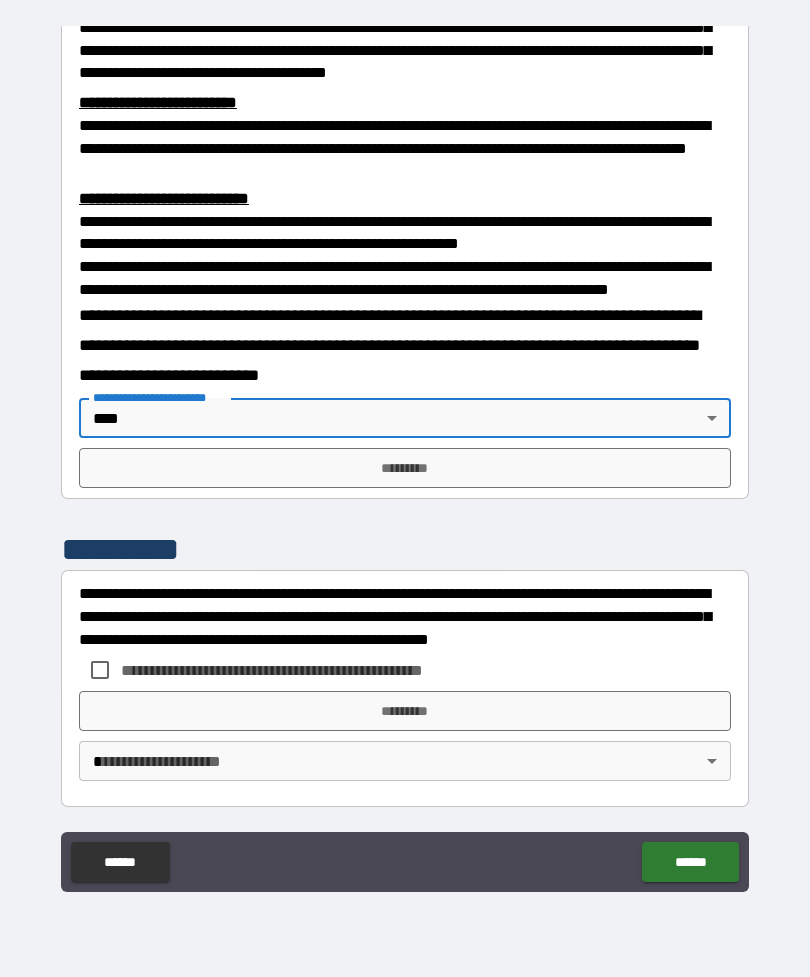click on "*********" at bounding box center [405, 468] 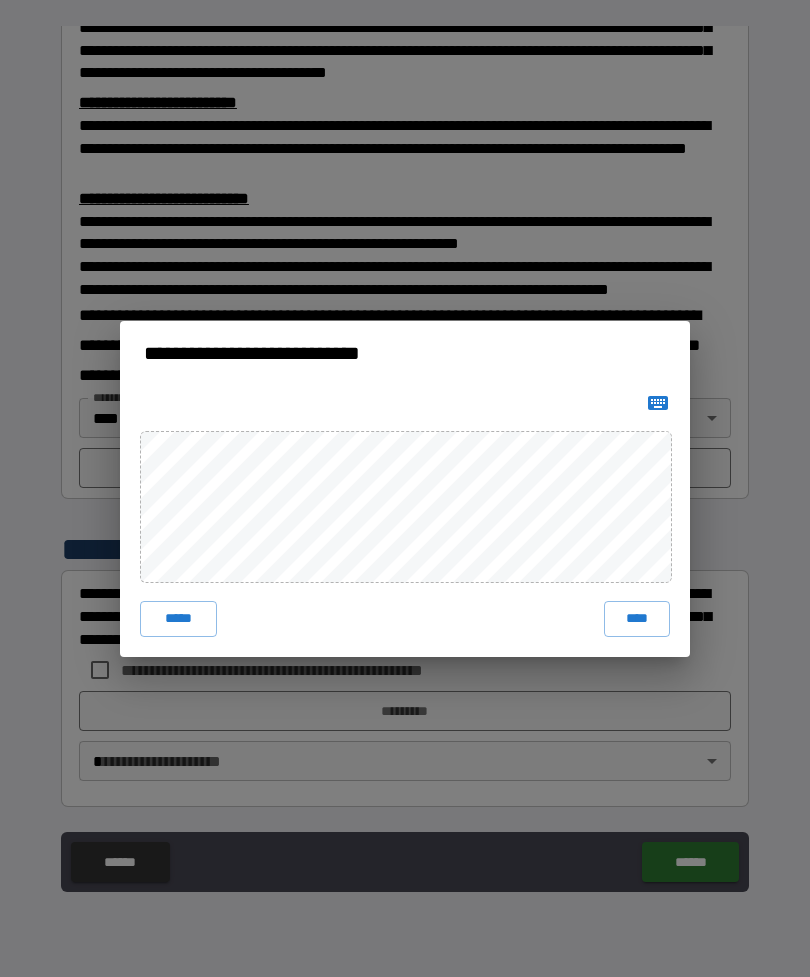 click on "**********" at bounding box center [405, 353] 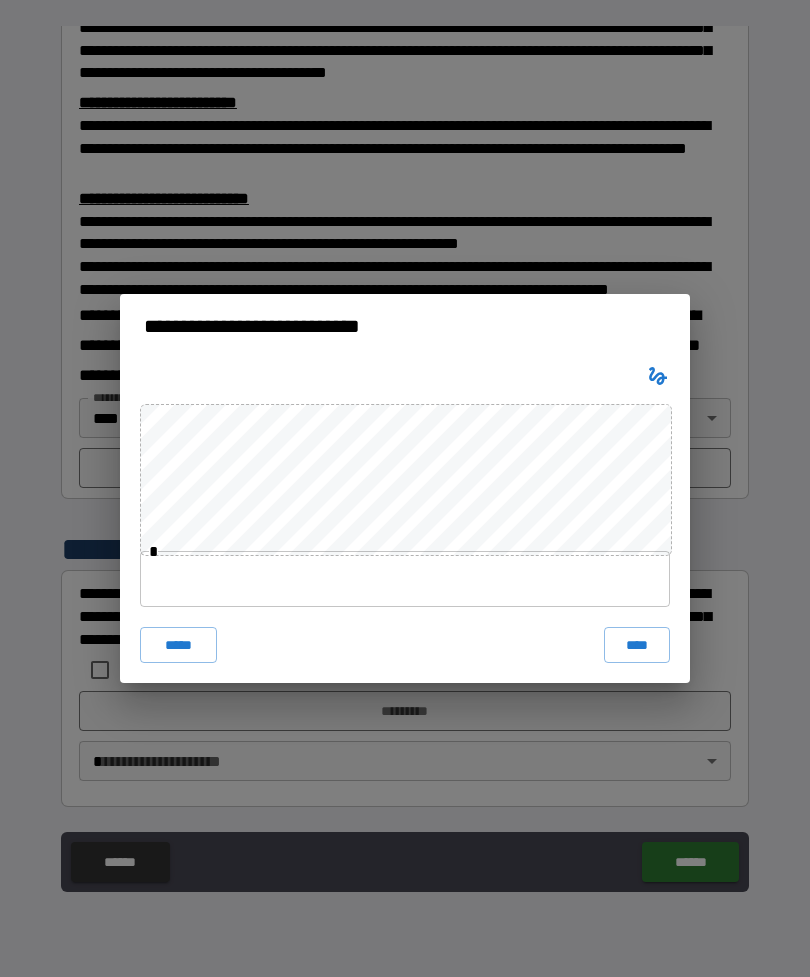 click at bounding box center [405, 579] 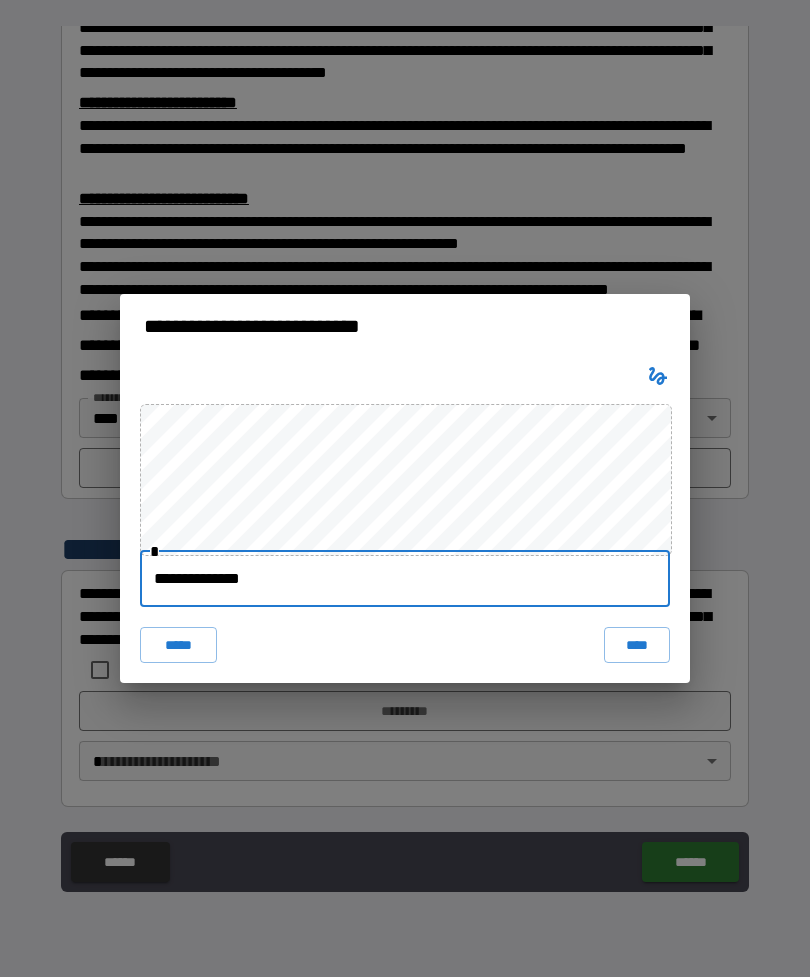 type on "**********" 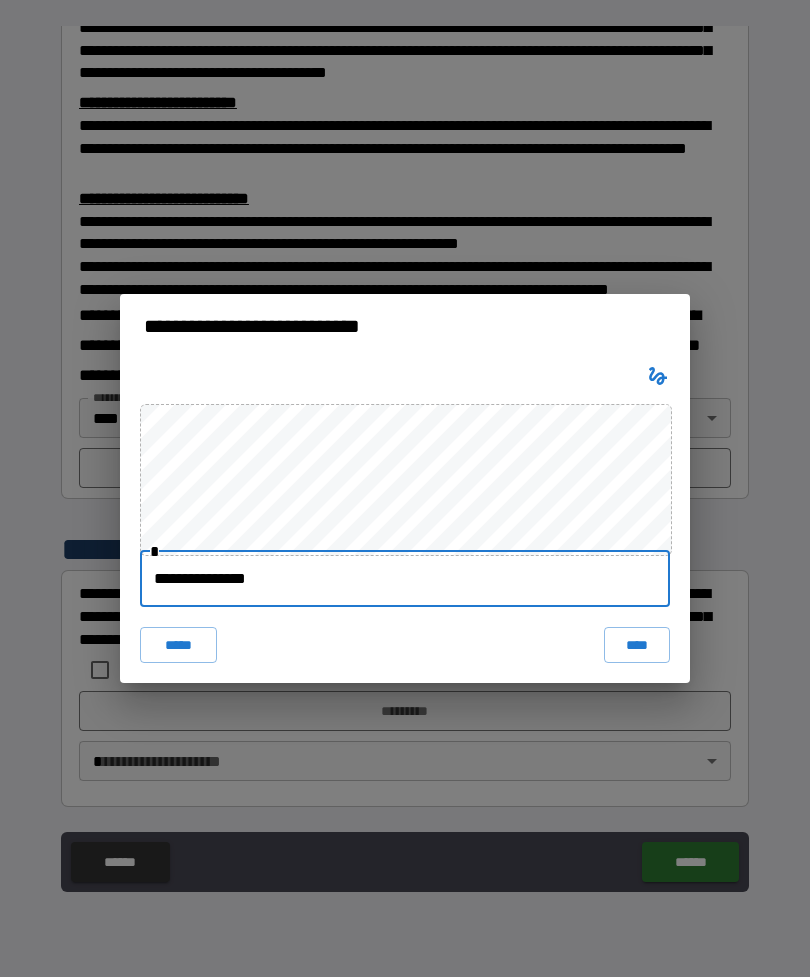 click on "****" at bounding box center [637, 645] 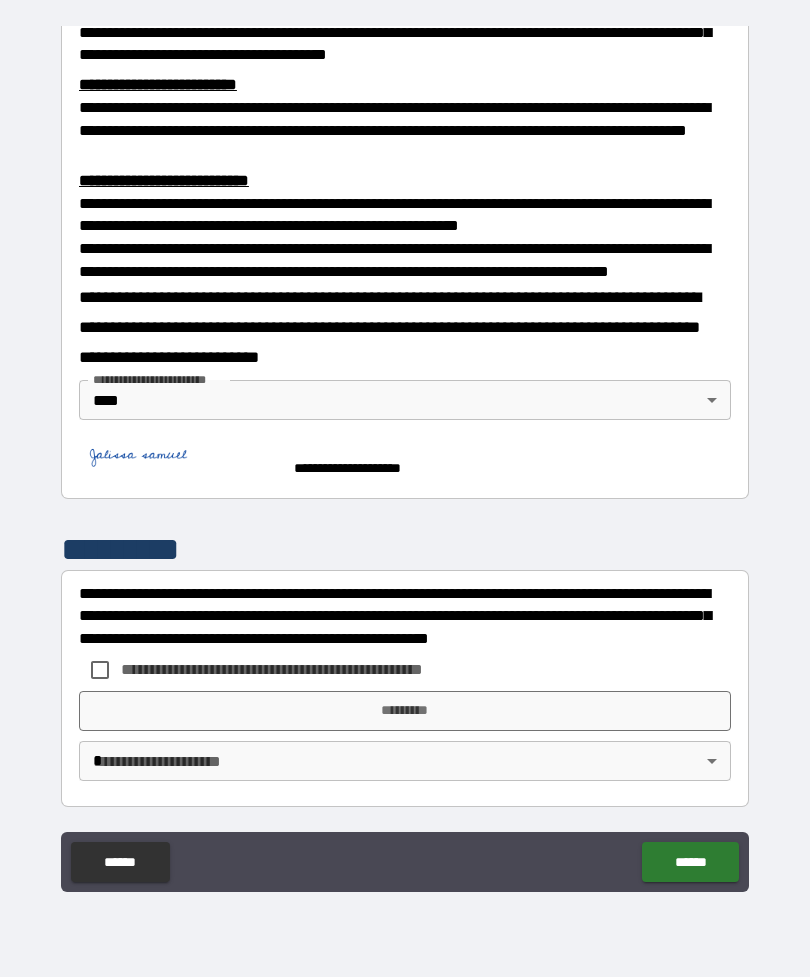 scroll, scrollTop: 677, scrollLeft: 0, axis: vertical 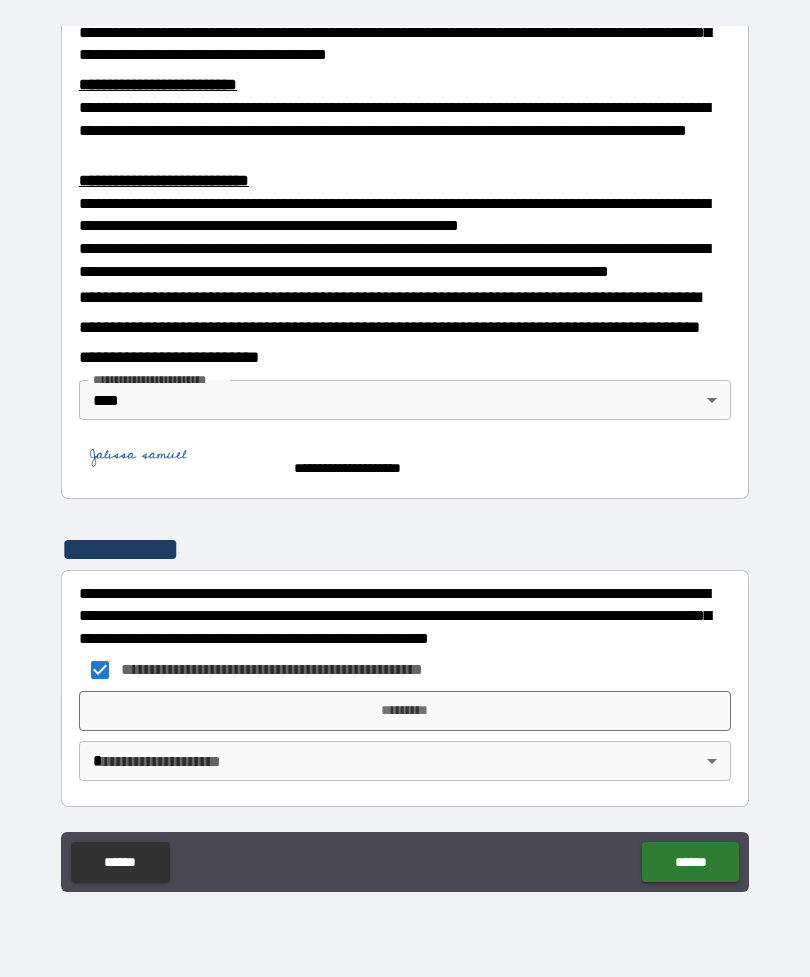 click on "**********" at bounding box center [405, 456] 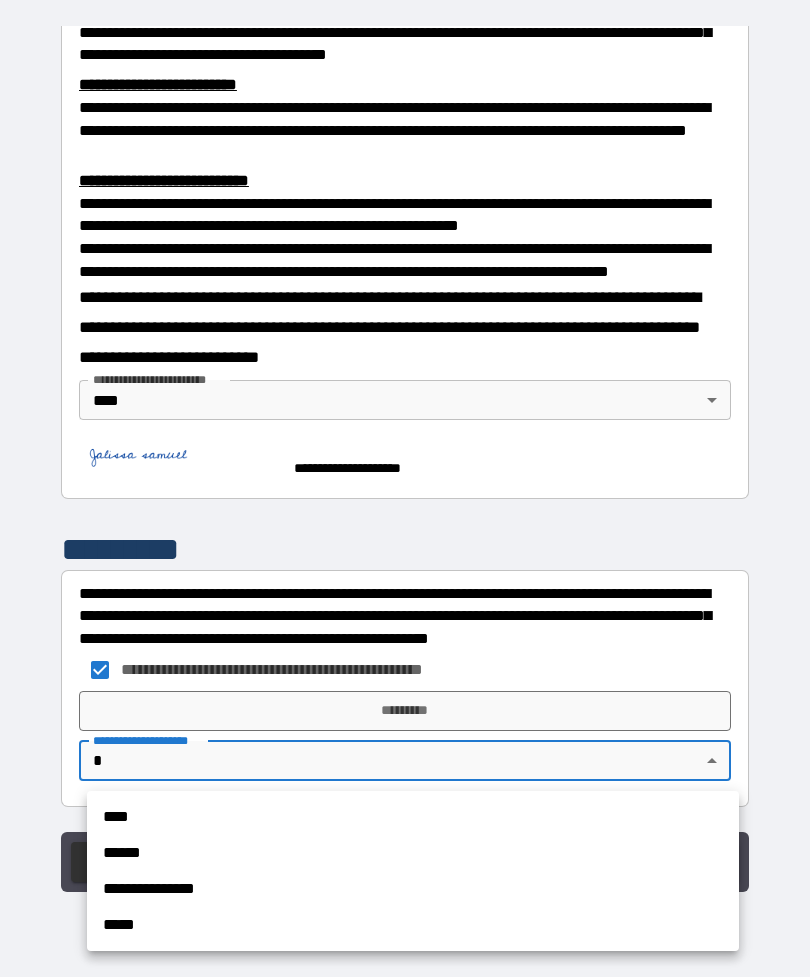 click on "**********" at bounding box center [413, 871] 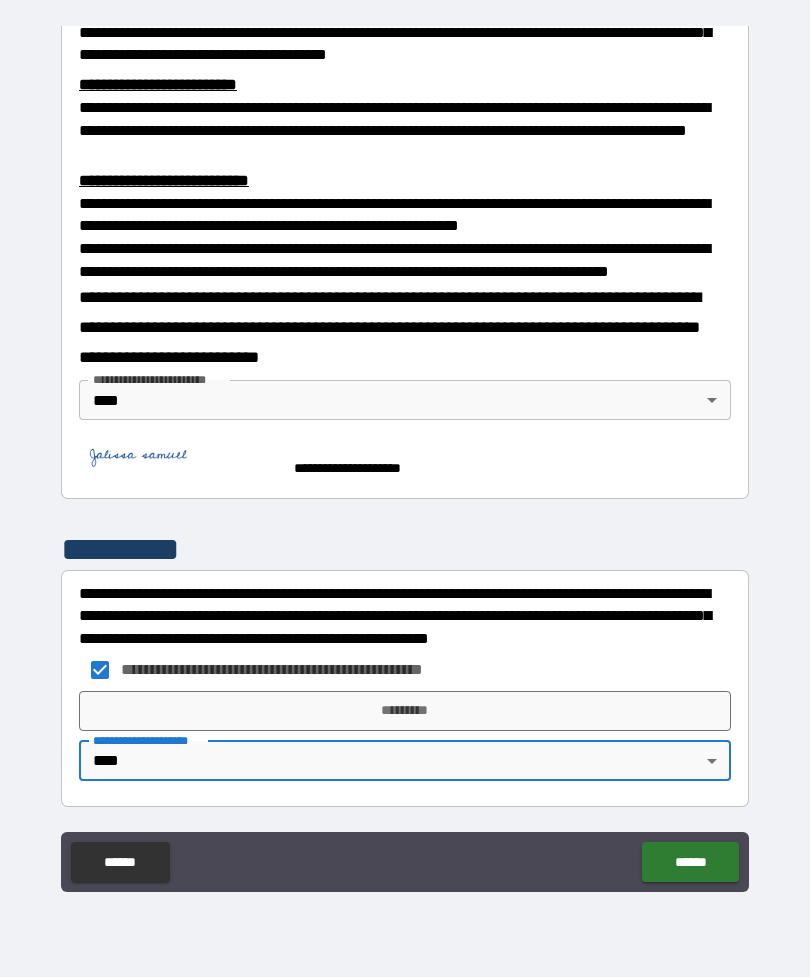 click on "*********" at bounding box center [405, 711] 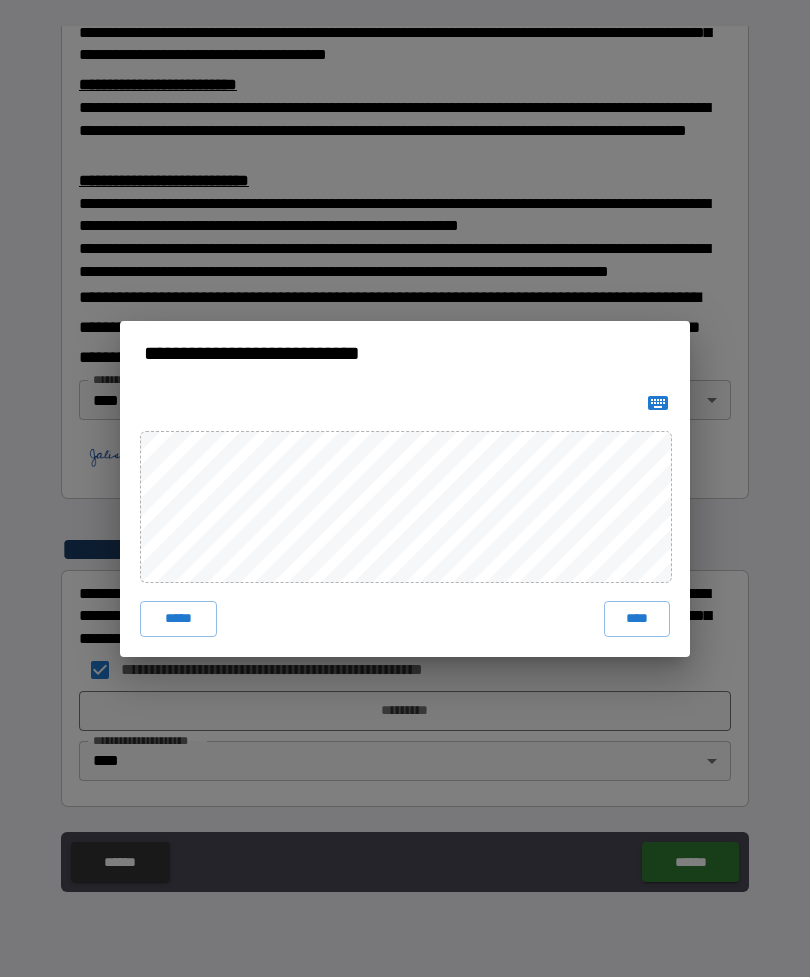 click at bounding box center [658, 403] 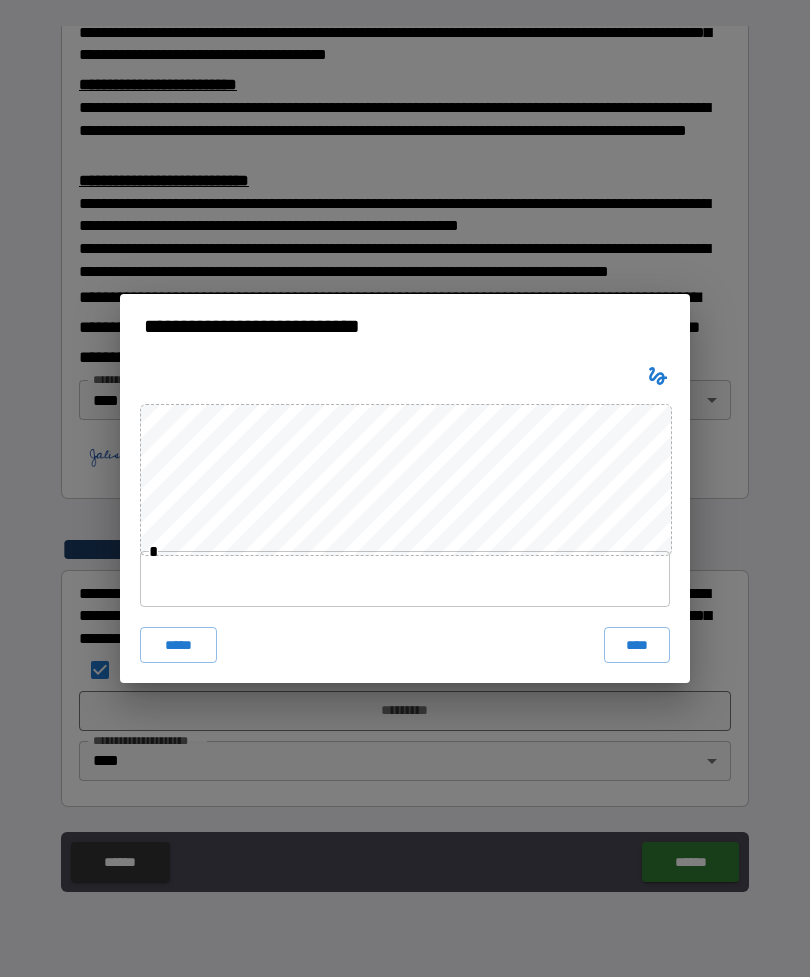 click at bounding box center (405, 579) 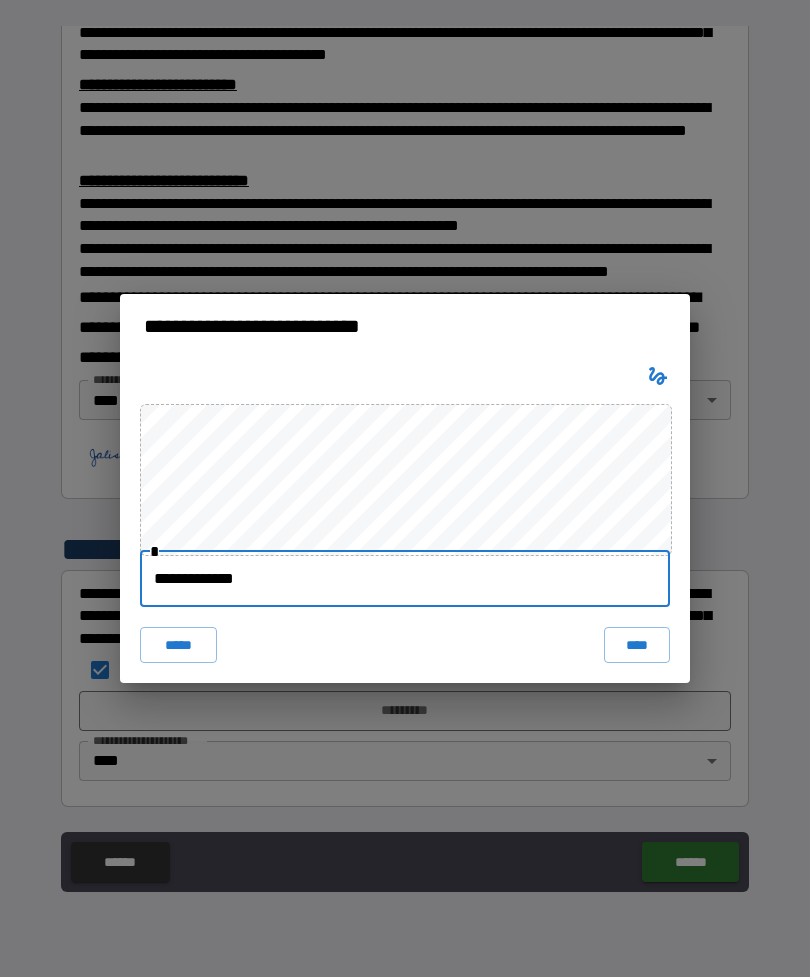 type on "**********" 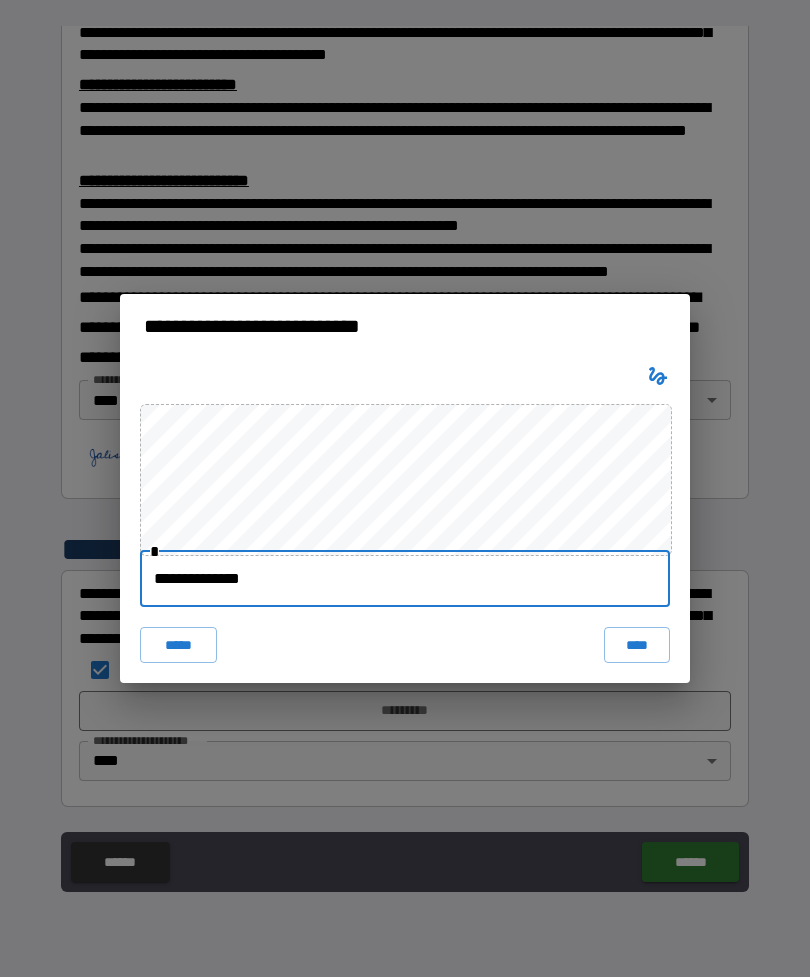 click on "****" at bounding box center (637, 645) 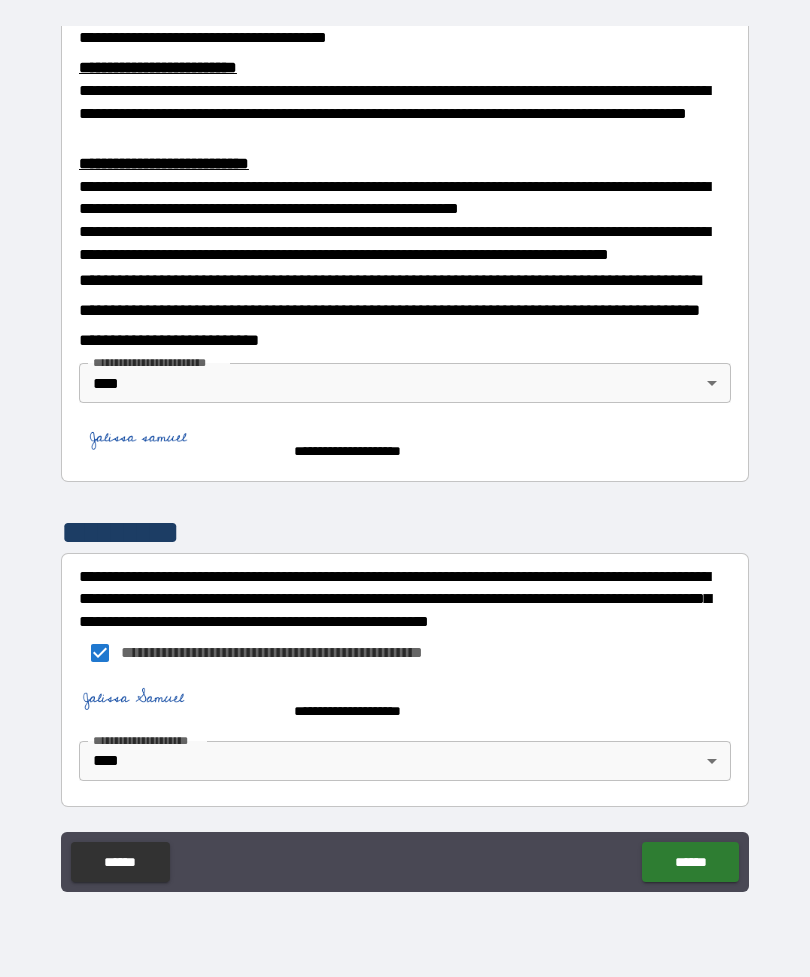 scroll, scrollTop: 667, scrollLeft: 0, axis: vertical 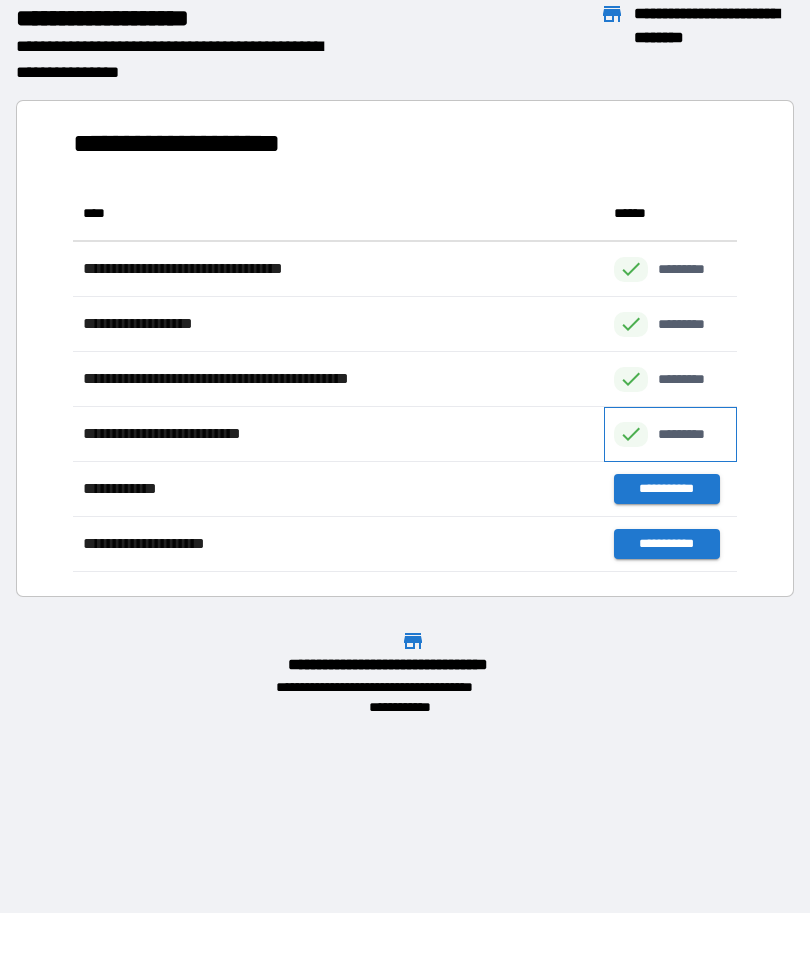 click on "*********" at bounding box center [670, 434] 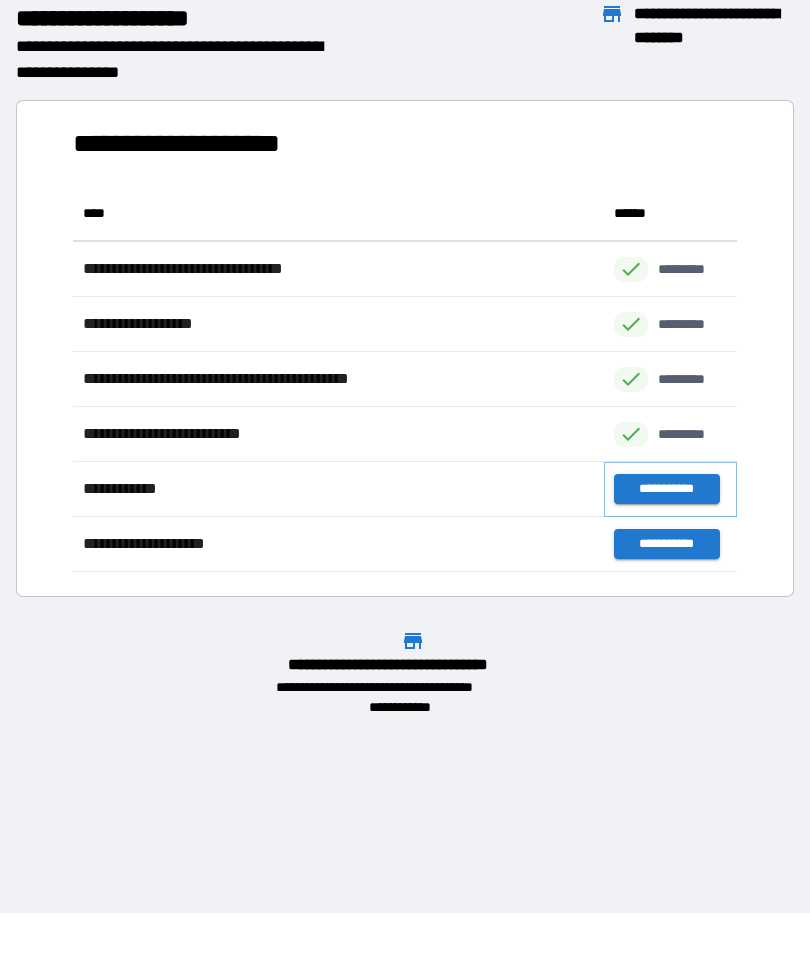 click on "**********" at bounding box center (666, 489) 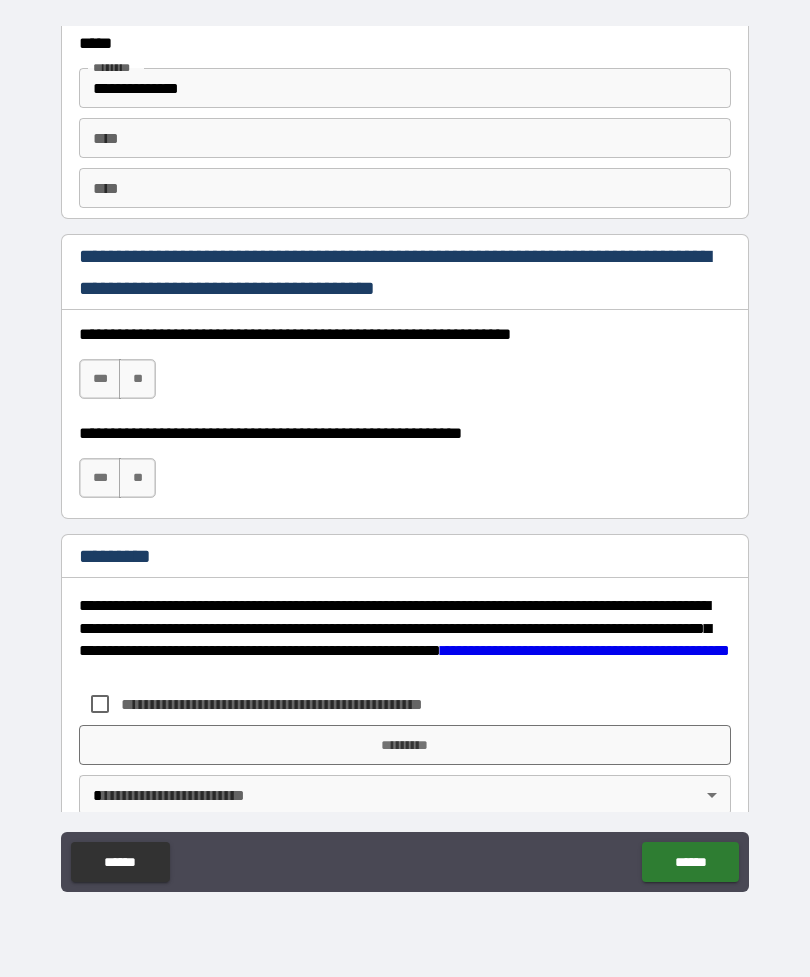 scroll, scrollTop: 2789, scrollLeft: 0, axis: vertical 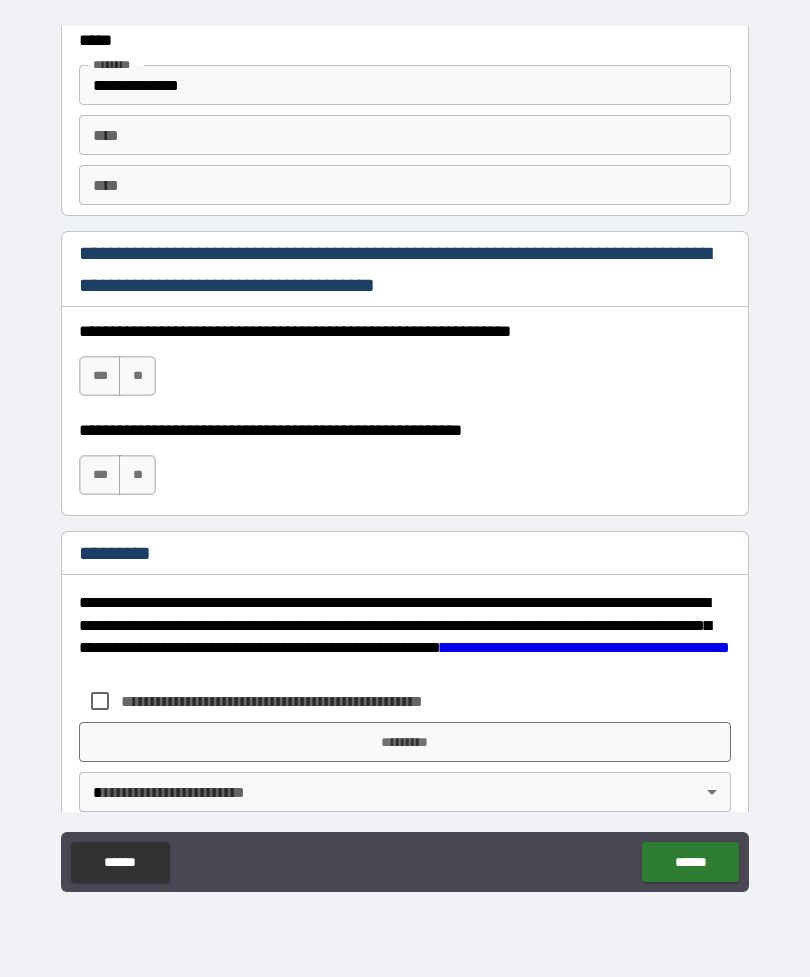 click on "***" at bounding box center (100, 376) 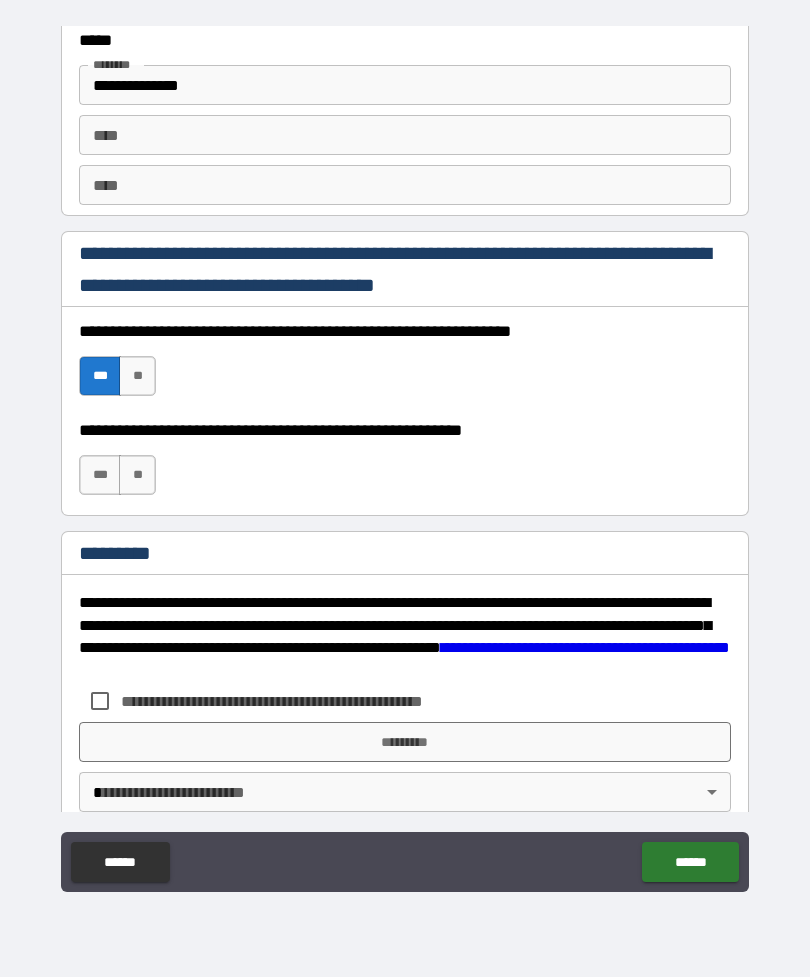 click on "***" at bounding box center (100, 475) 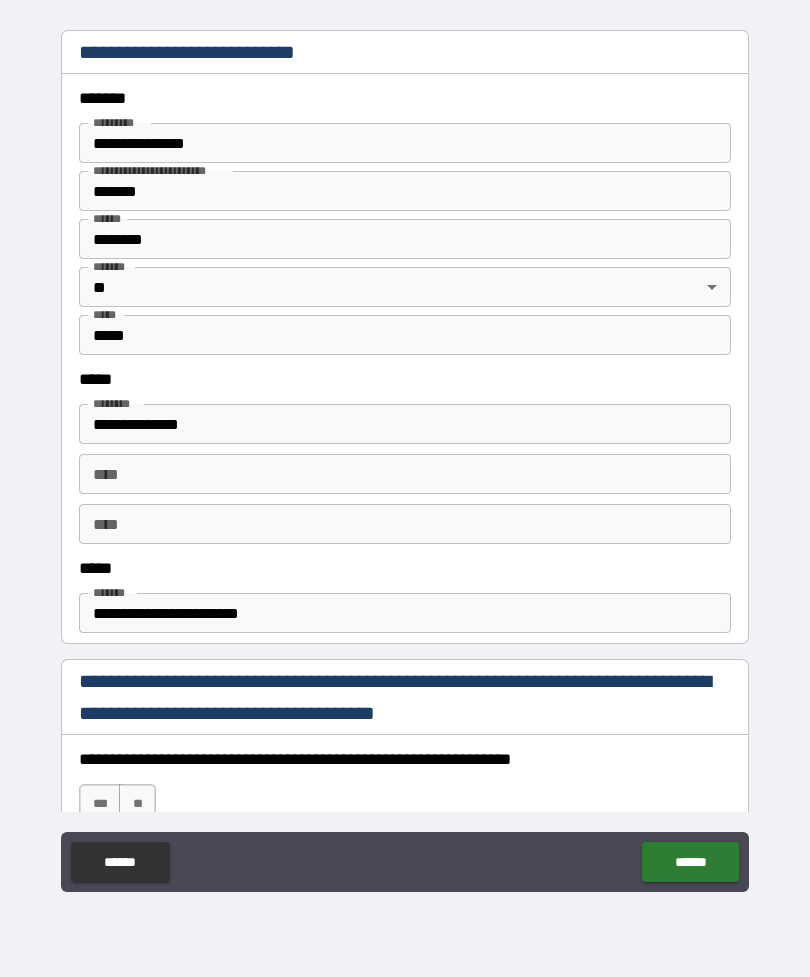 scroll, scrollTop: 730, scrollLeft: 0, axis: vertical 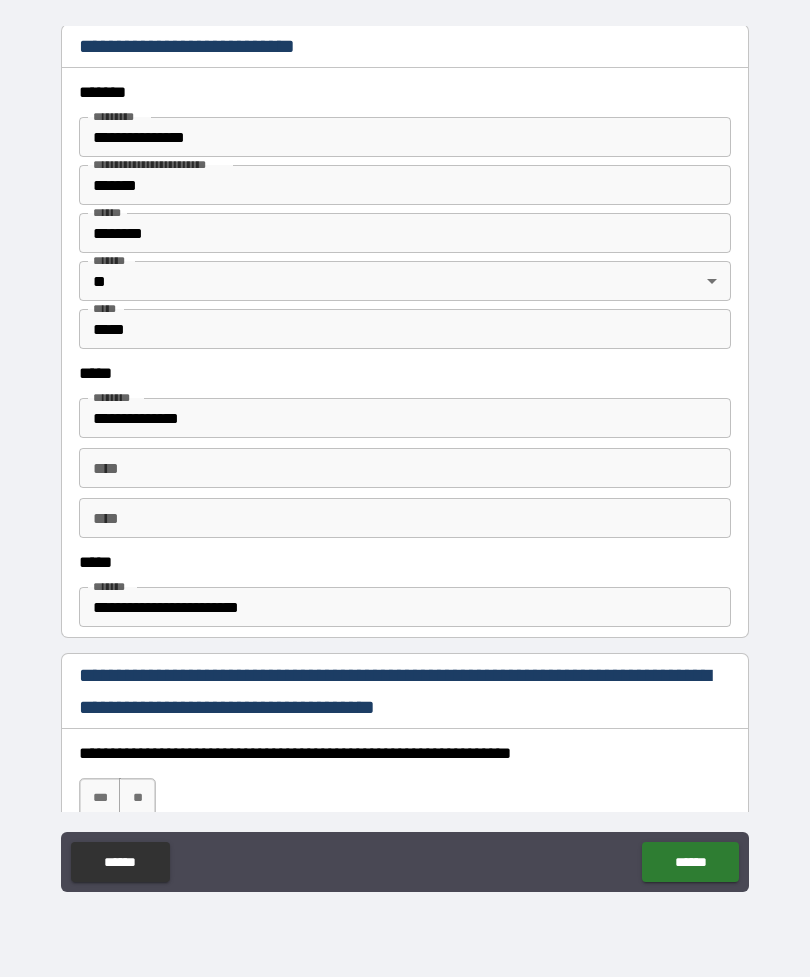 click on "**********" at bounding box center (405, 418) 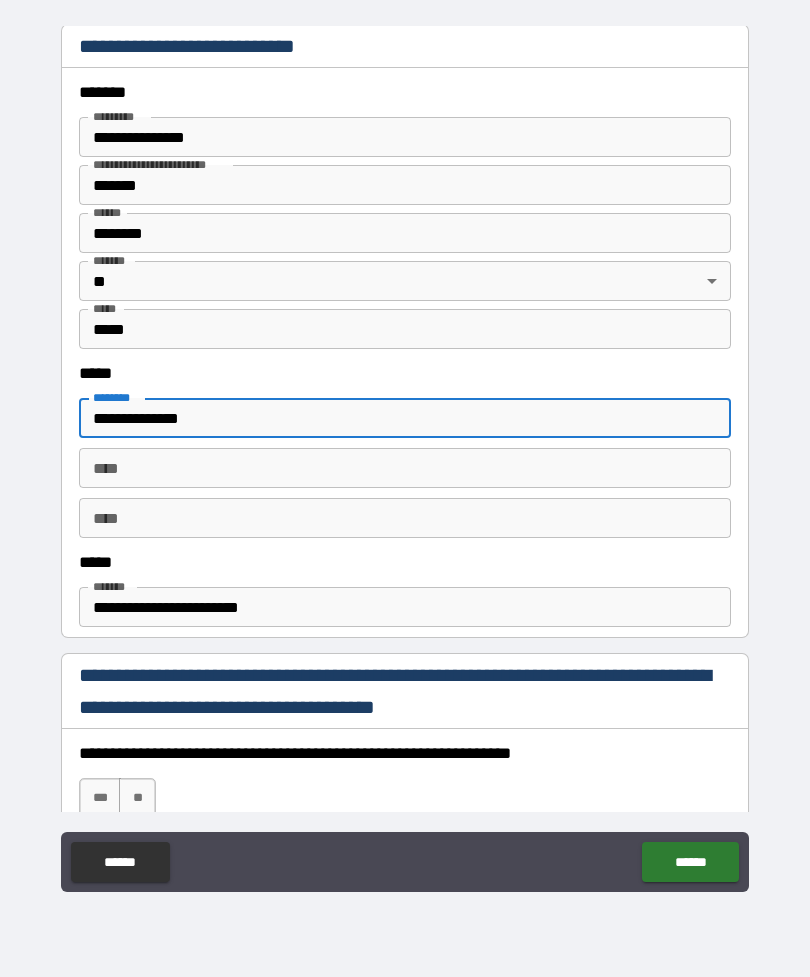 type on "**********" 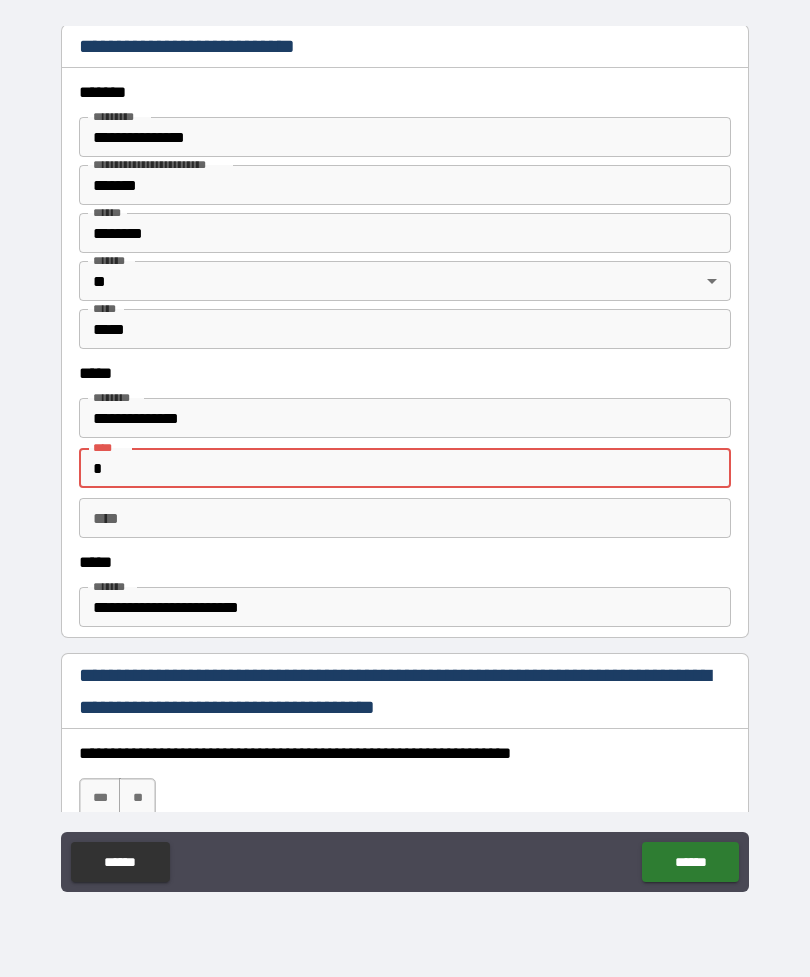 scroll, scrollTop: 748, scrollLeft: 0, axis: vertical 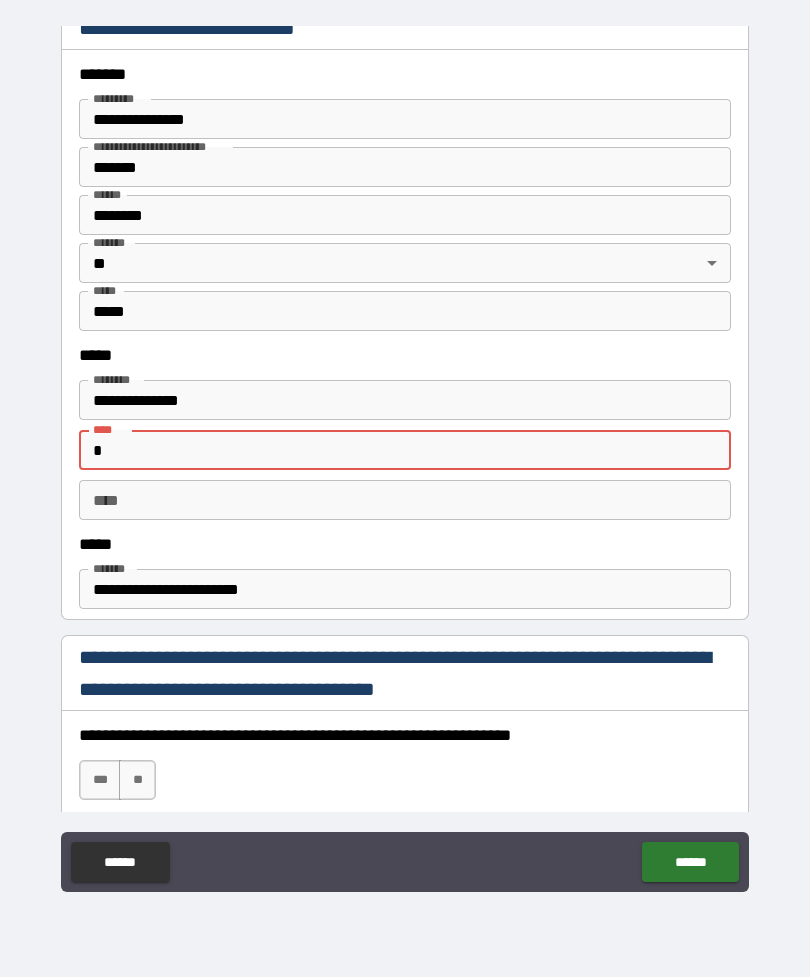 click on "**********" at bounding box center [405, 589] 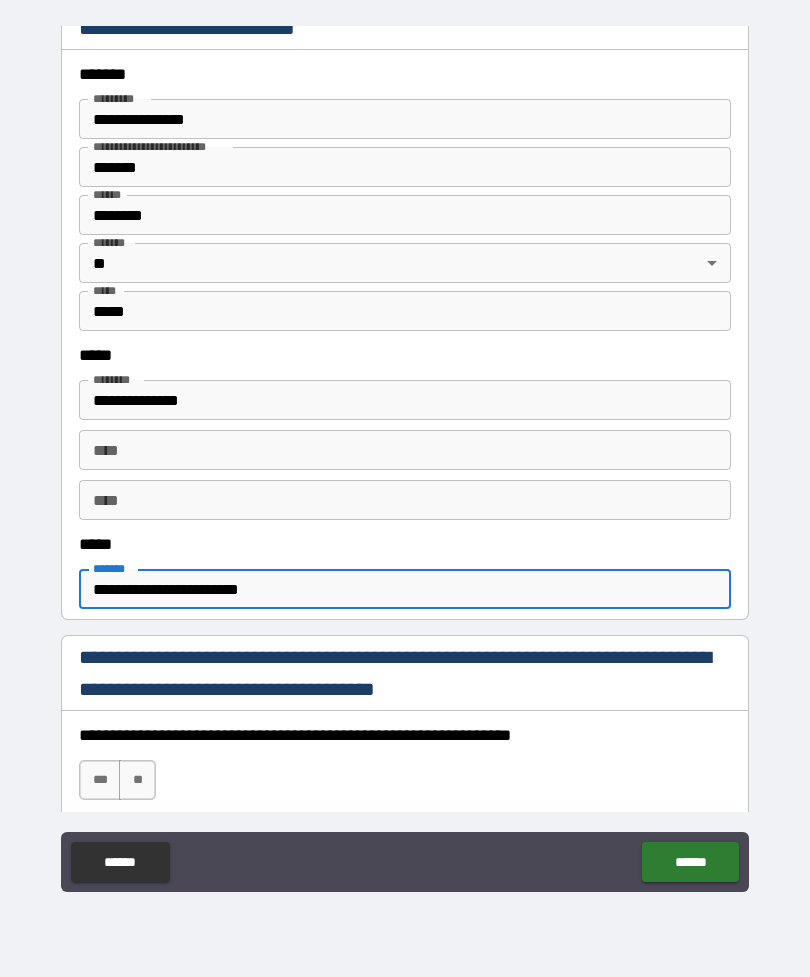click on "**********" at bounding box center [405, 589] 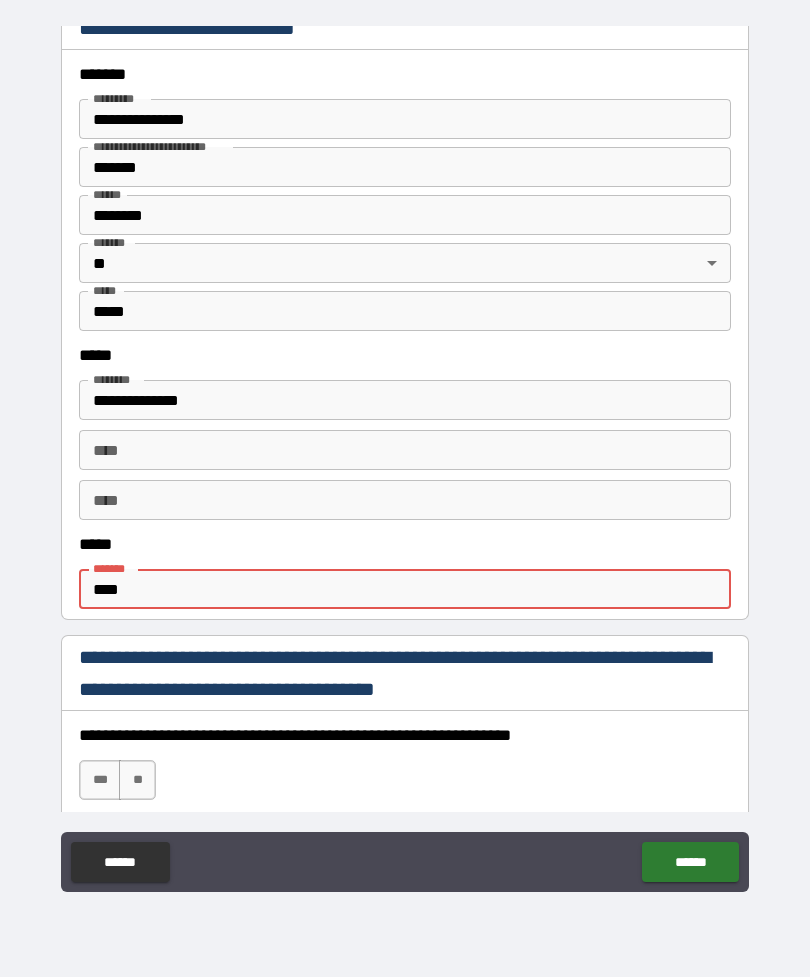 type on "***" 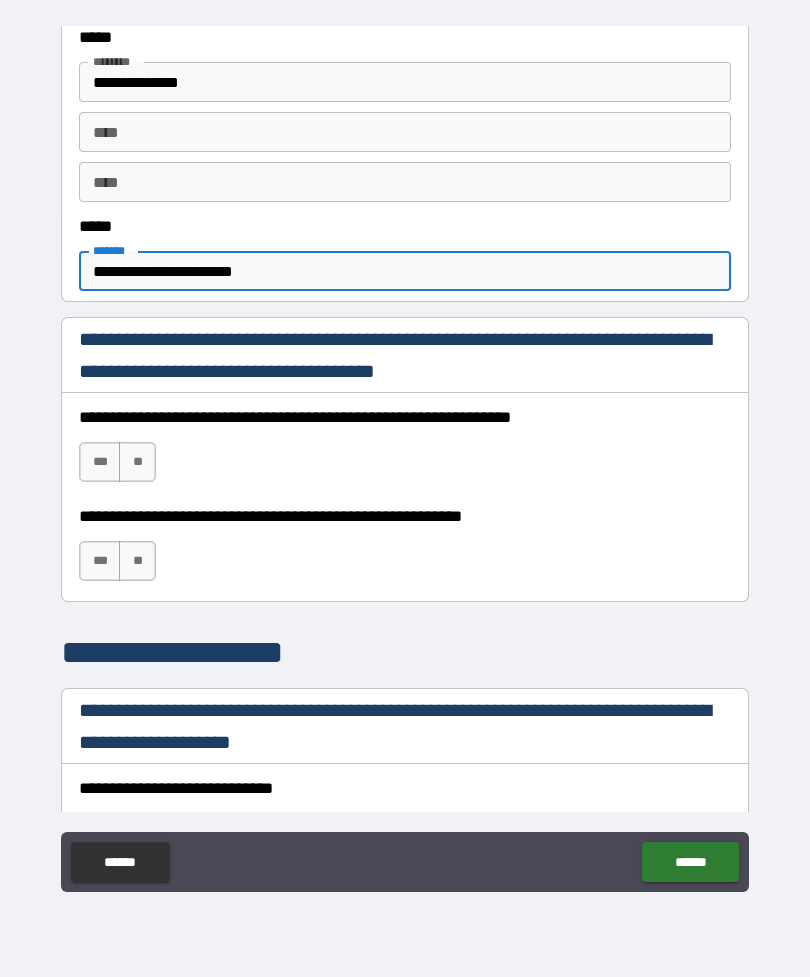scroll, scrollTop: 1069, scrollLeft: 0, axis: vertical 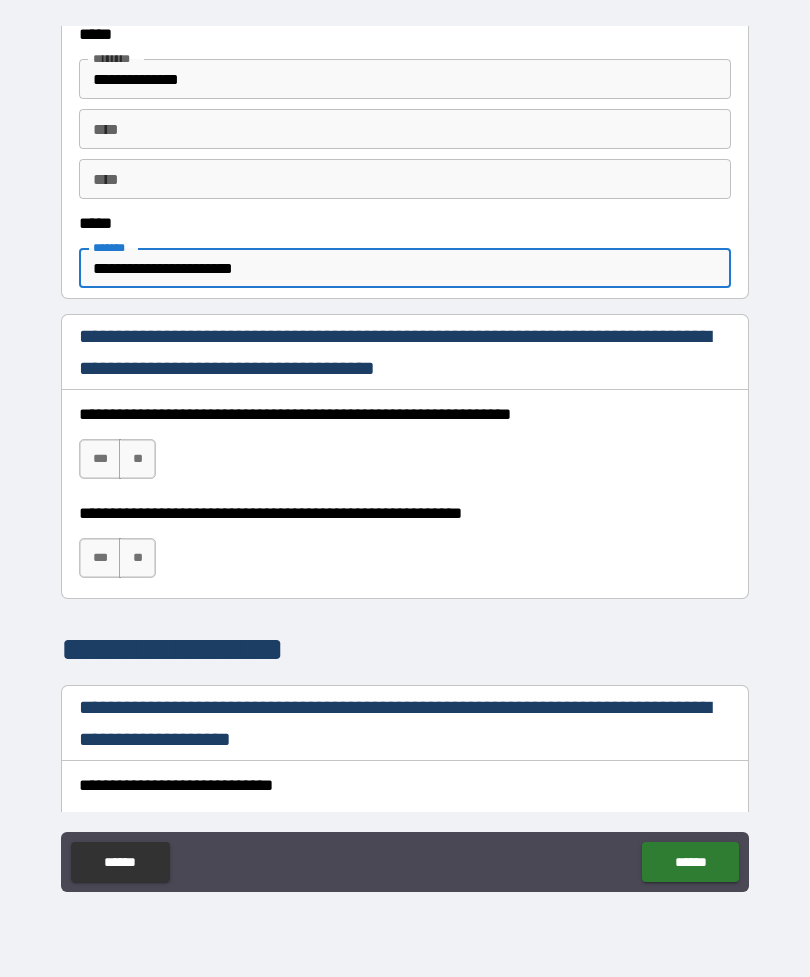 type on "**********" 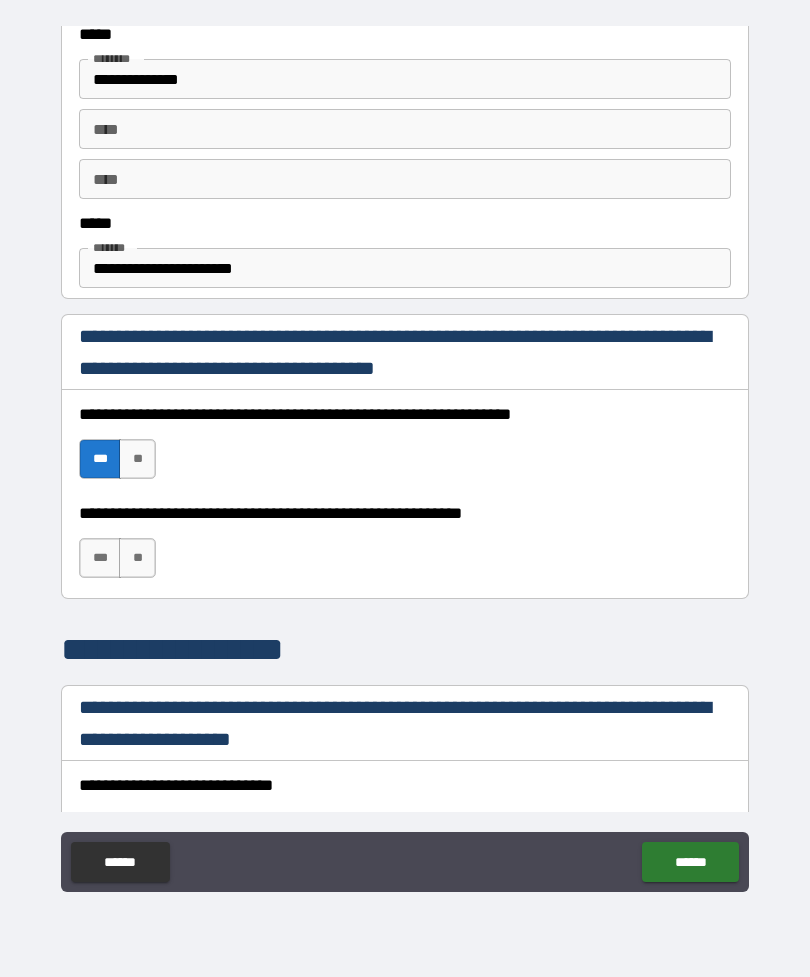 click on "***" at bounding box center [100, 558] 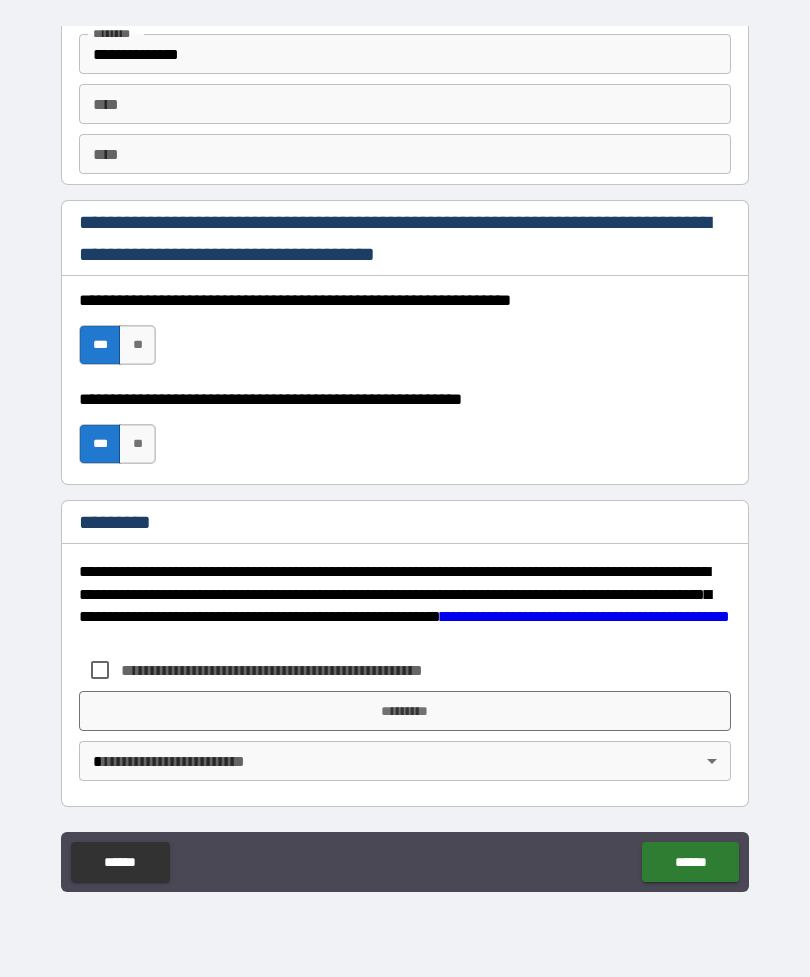 scroll, scrollTop: 2820, scrollLeft: 0, axis: vertical 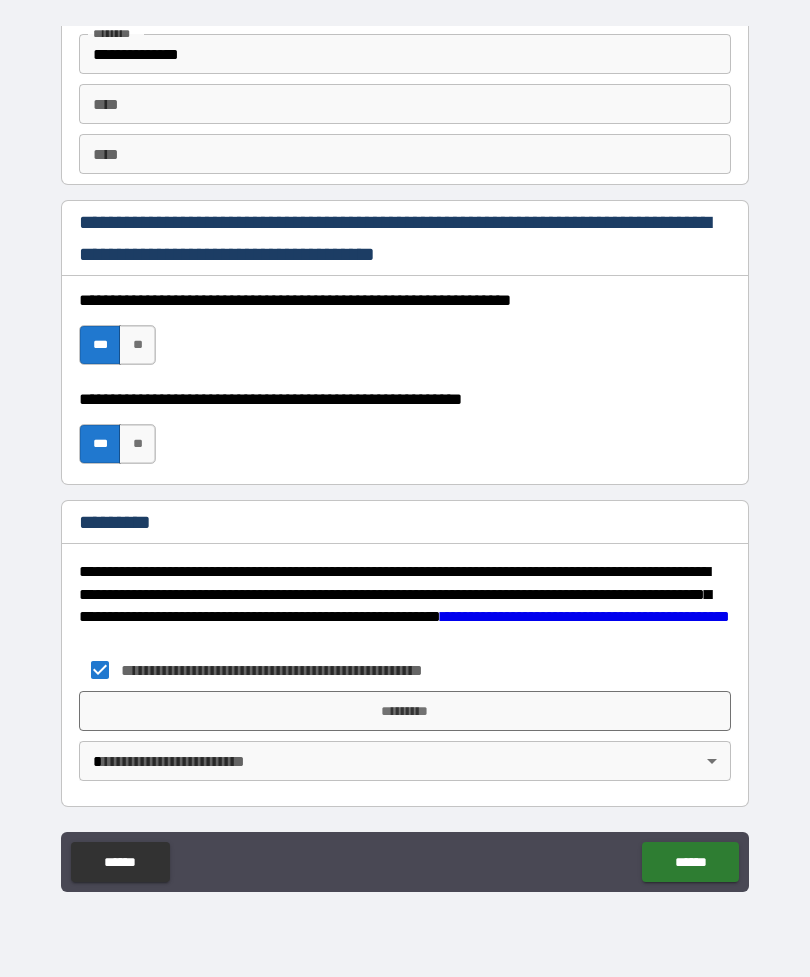 click on "*********" at bounding box center [405, 711] 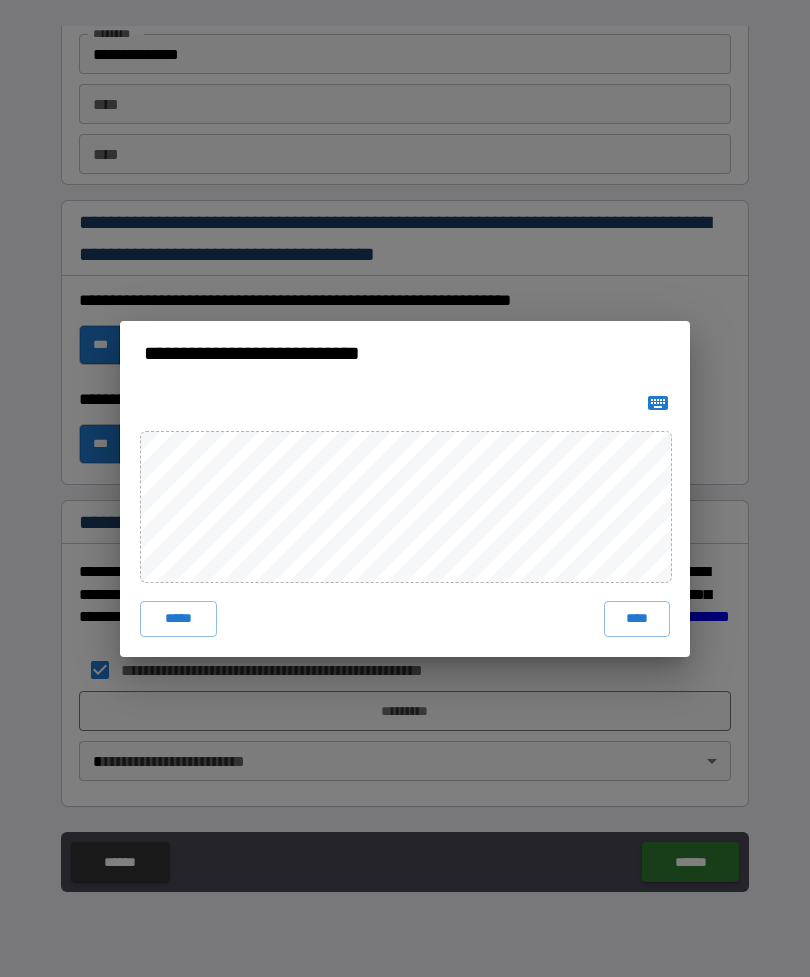 click at bounding box center (658, 403) 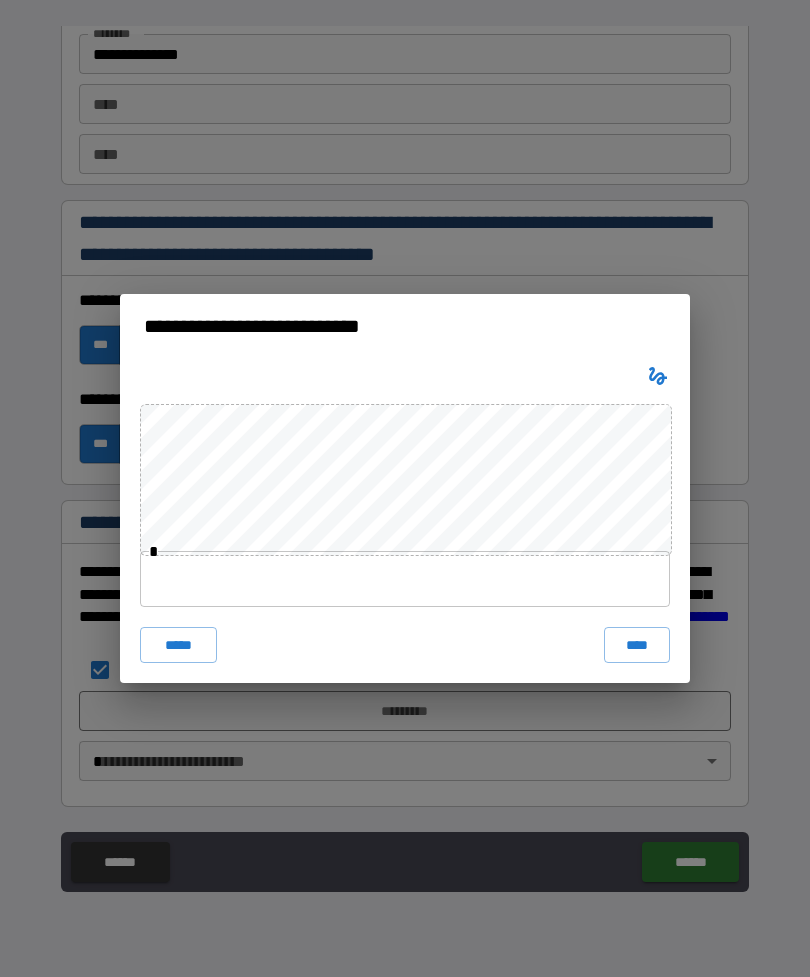 click at bounding box center (405, 579) 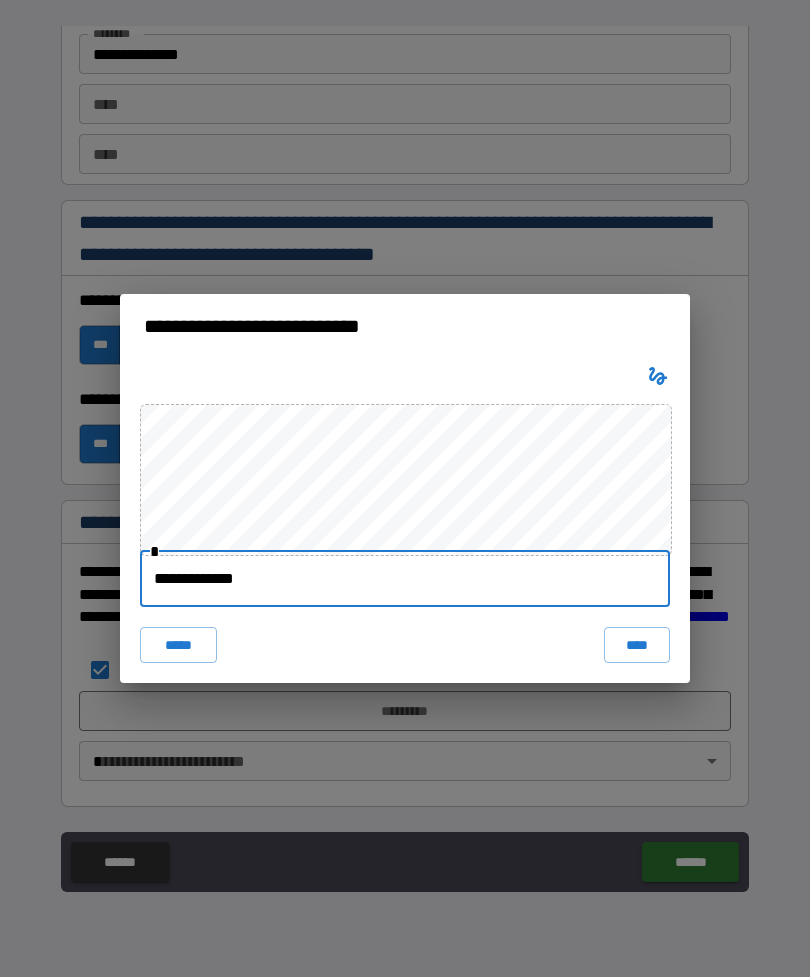type on "**********" 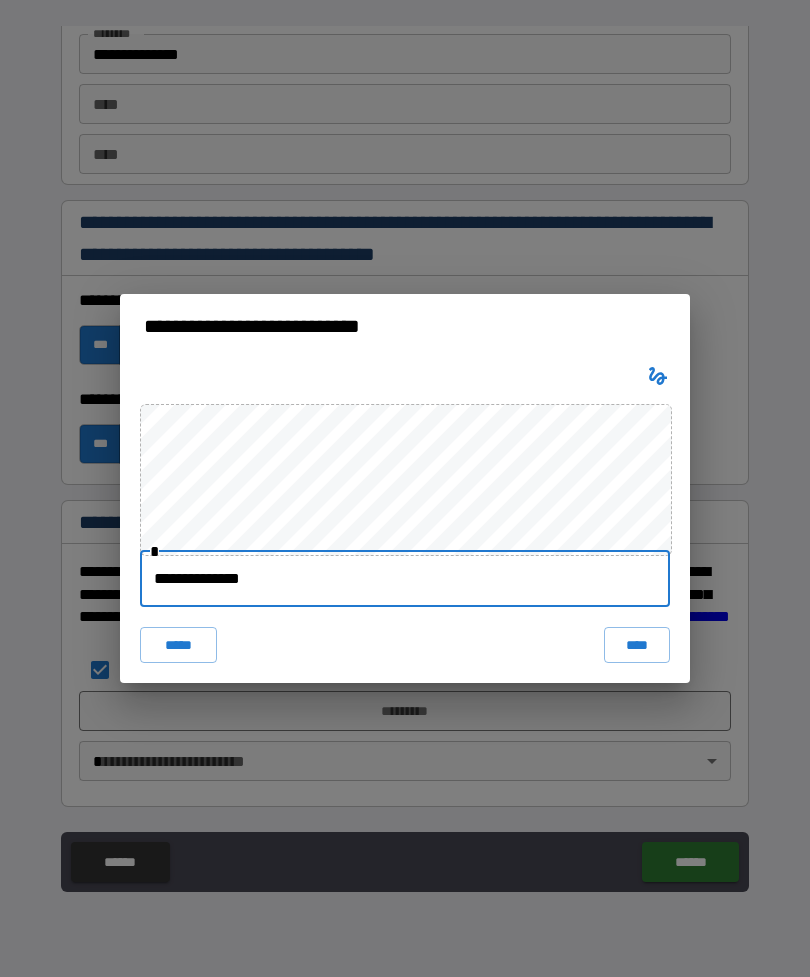 click on "****" at bounding box center (637, 645) 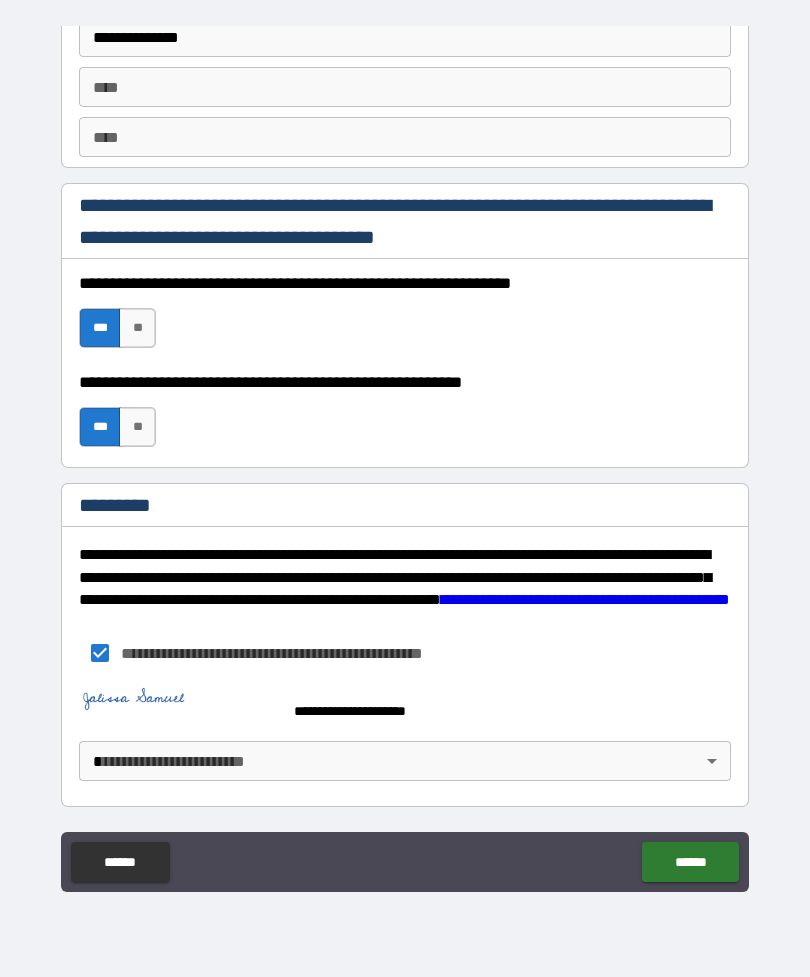 scroll, scrollTop: 2837, scrollLeft: 0, axis: vertical 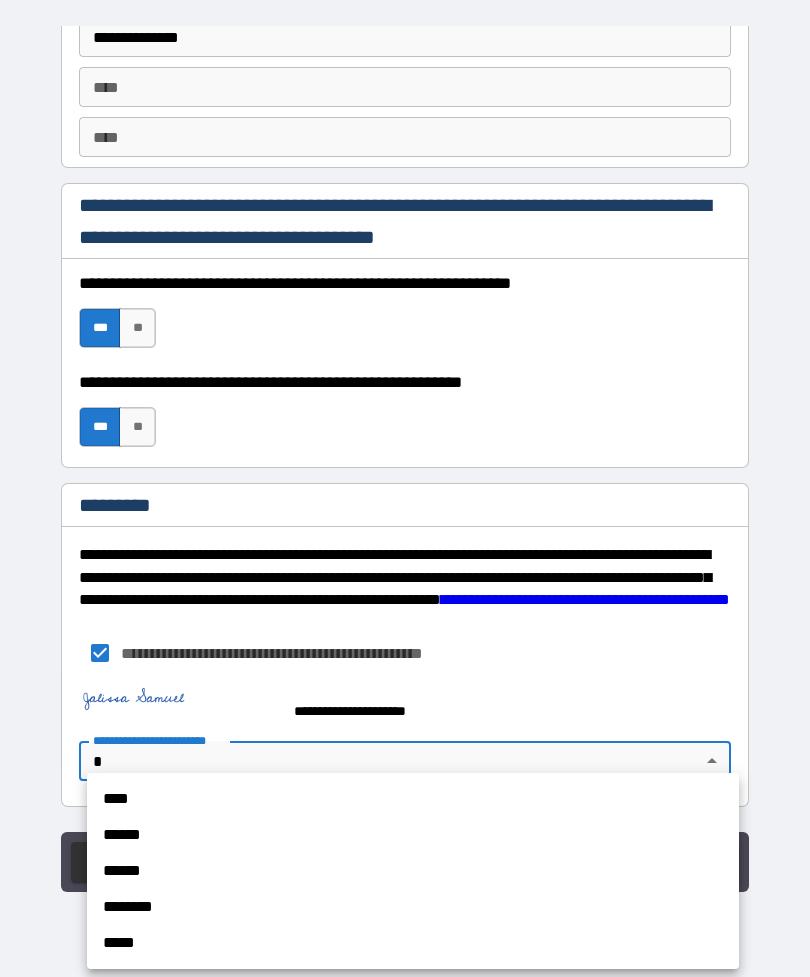 click at bounding box center (405, 488) 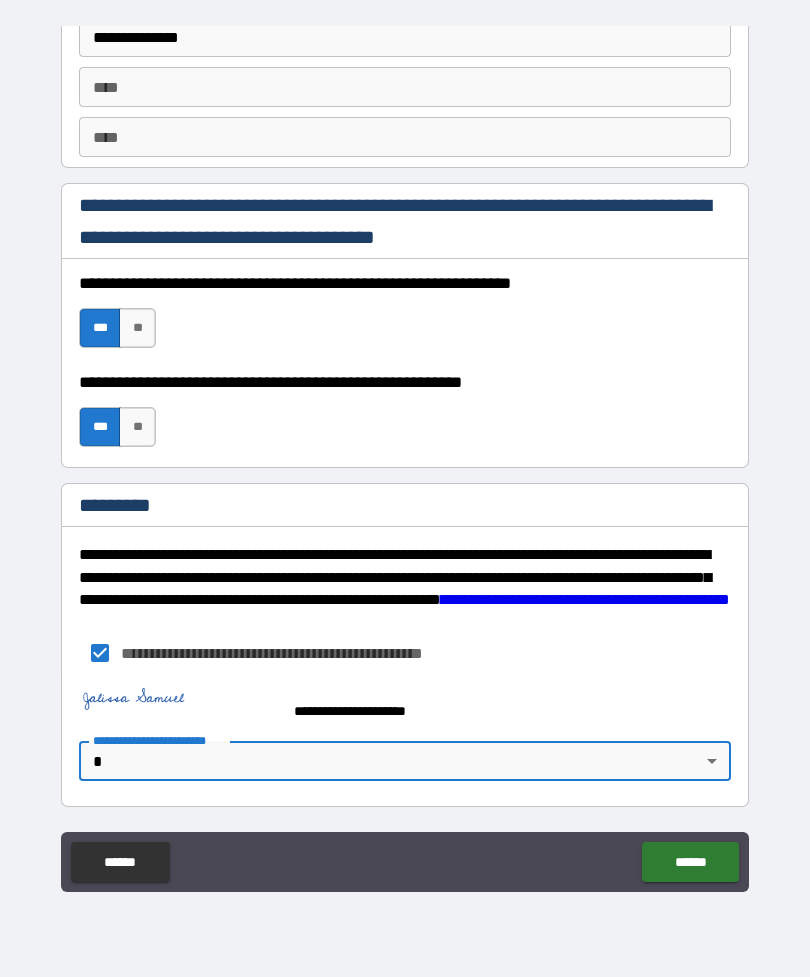 click on "**********" at bounding box center [405, 456] 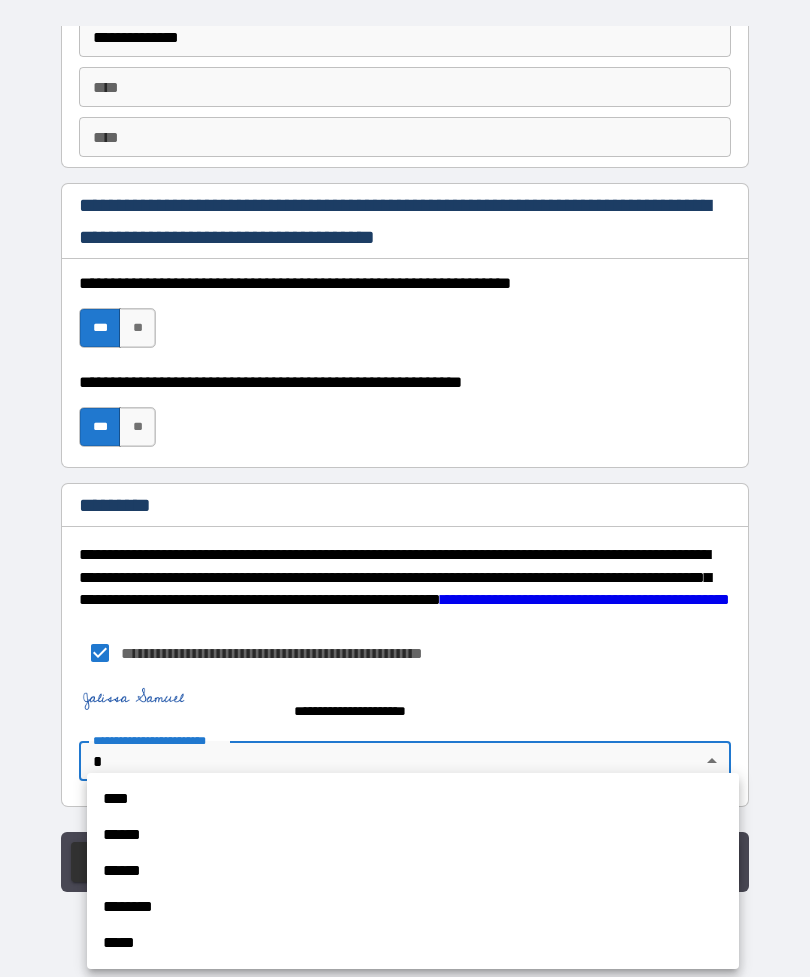 click on "****" at bounding box center [413, 799] 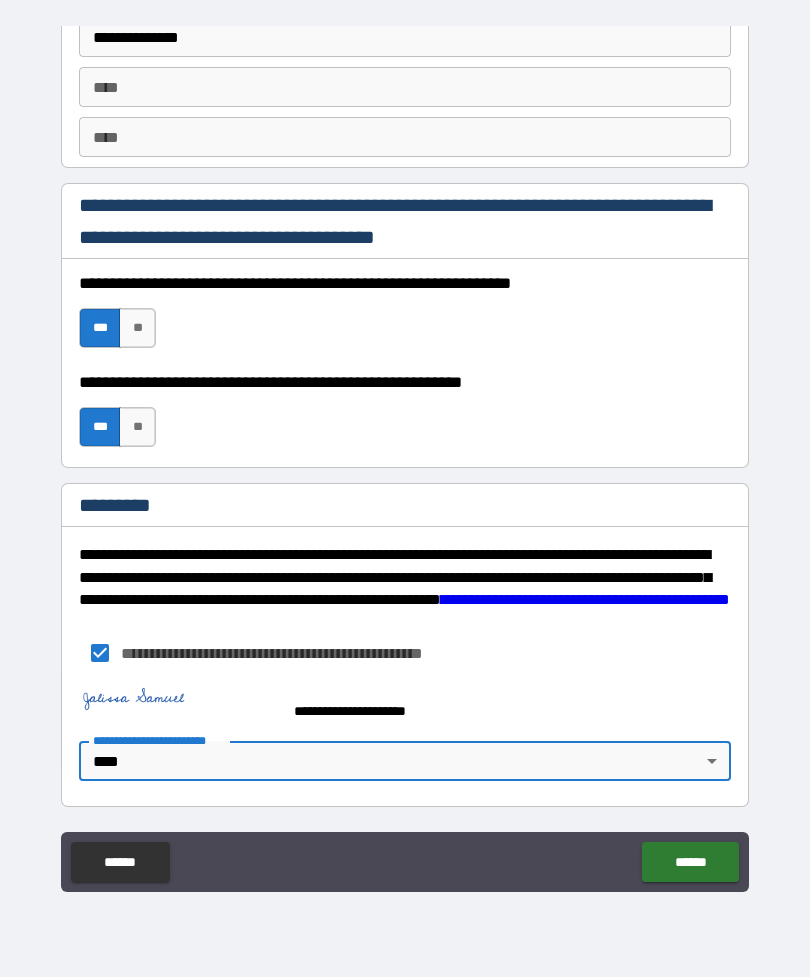 click on "******" at bounding box center [690, 862] 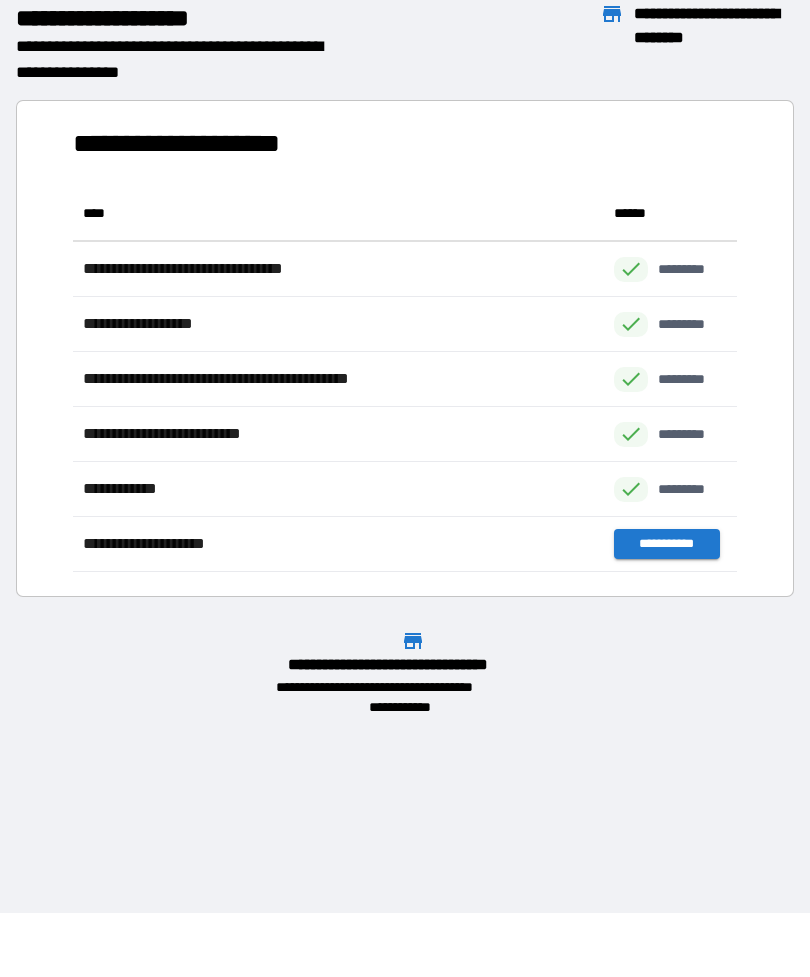 scroll, scrollTop: 1, scrollLeft: 1, axis: both 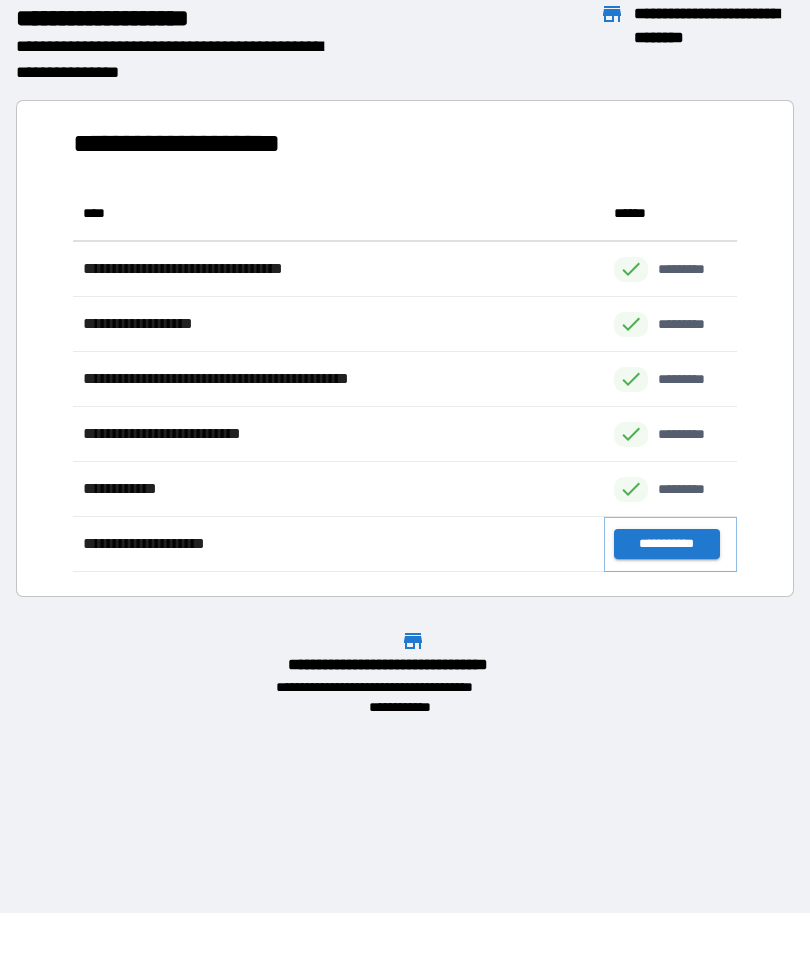 click on "**********" at bounding box center [666, 544] 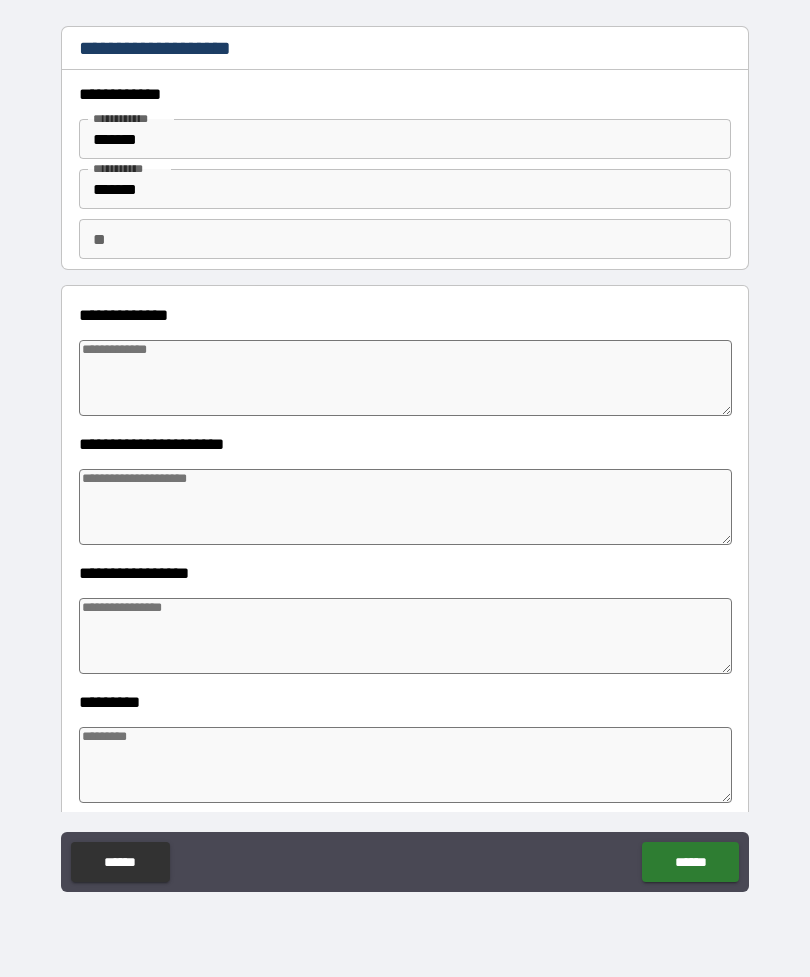 type on "*" 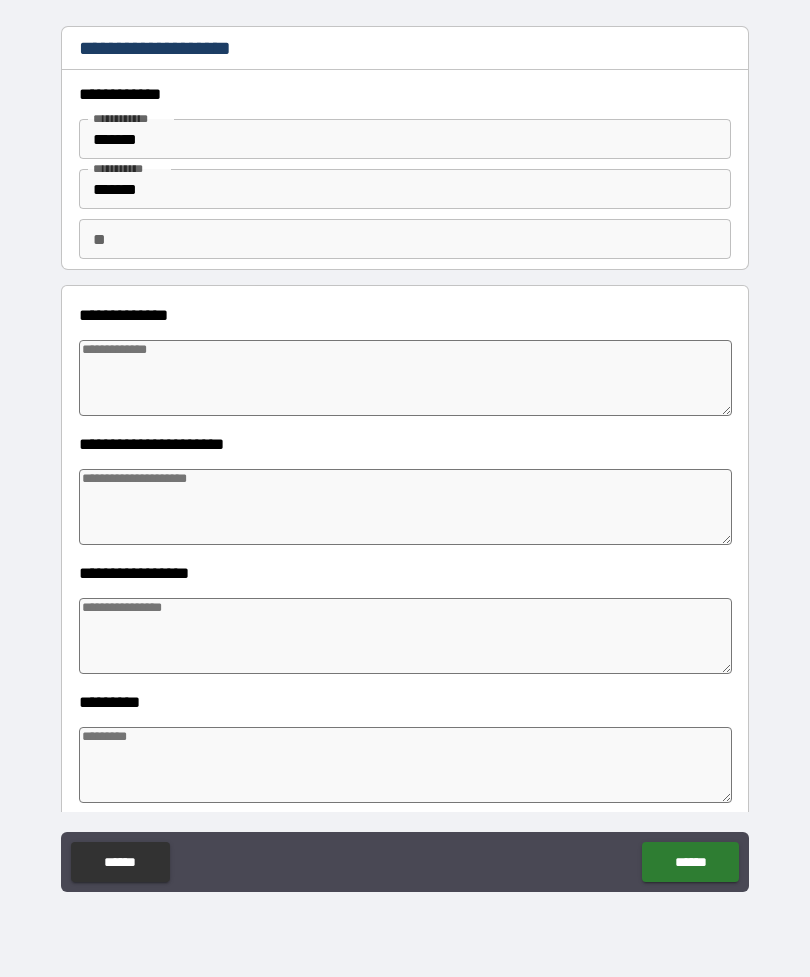 type on "*" 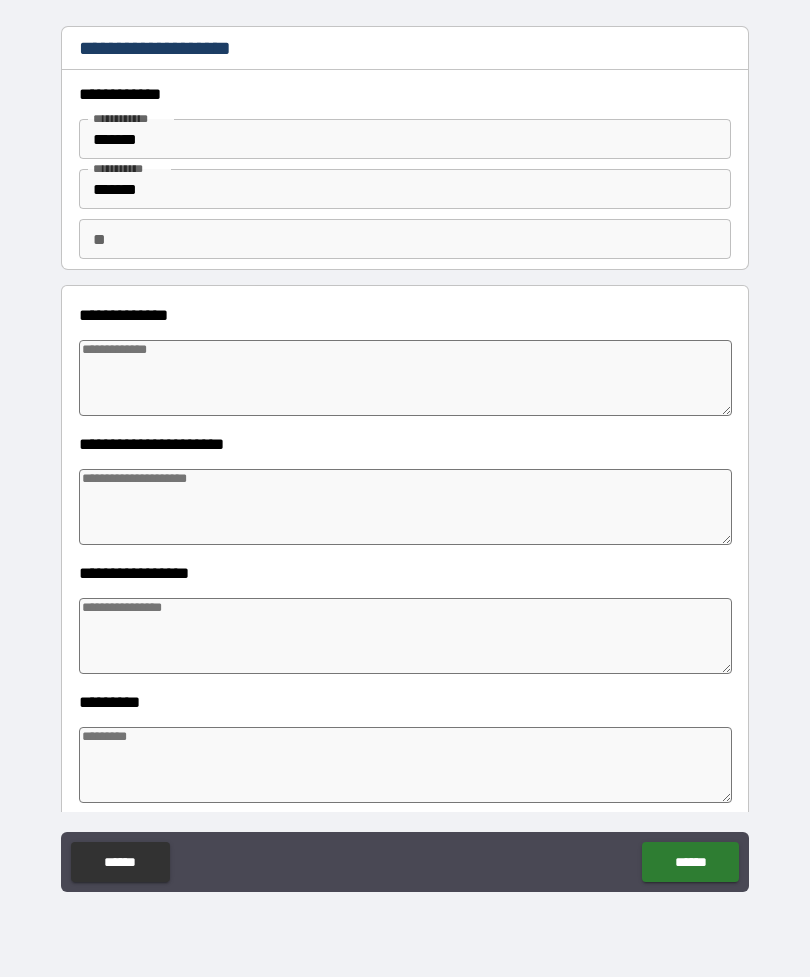 scroll, scrollTop: 0, scrollLeft: 0, axis: both 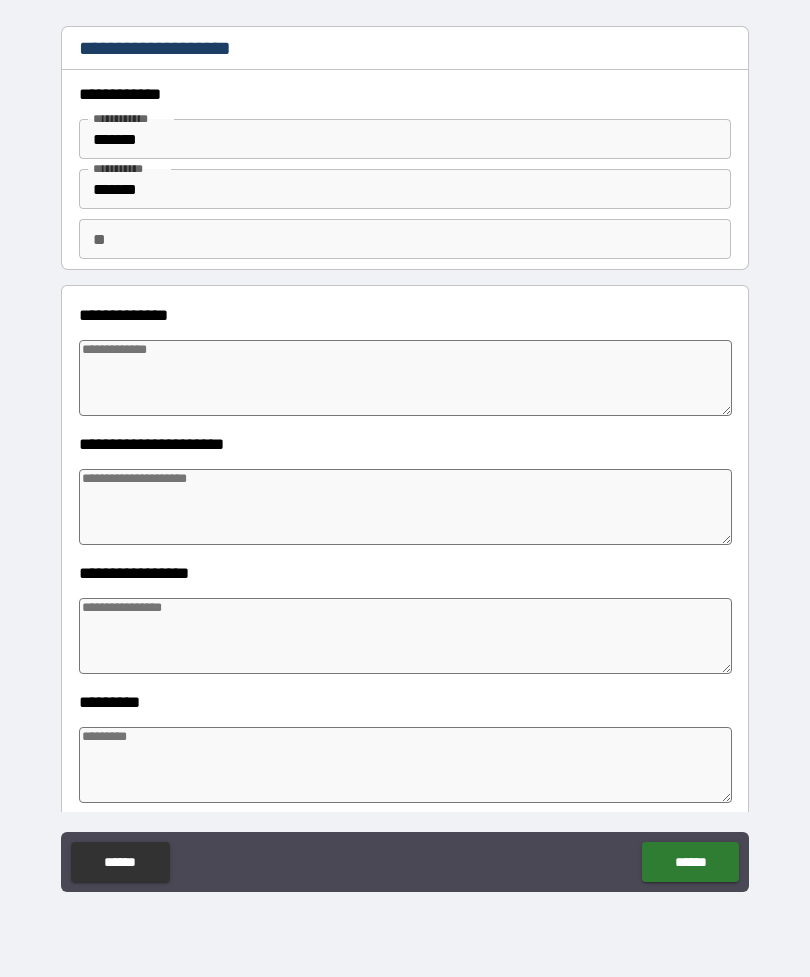 click at bounding box center (405, 378) 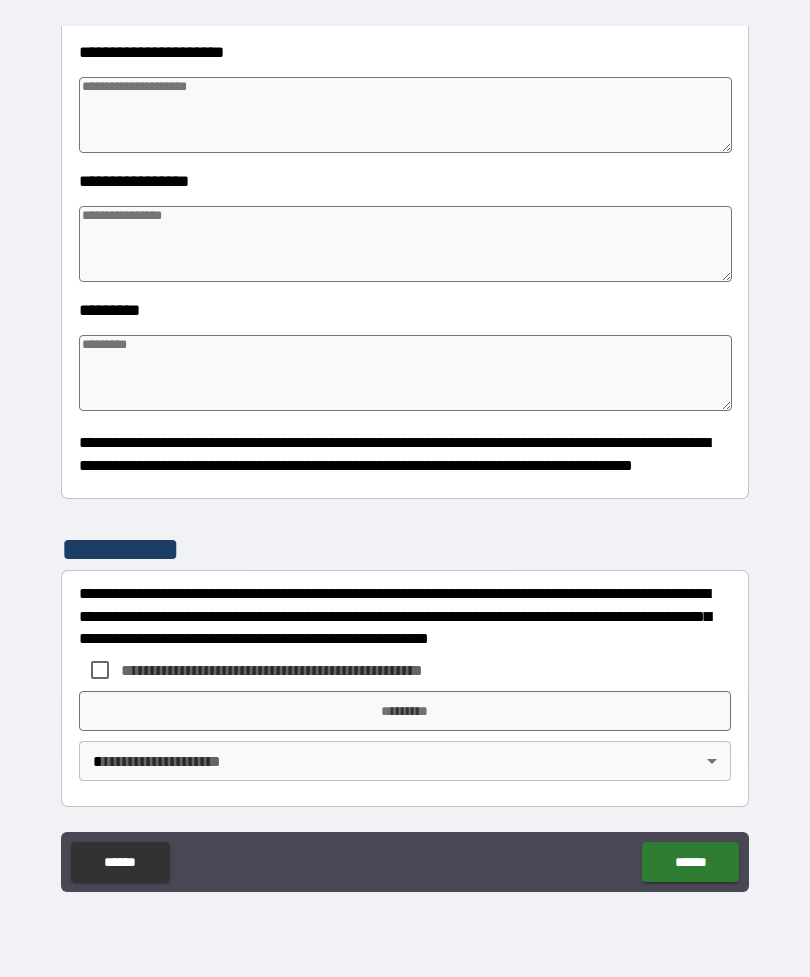 scroll, scrollTop: 392, scrollLeft: 0, axis: vertical 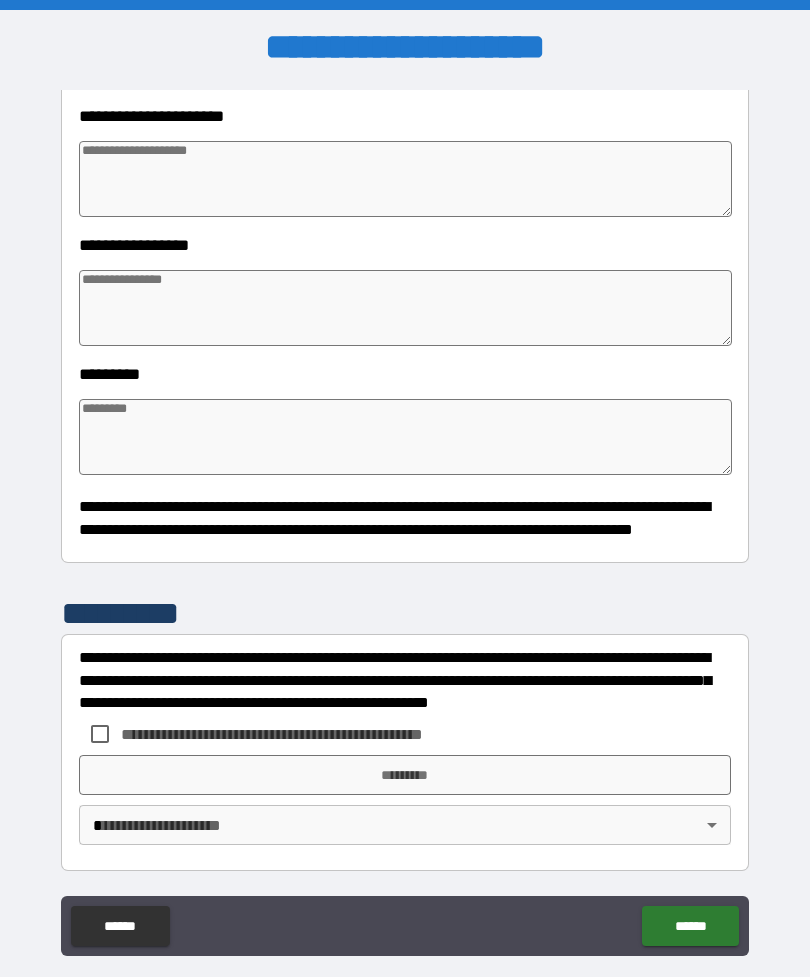 type on "*" 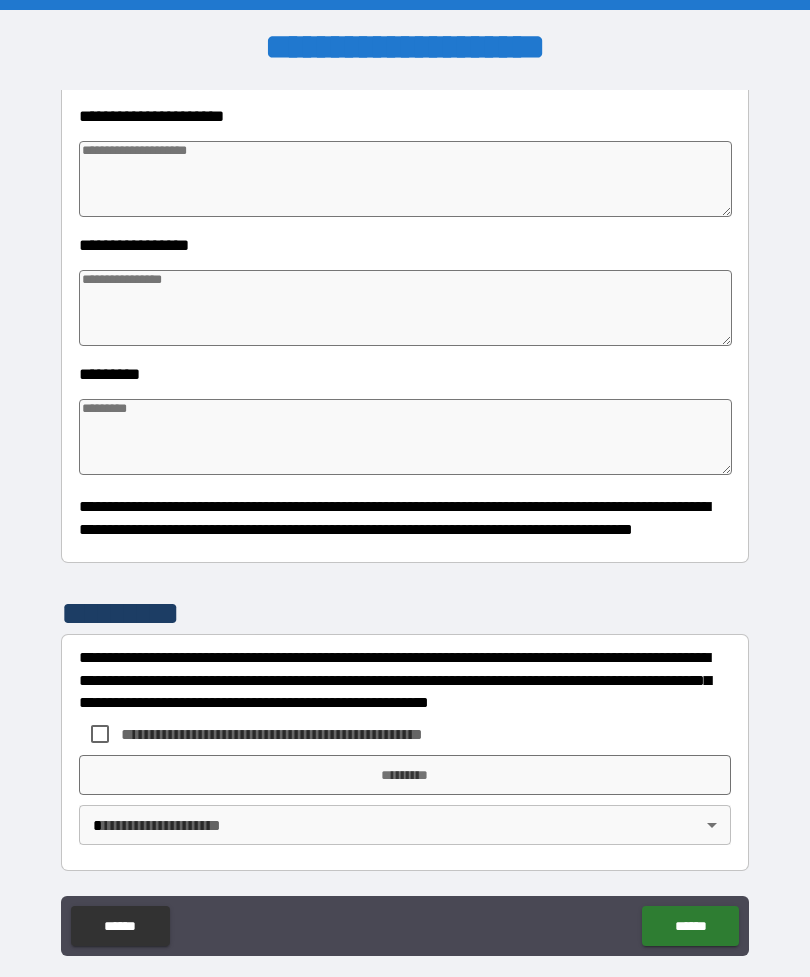 type on "*" 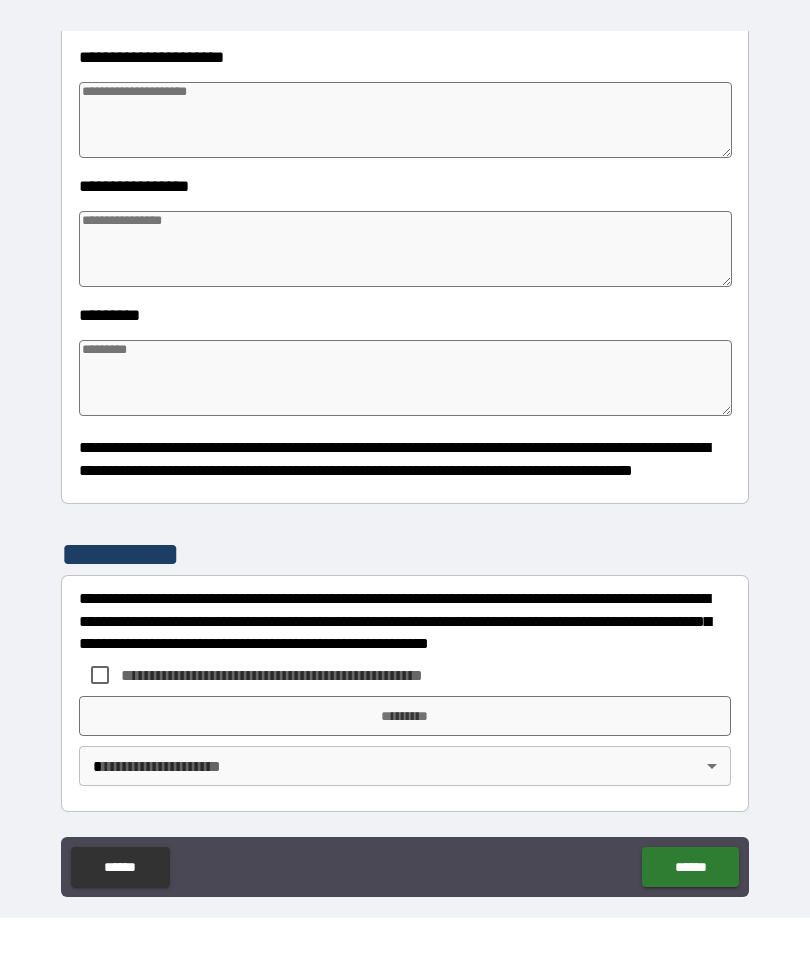 scroll, scrollTop: 64, scrollLeft: 0, axis: vertical 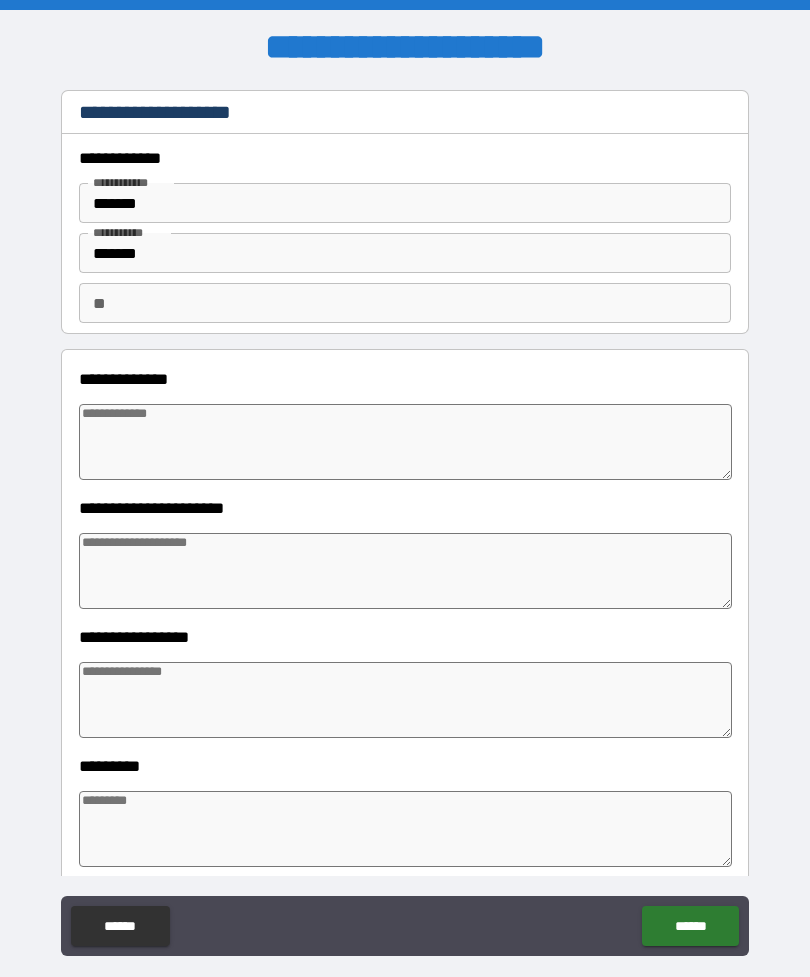 type on "*" 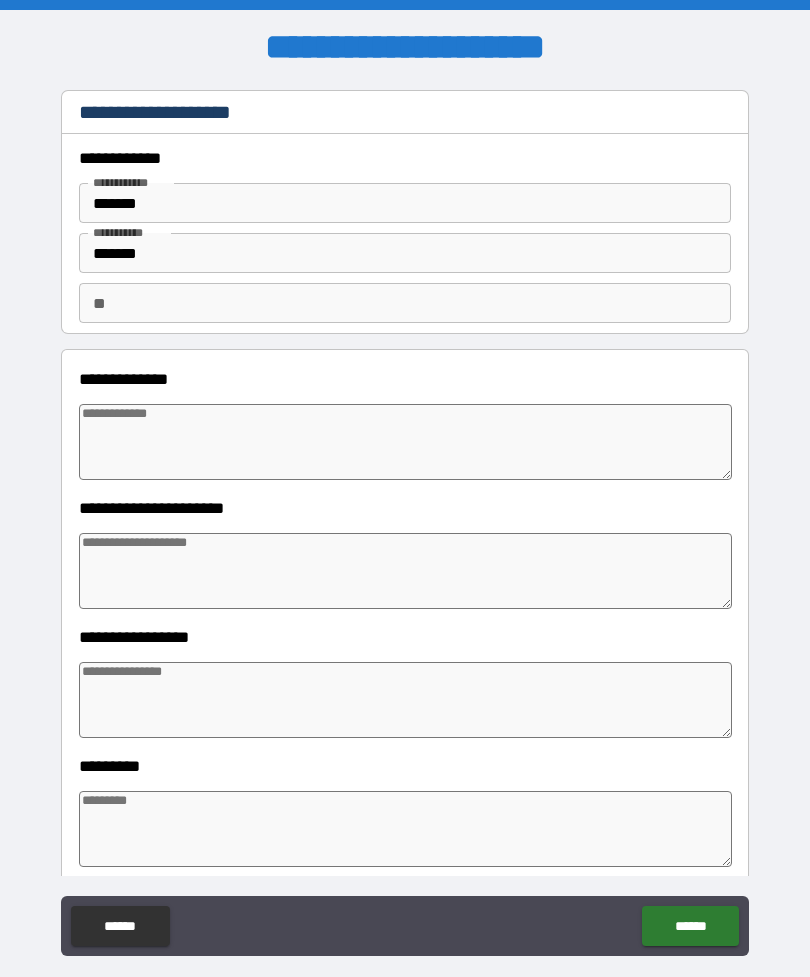 type on "*" 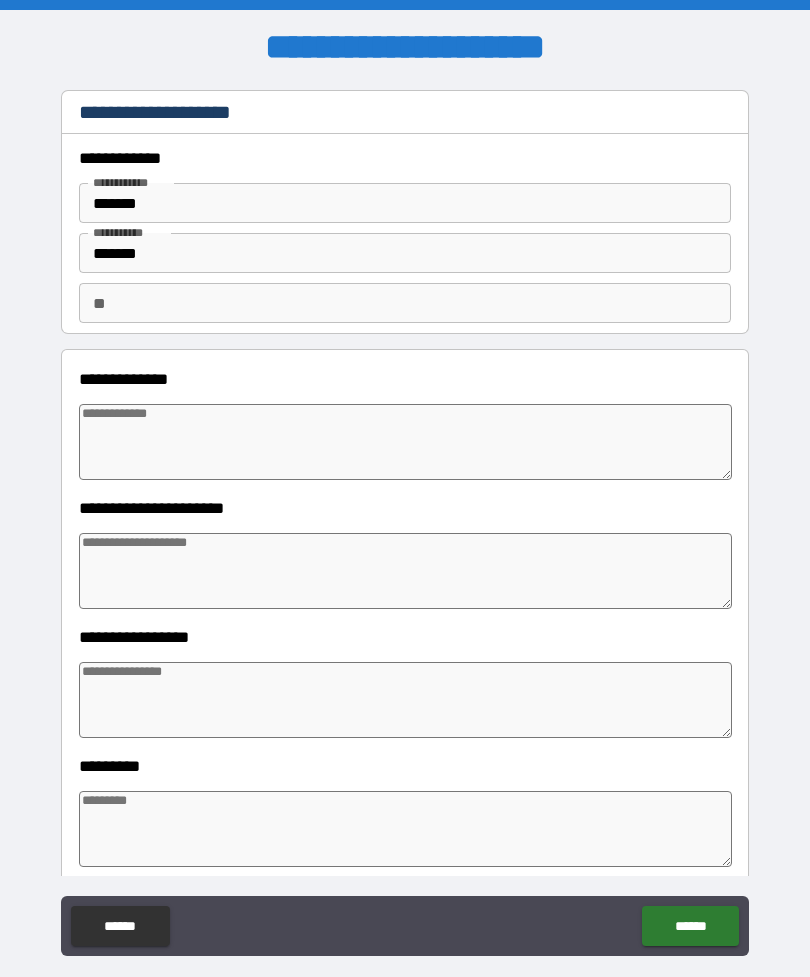 type on "*" 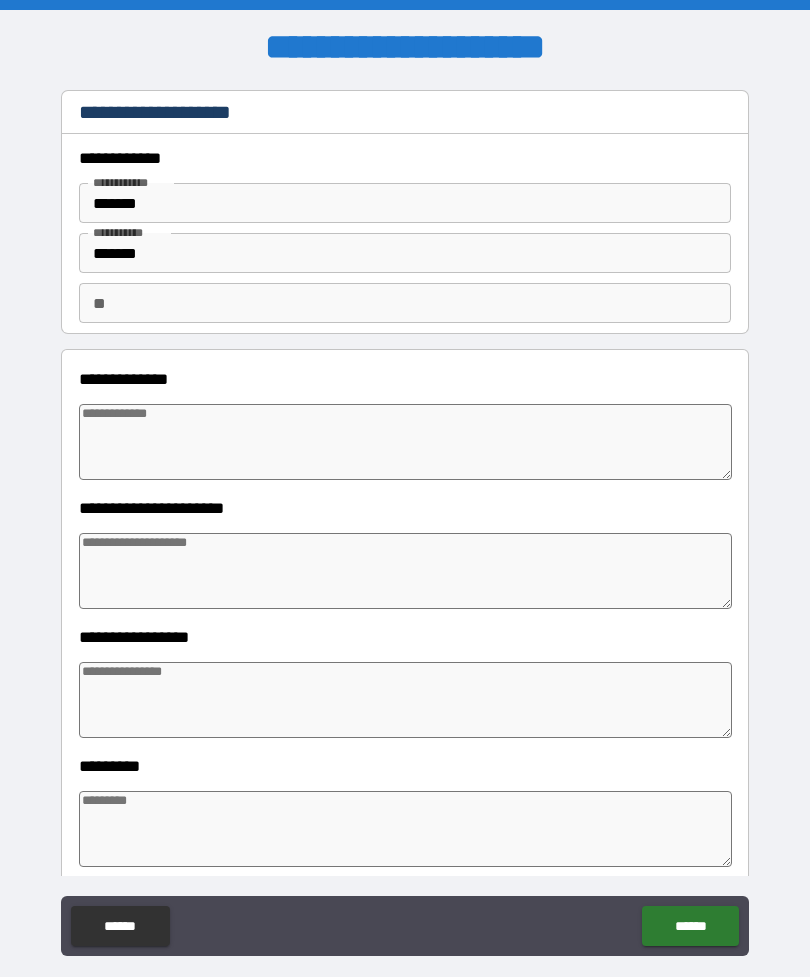 type on "*" 